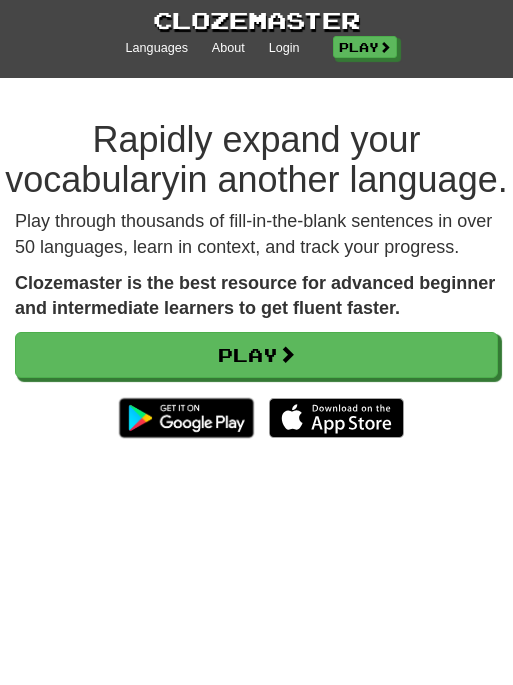 scroll, scrollTop: 0, scrollLeft: 0, axis: both 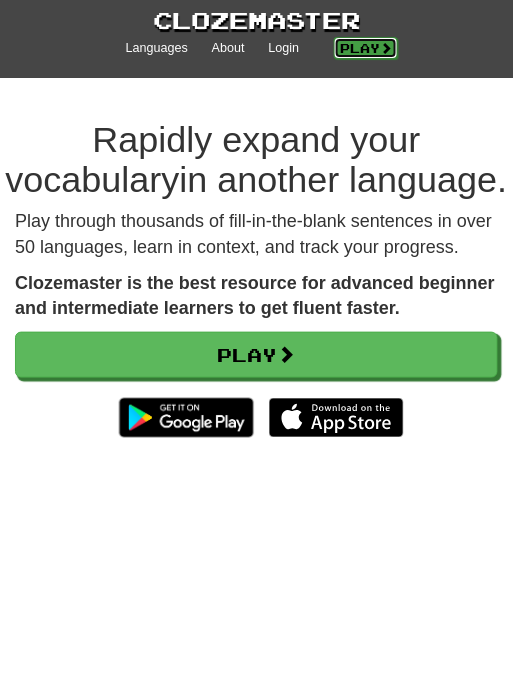 click on "Play" at bounding box center (366, 48) 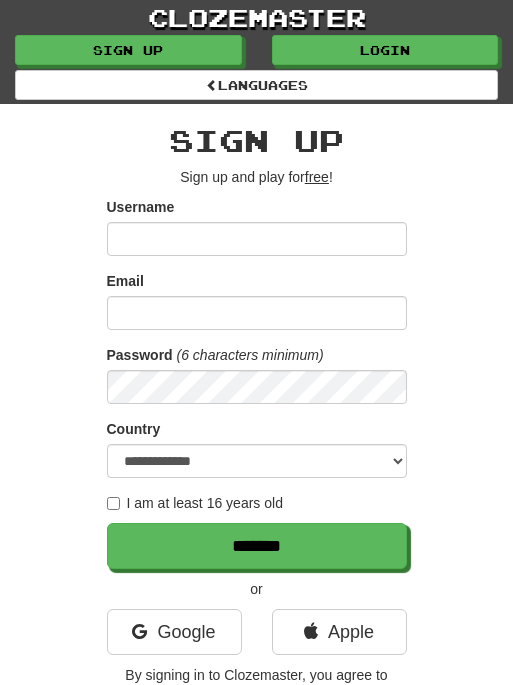 scroll, scrollTop: 0, scrollLeft: 0, axis: both 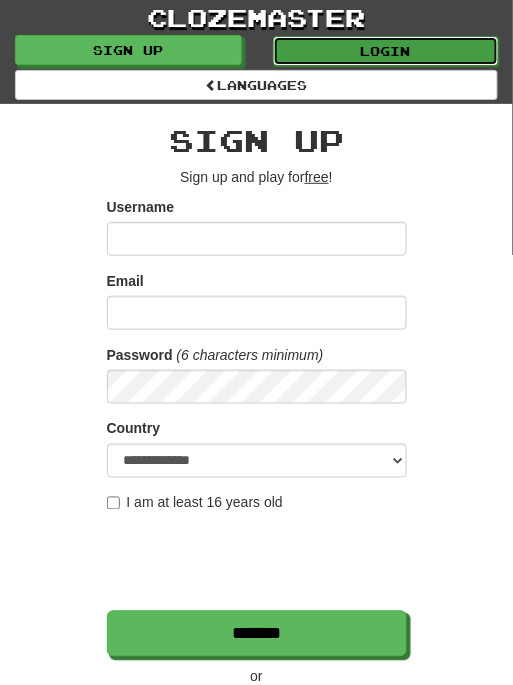 click on "Login" at bounding box center [386, 51] 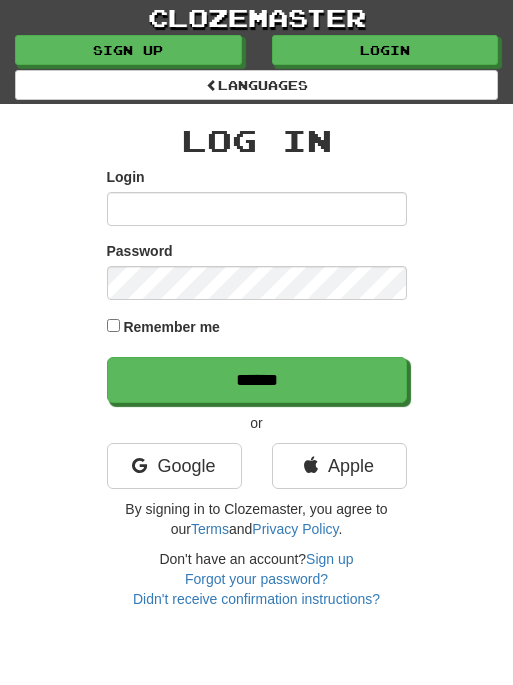 scroll, scrollTop: 0, scrollLeft: 0, axis: both 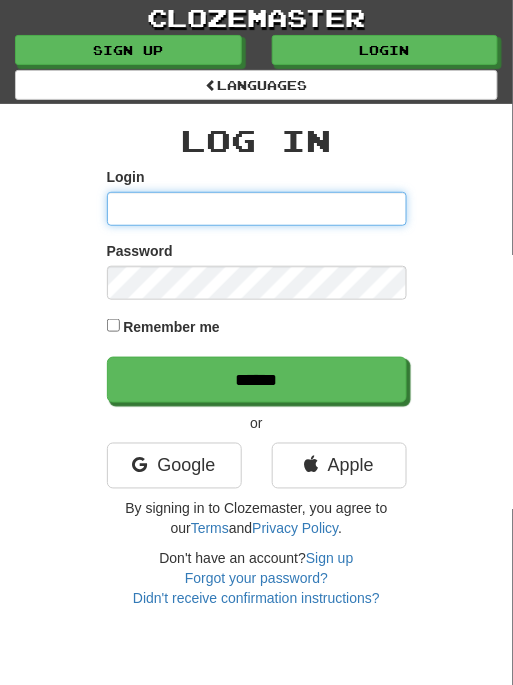 type on "**********" 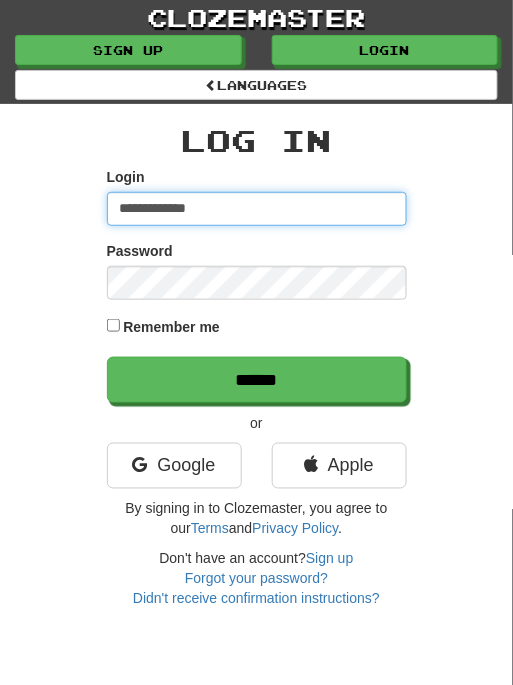 click on "******" at bounding box center [257, 380] 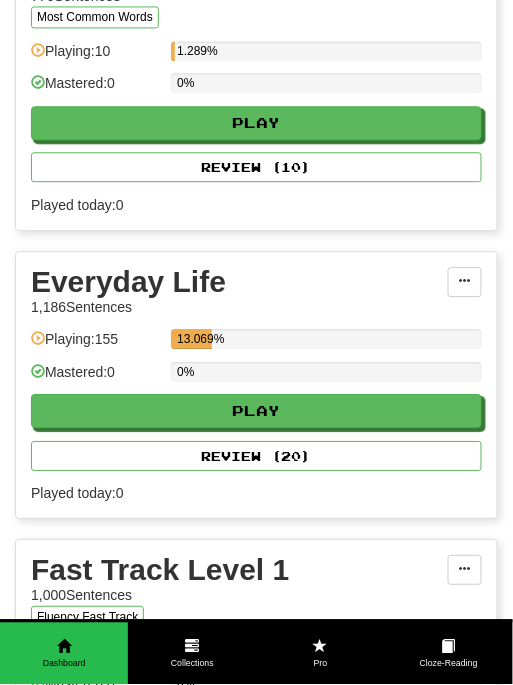 scroll, scrollTop: 0, scrollLeft: 0, axis: both 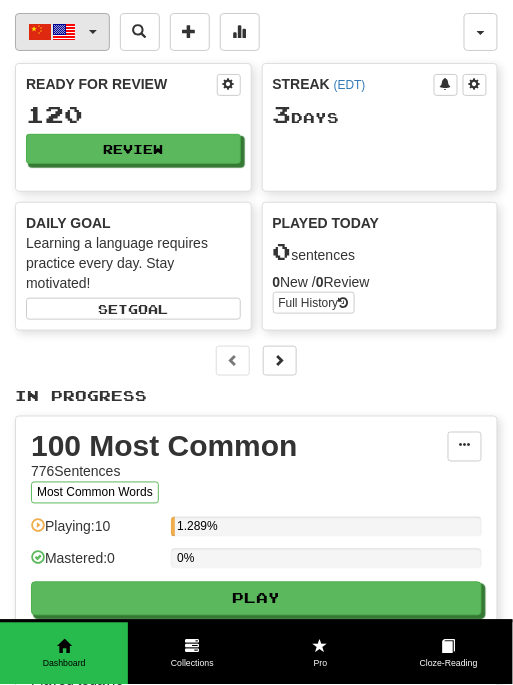 click at bounding box center (64, 32) 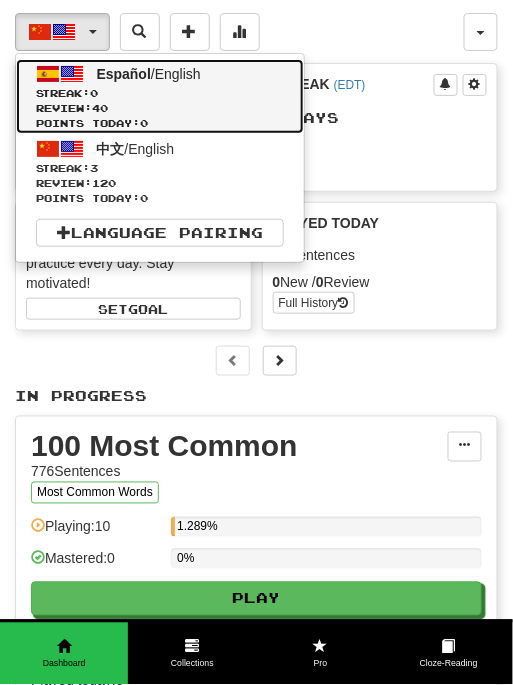 click on "Review:  40" at bounding box center (160, 108) 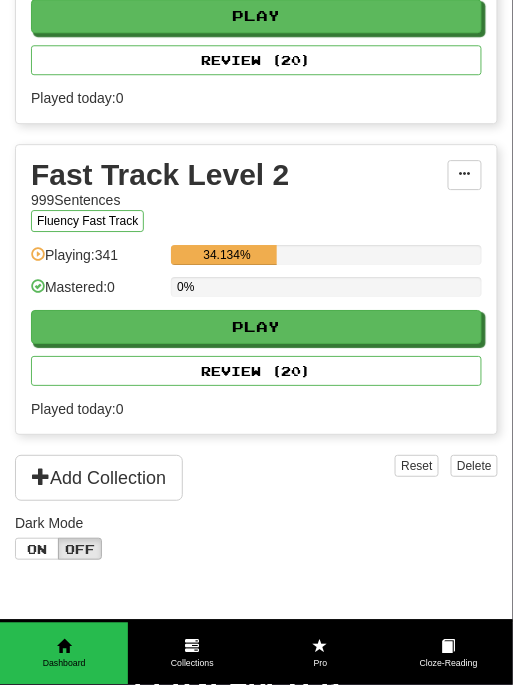 scroll, scrollTop: 588, scrollLeft: 0, axis: vertical 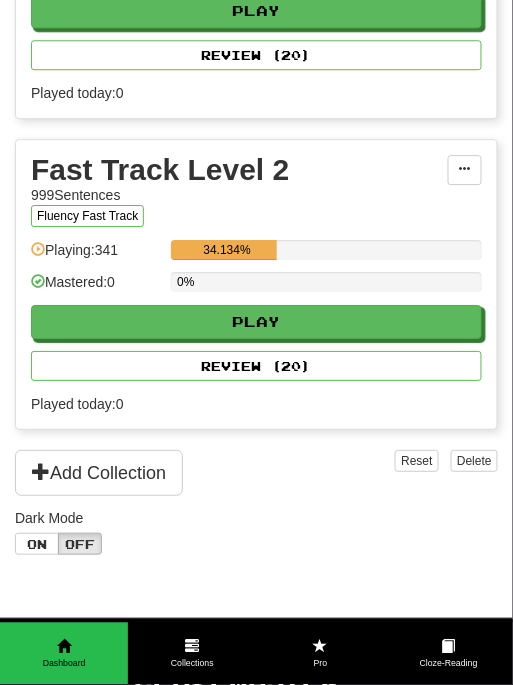 click on "Play Review ( 20 )" at bounding box center (256, 343) 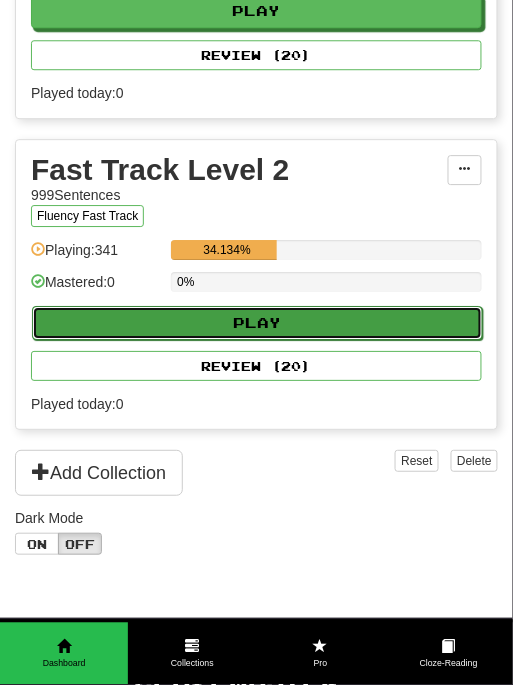 click on "Play" at bounding box center (257, 323) 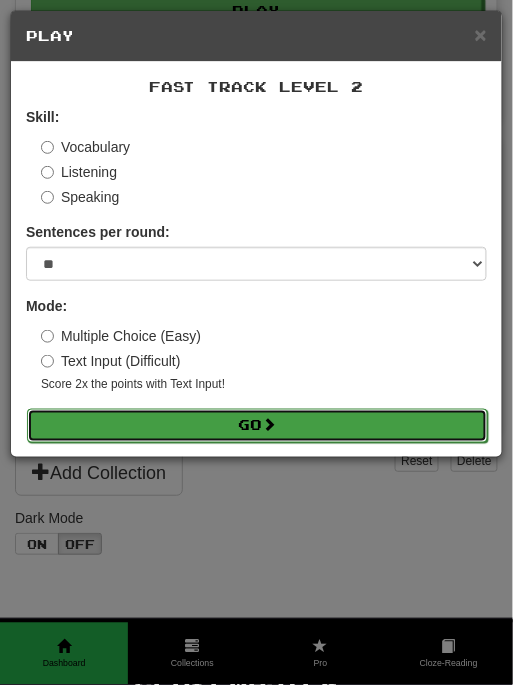 click on "Go" at bounding box center [257, 426] 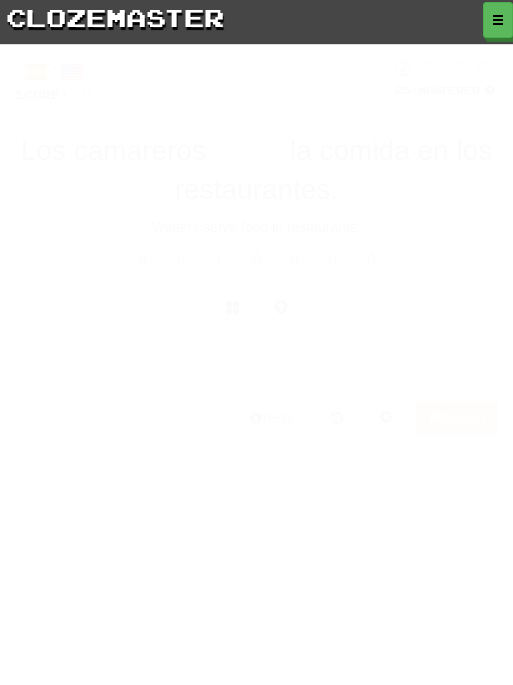 scroll, scrollTop: 0, scrollLeft: 0, axis: both 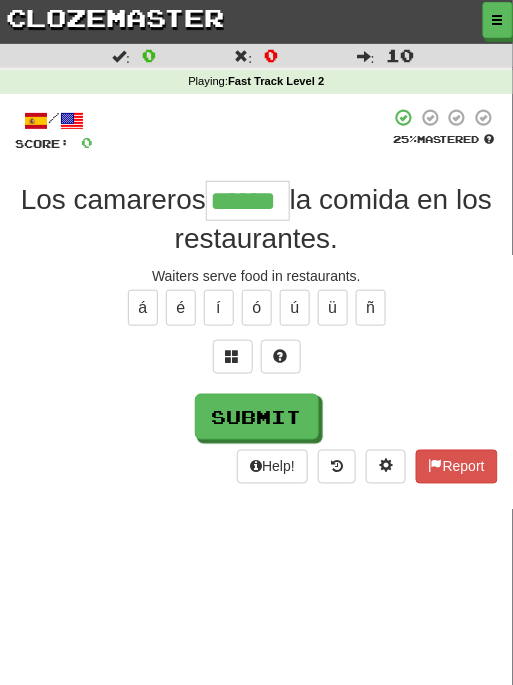 type on "******" 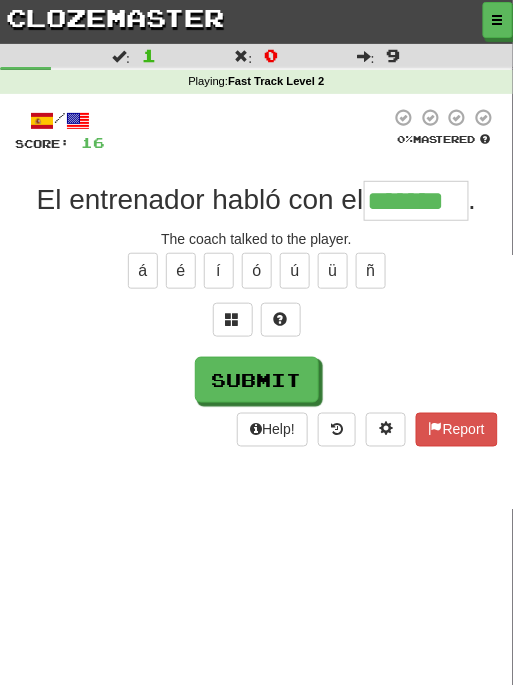 type on "*******" 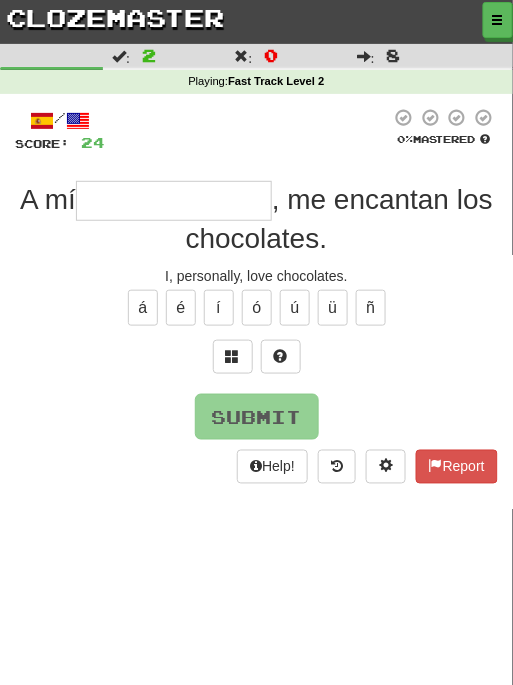 type on "*" 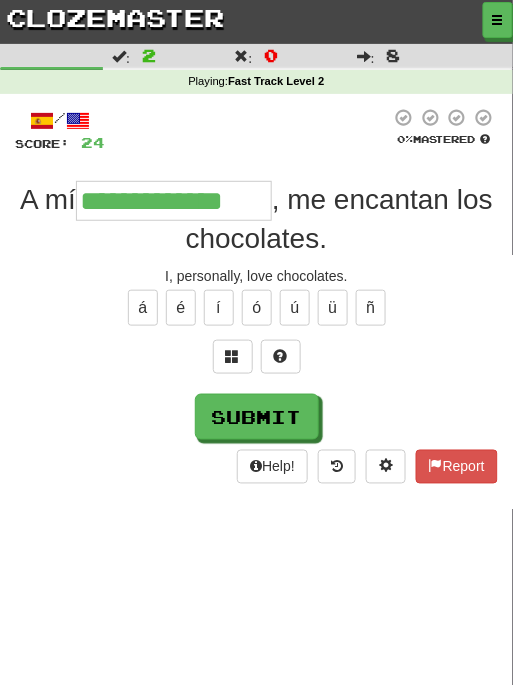 type on "**********" 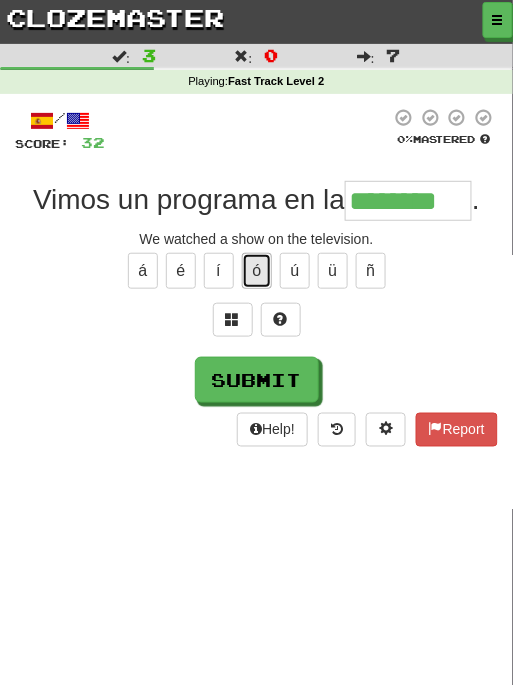 click on "ó" at bounding box center (257, 271) 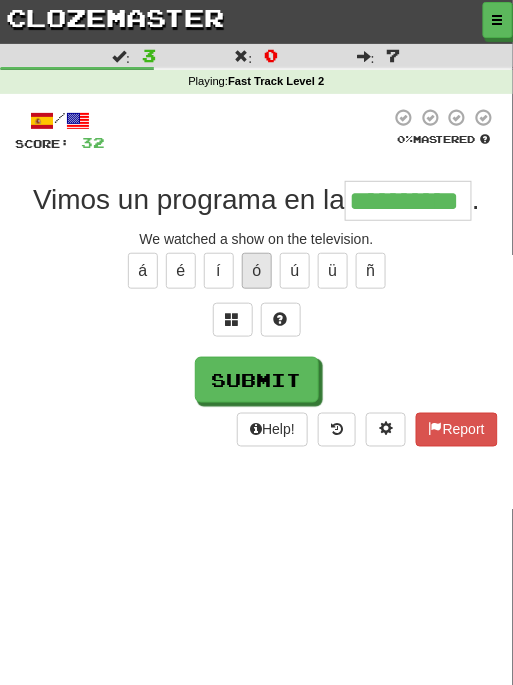 type on "**********" 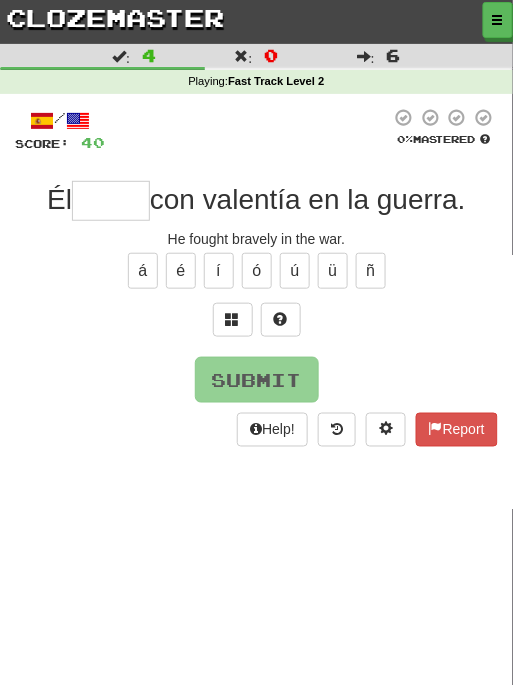 type on "*" 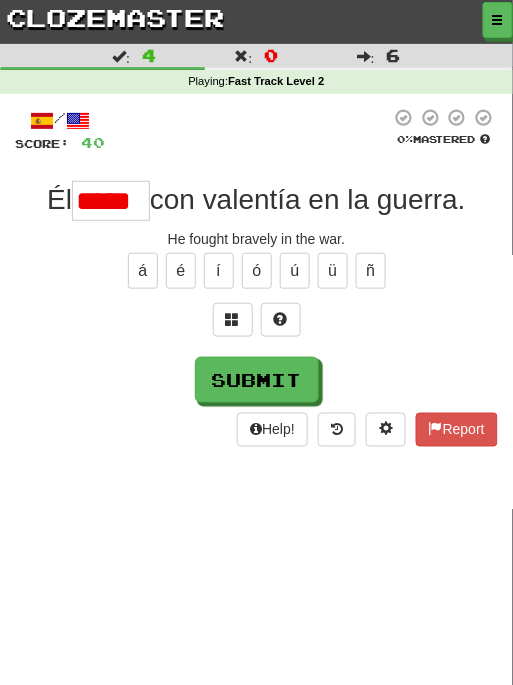 type on "*****" 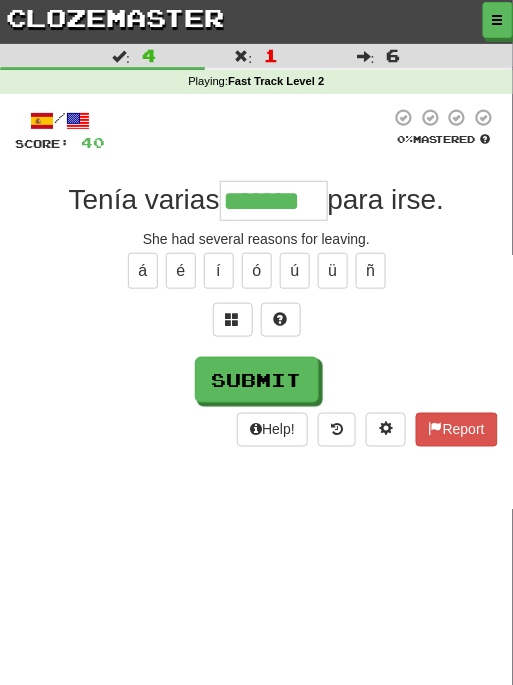 type on "*******" 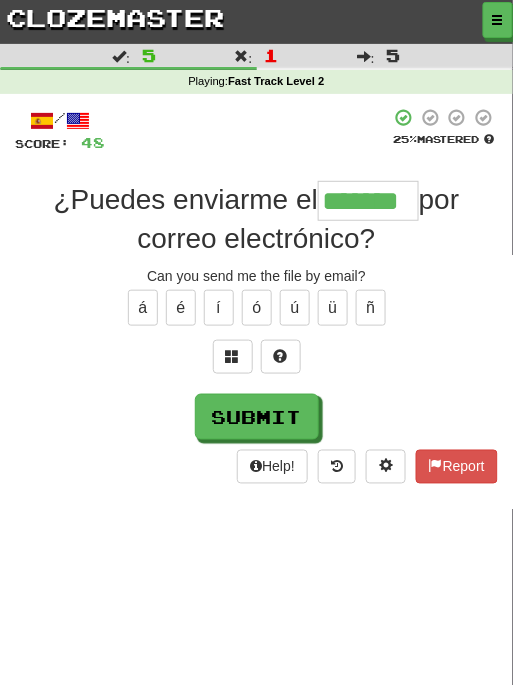 type on "*******" 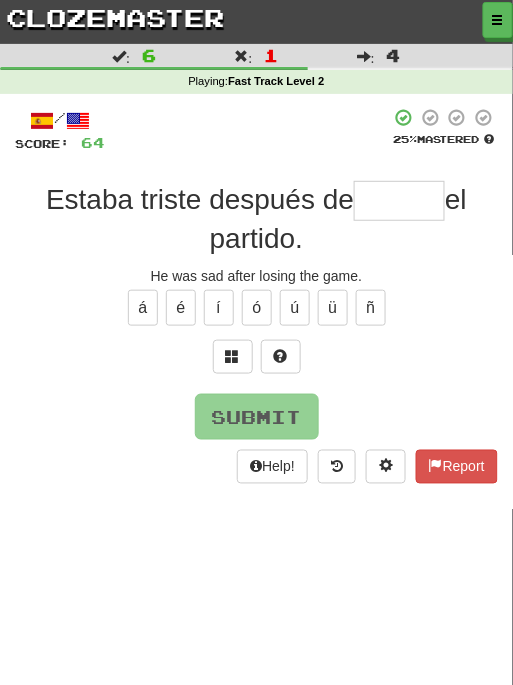 type on "*" 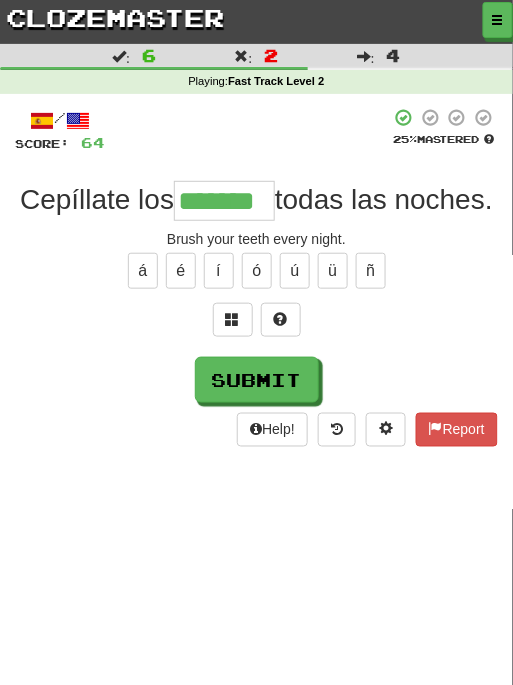 type on "*******" 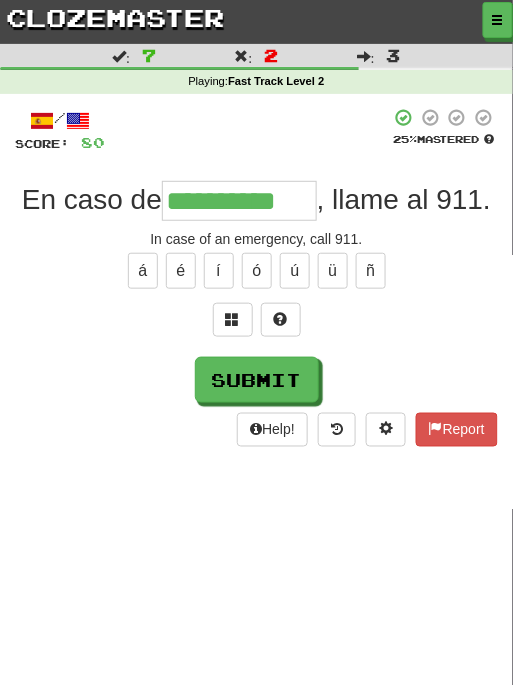 type on "**********" 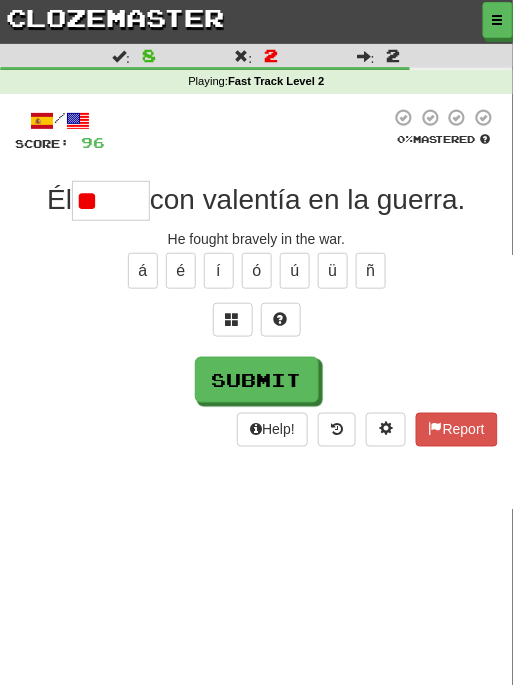 type on "*" 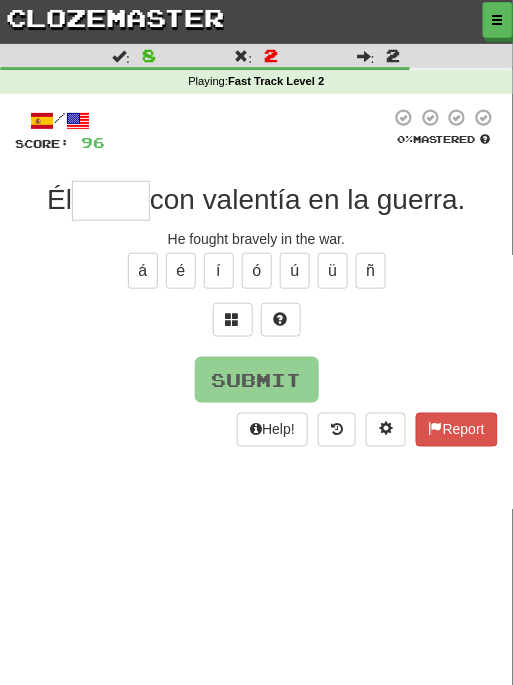type on "*****" 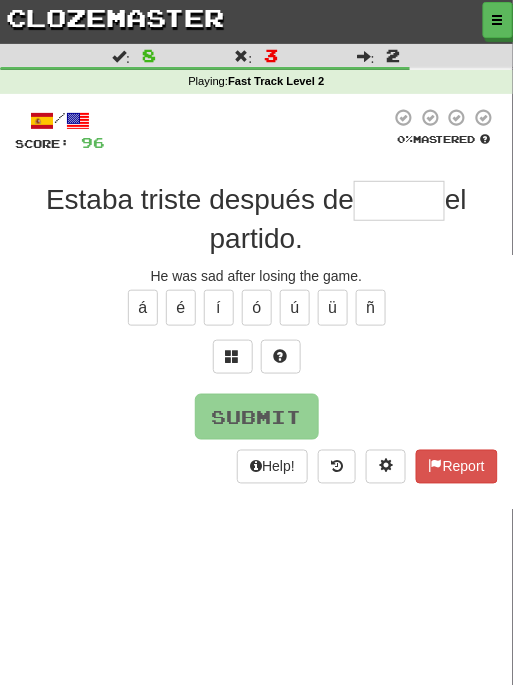type on "*" 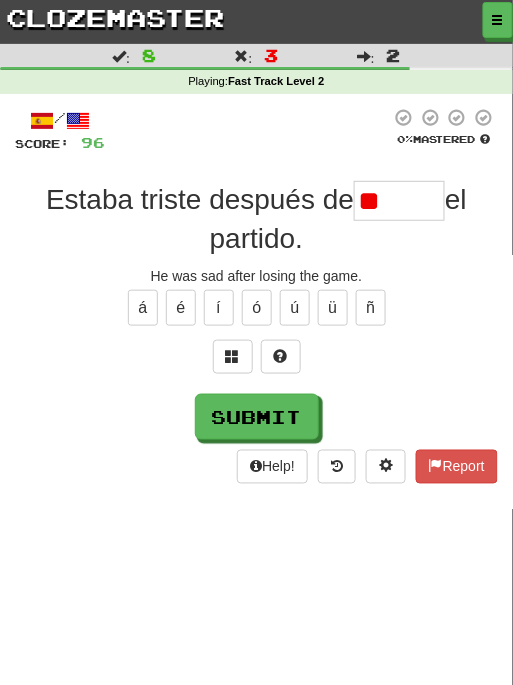 type on "*" 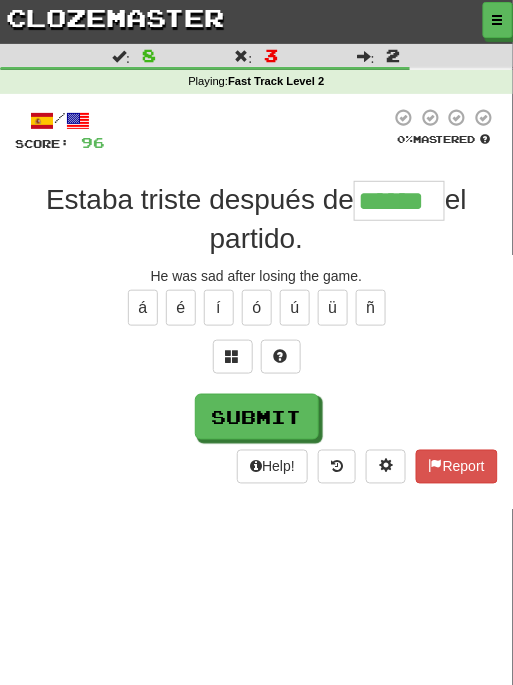 type on "******" 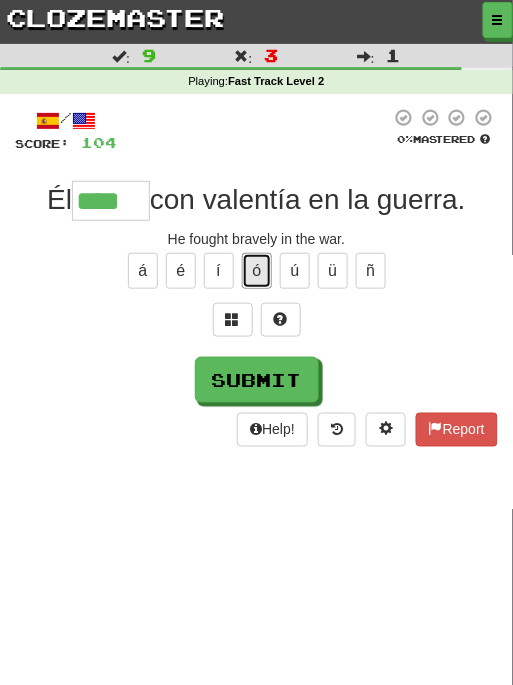 click on "á é í ó ú ü ñ" at bounding box center [256, 271] 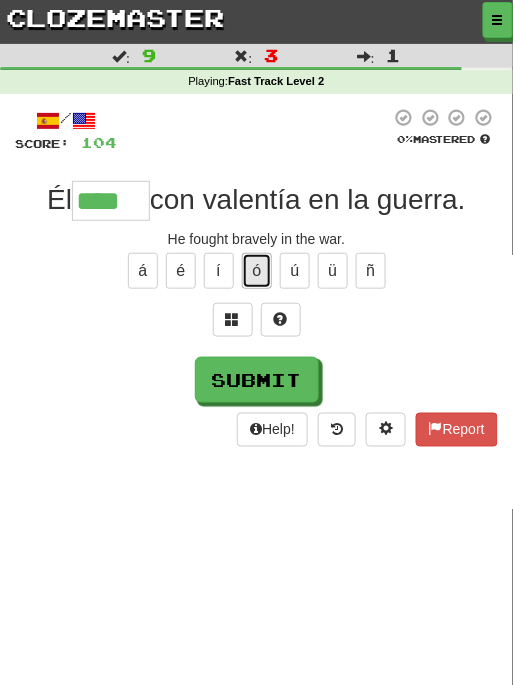 click on "ó" at bounding box center [257, 271] 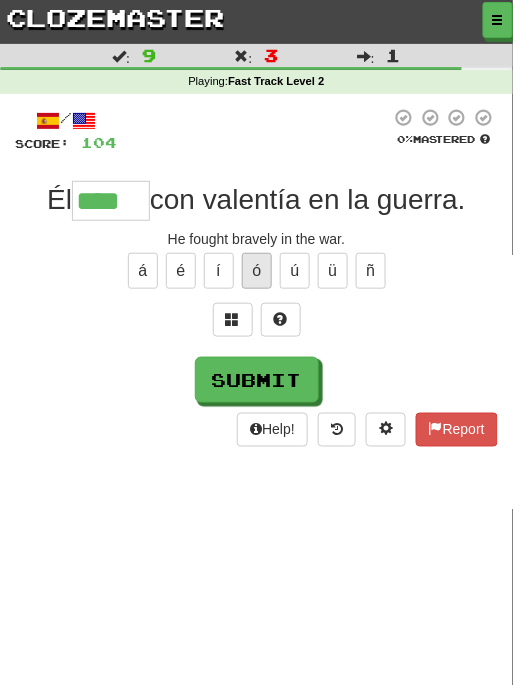 type on "*****" 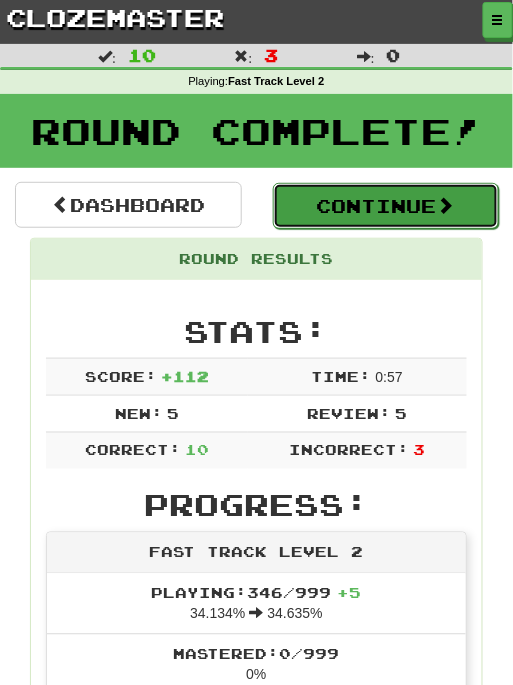 click on "Continue" at bounding box center (386, 206) 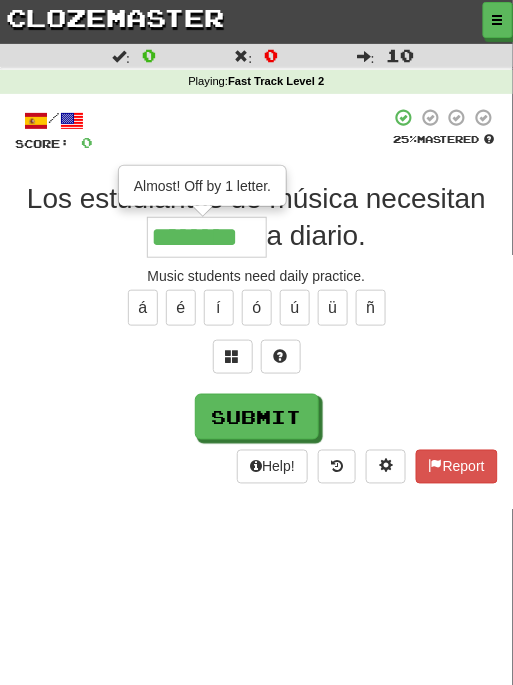 type on "*********" 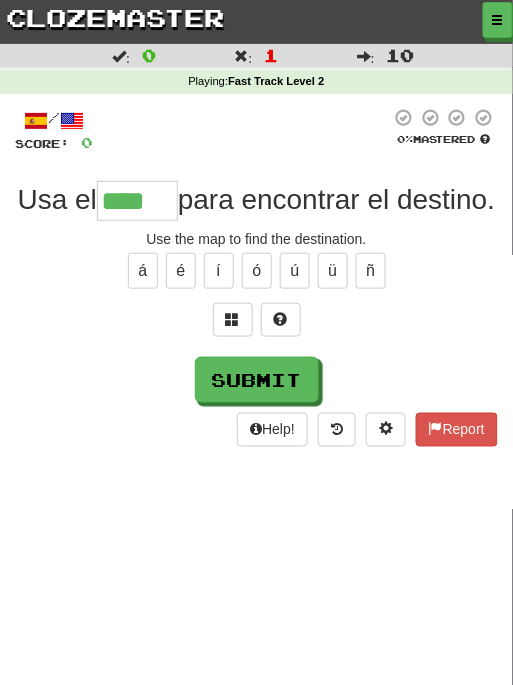 type on "****" 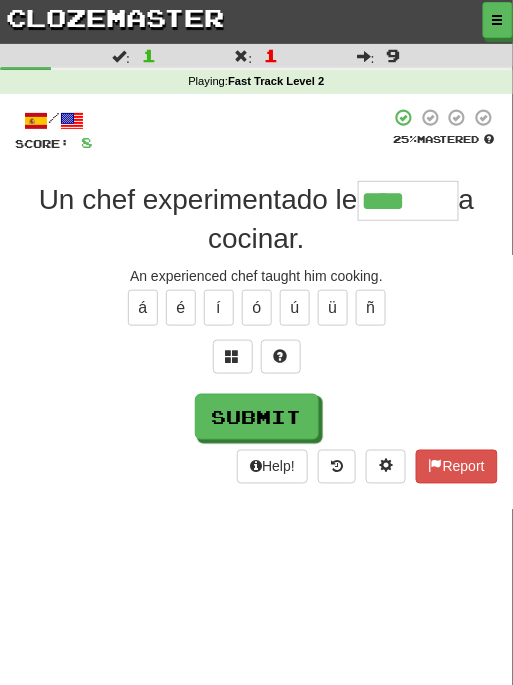 click on "á é í ó ú ü ñ" at bounding box center (256, 308) 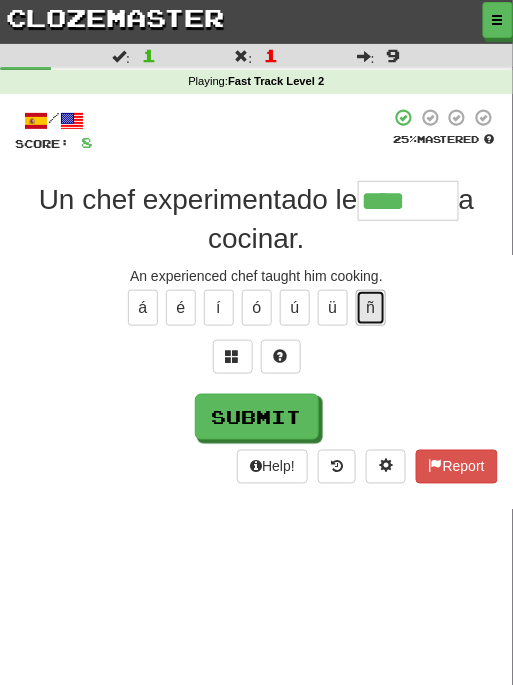 click on "ñ" at bounding box center [371, 308] 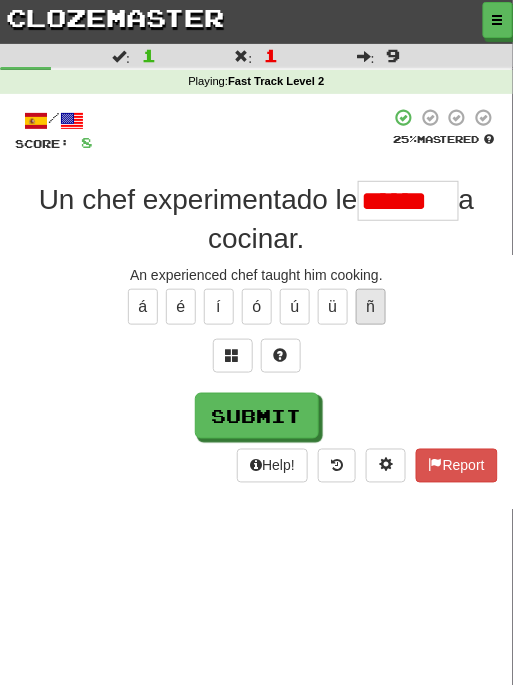 scroll, scrollTop: 0, scrollLeft: 0, axis: both 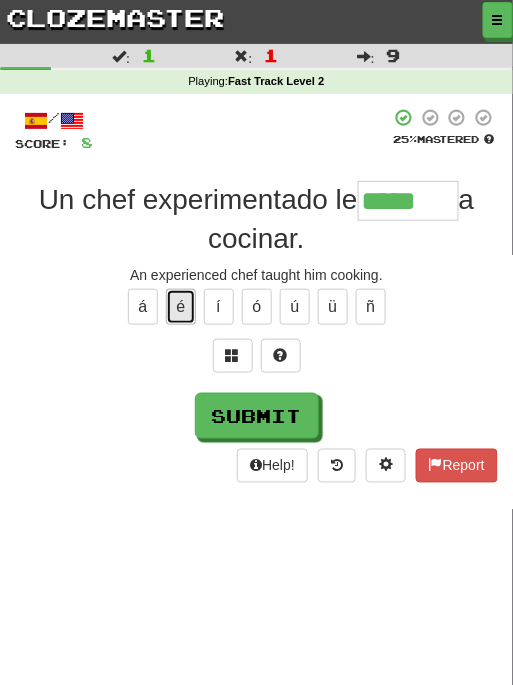 click on "é" at bounding box center [181, 307] 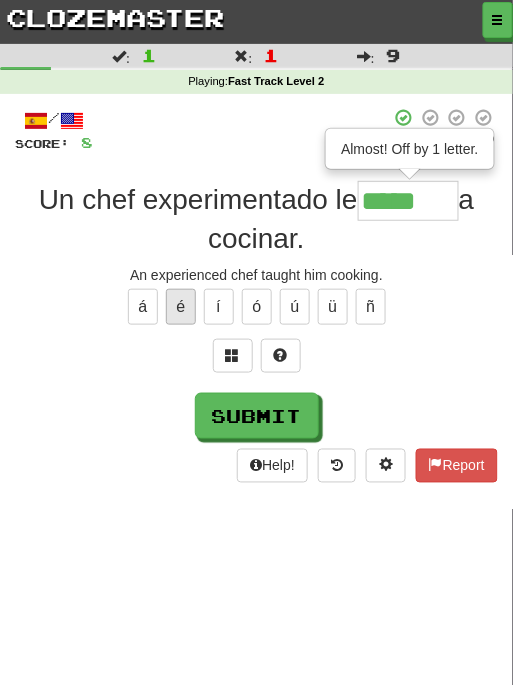 type on "******" 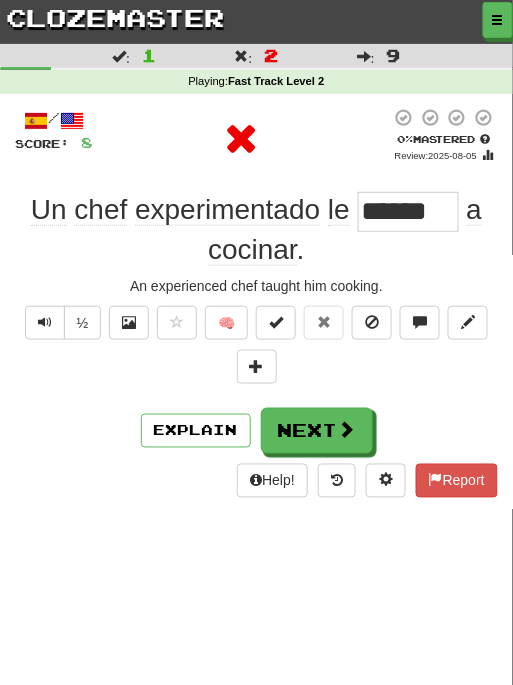 type 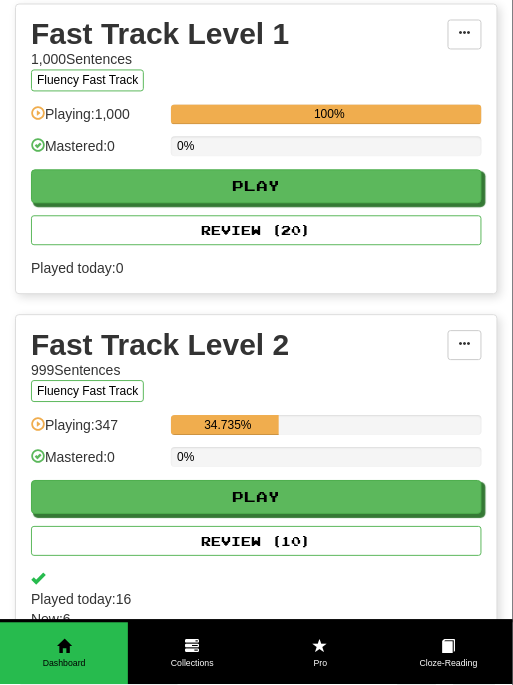 scroll, scrollTop: 481, scrollLeft: 0, axis: vertical 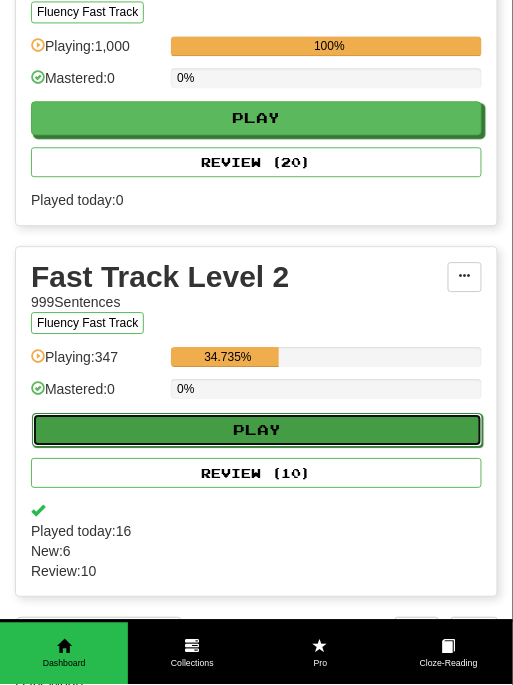 click on "Play" at bounding box center (257, 430) 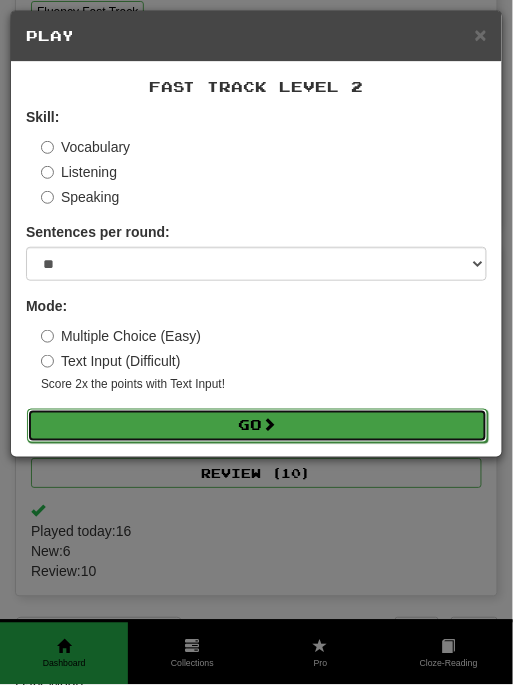 click on "Go" at bounding box center (257, 426) 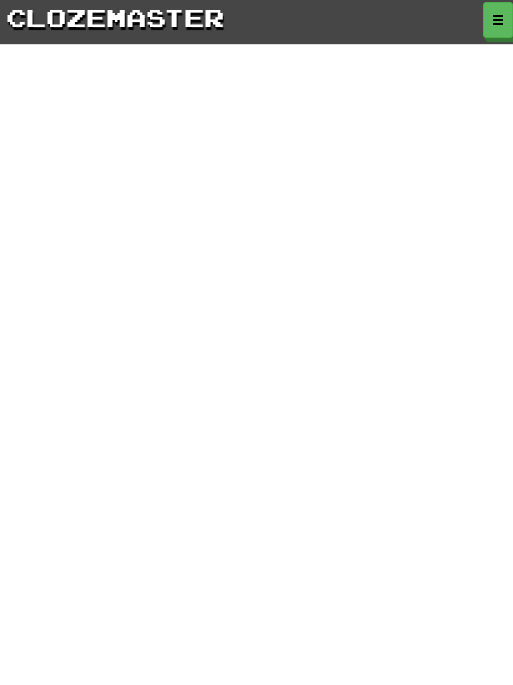 scroll, scrollTop: 0, scrollLeft: 0, axis: both 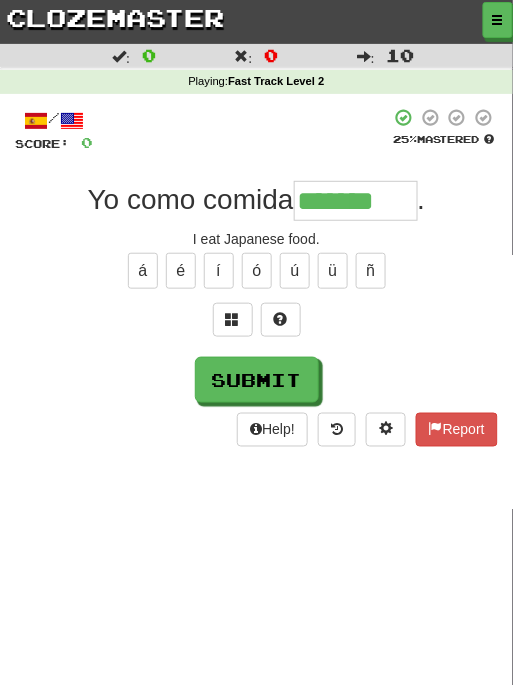 type on "********" 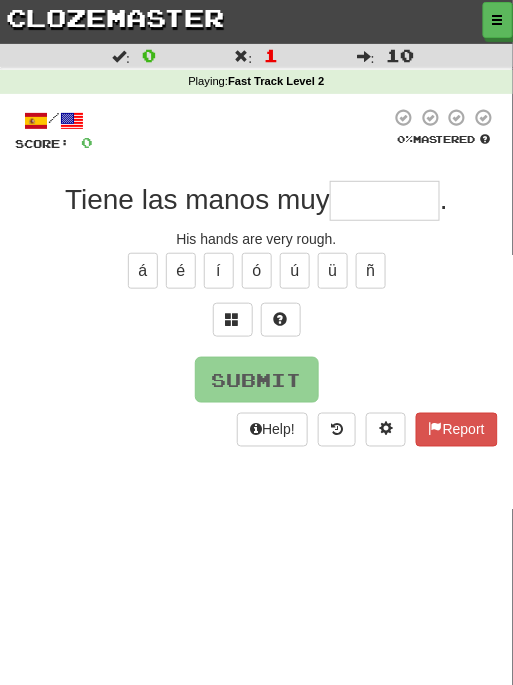 type on "*******" 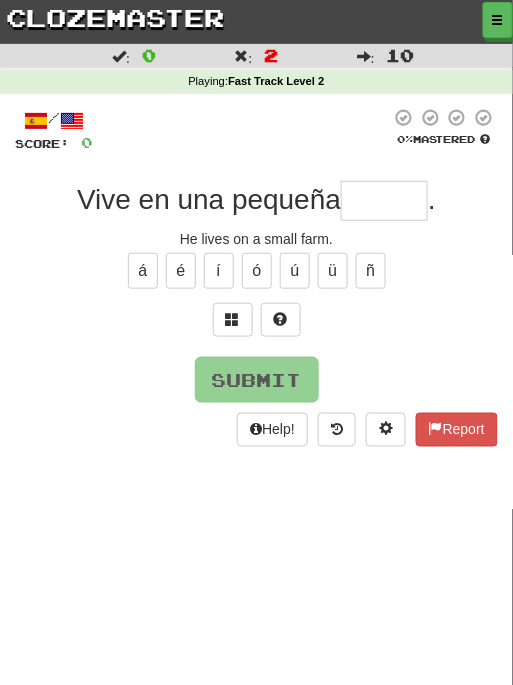 type on "*" 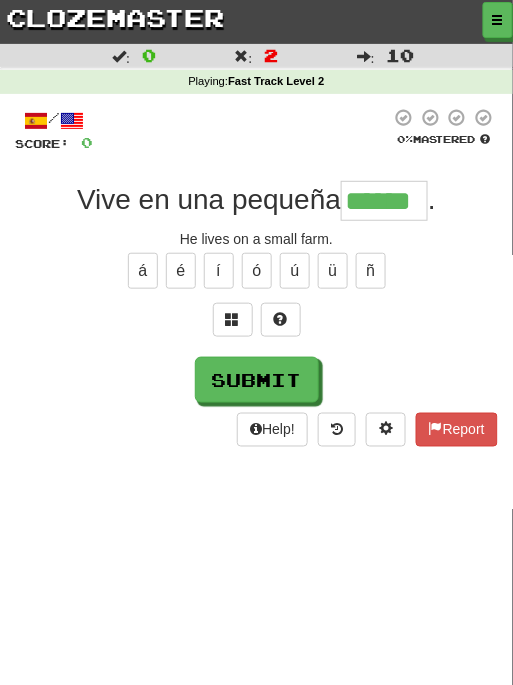type on "******" 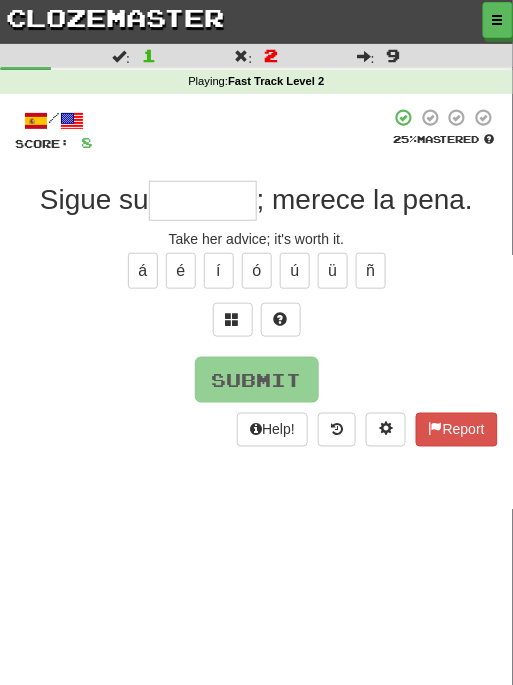 click at bounding box center (203, 201) 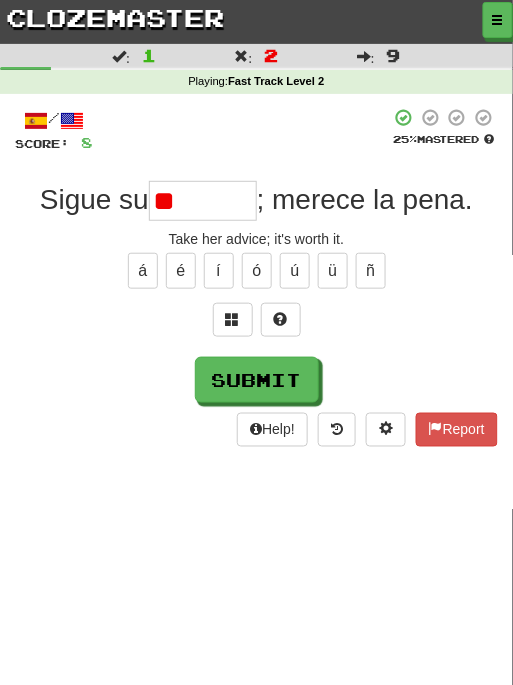 type on "*" 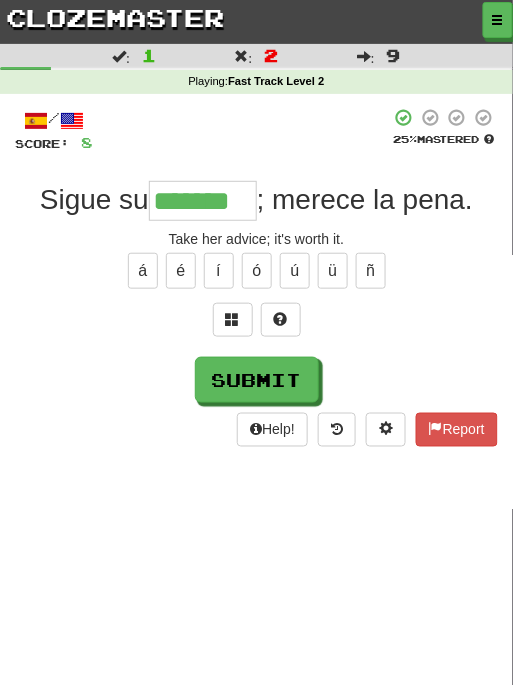 type on "*******" 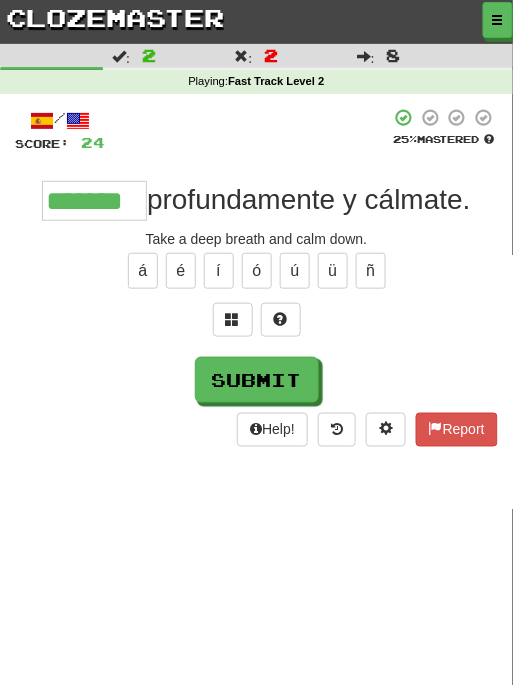 type on "*******" 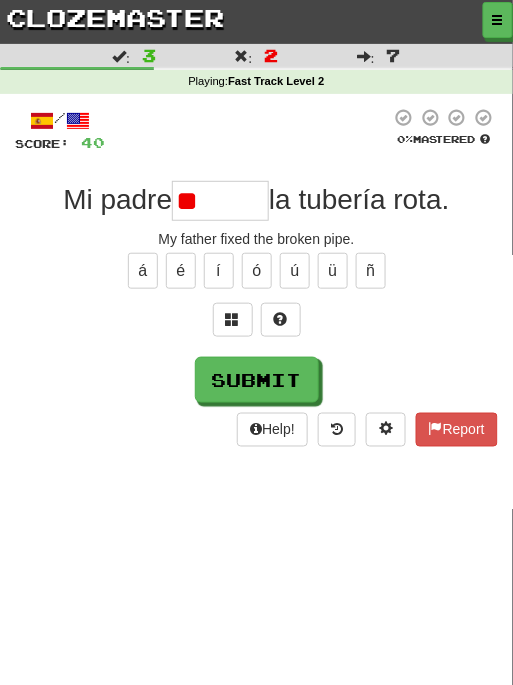 type on "*" 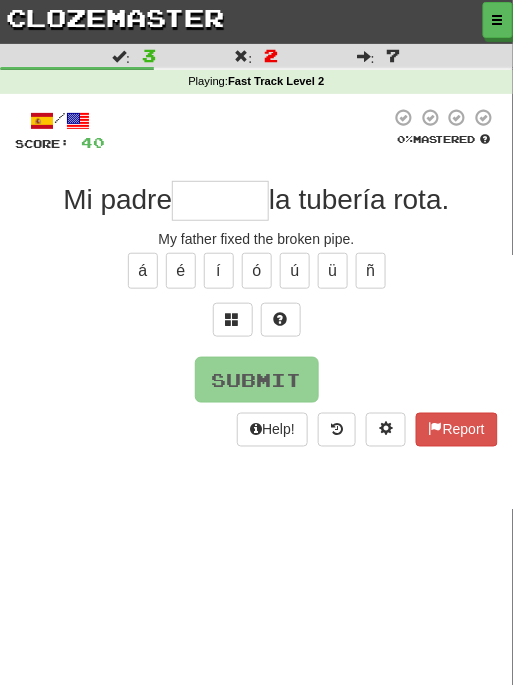 type on "*******" 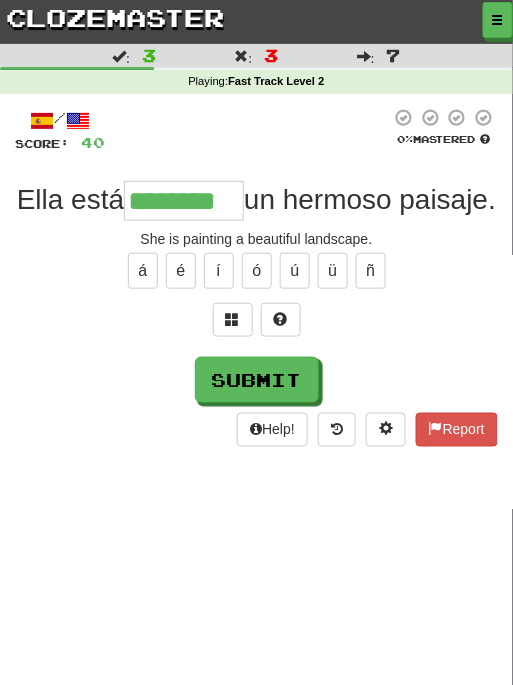 type on "********" 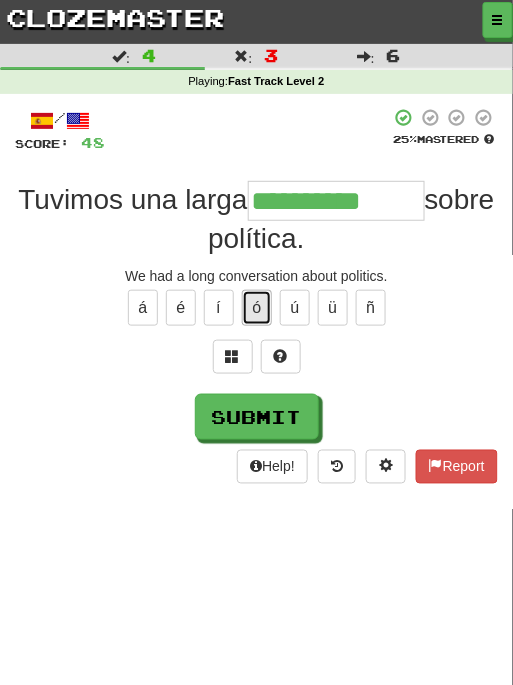 click on "ó" at bounding box center (257, 308) 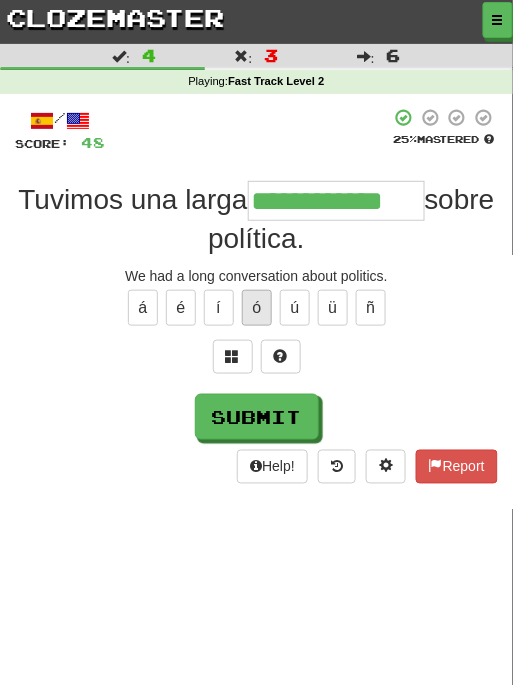 type on "**********" 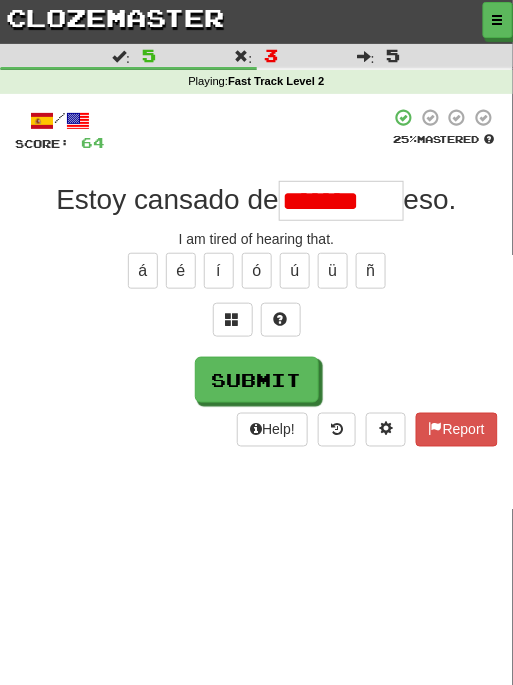 scroll, scrollTop: 0, scrollLeft: 0, axis: both 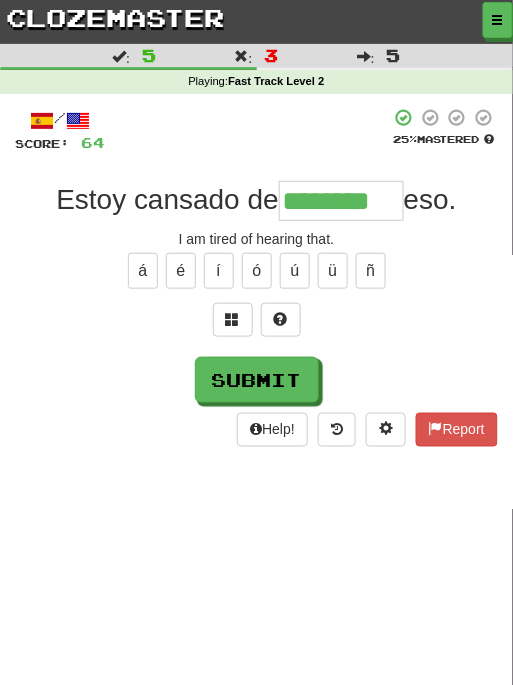 type on "********" 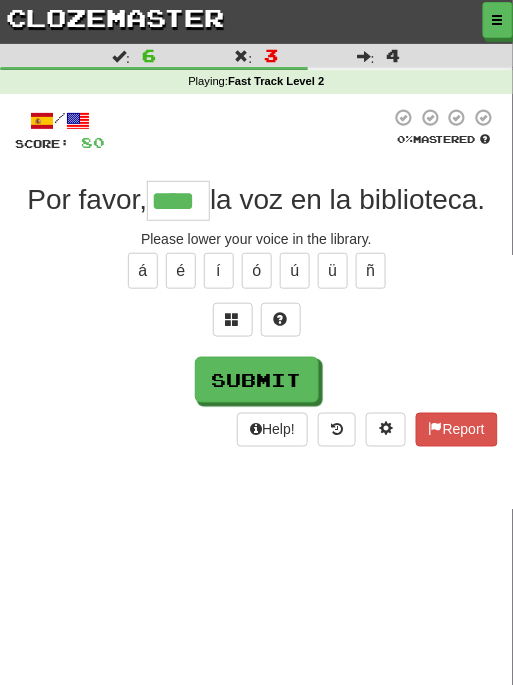 type on "****" 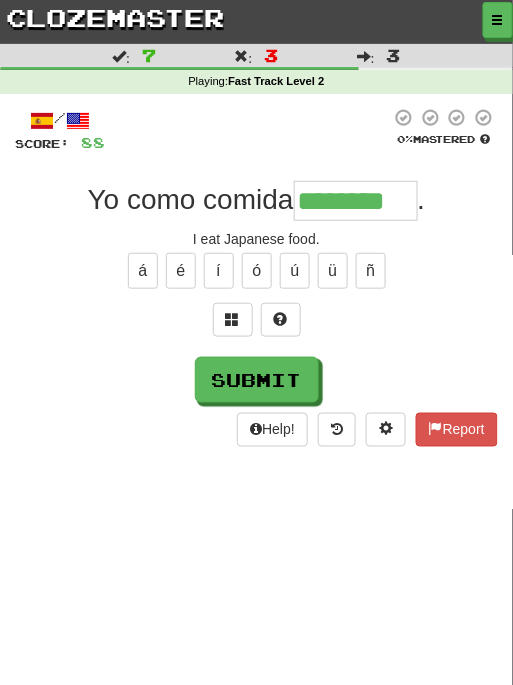 type on "********" 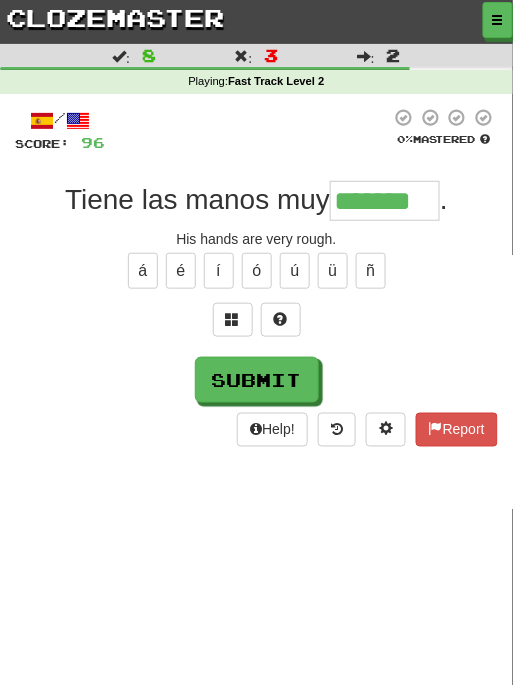 type on "*******" 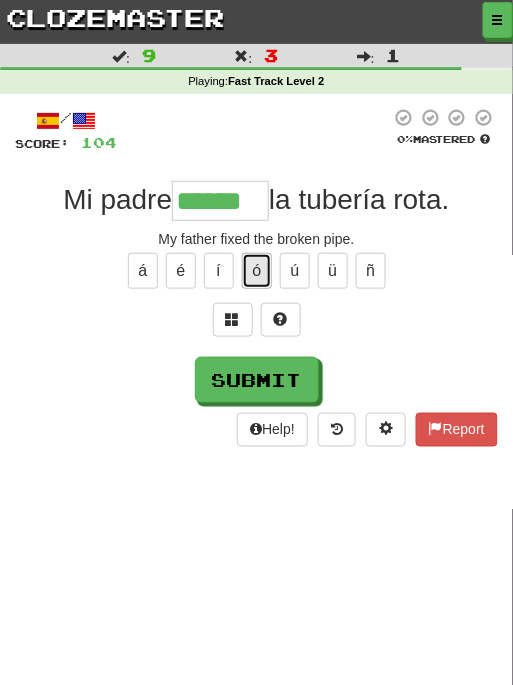 click on "ó" at bounding box center (257, 271) 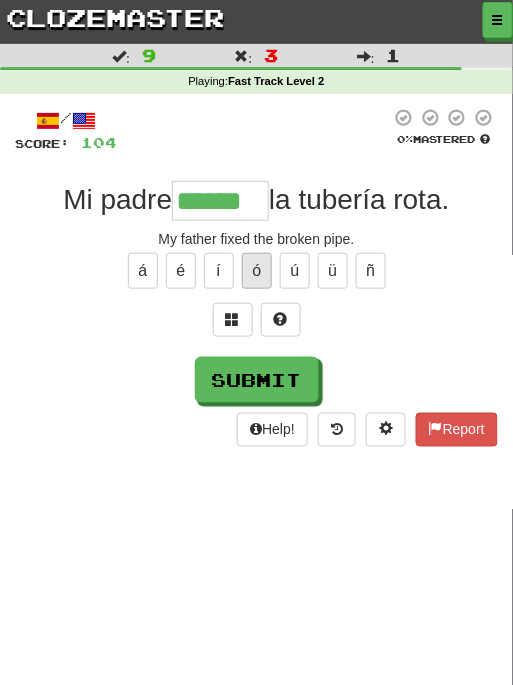 type on "*******" 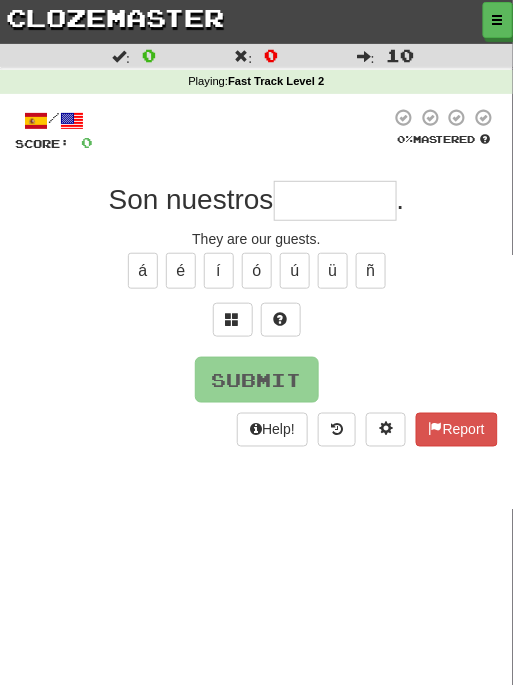 type on "*********" 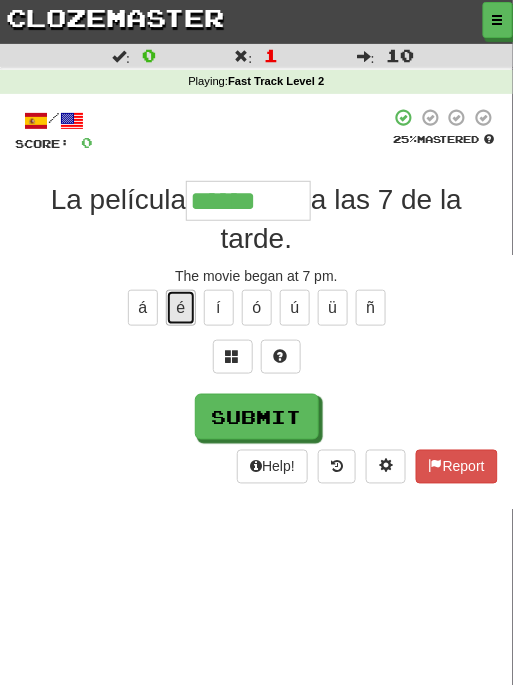 click on "é" at bounding box center (181, 308) 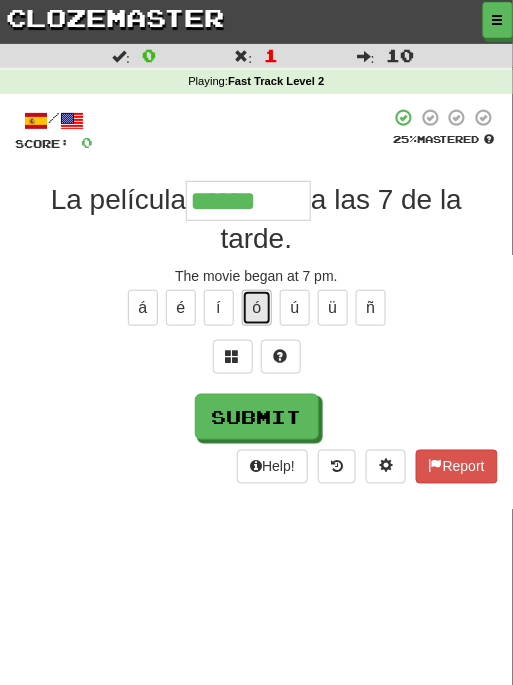 click on "ó" at bounding box center (257, 308) 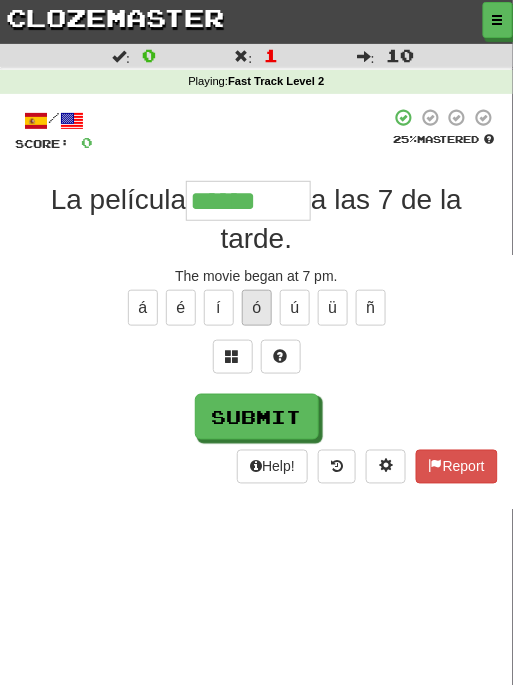 type on "*******" 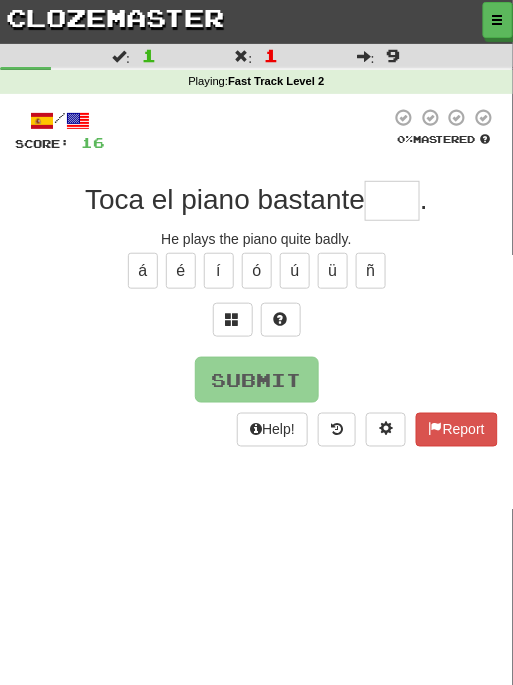 type on "*" 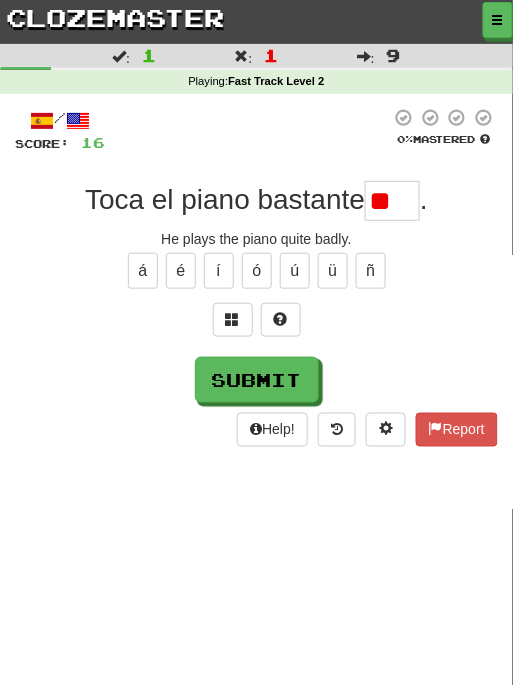 type on "*" 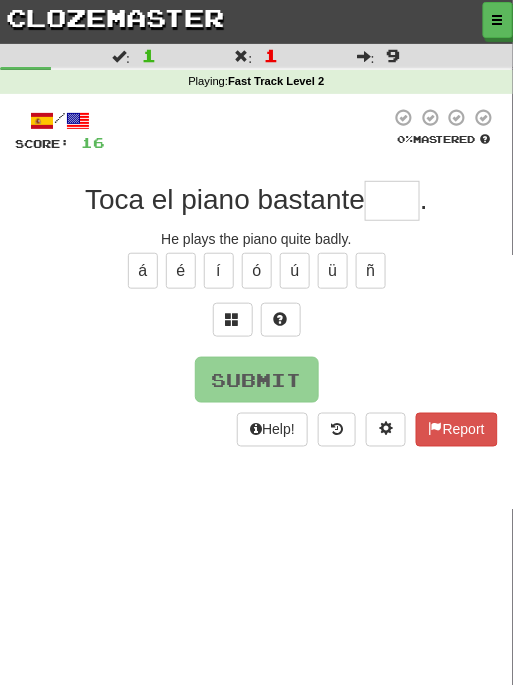 type on "***" 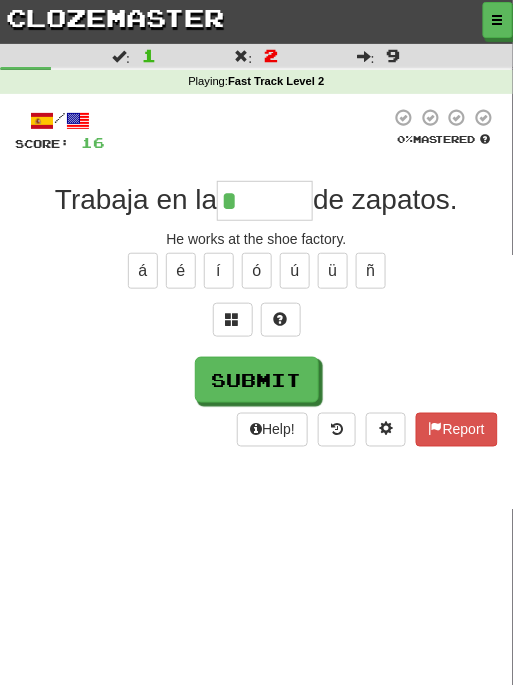 type on "*******" 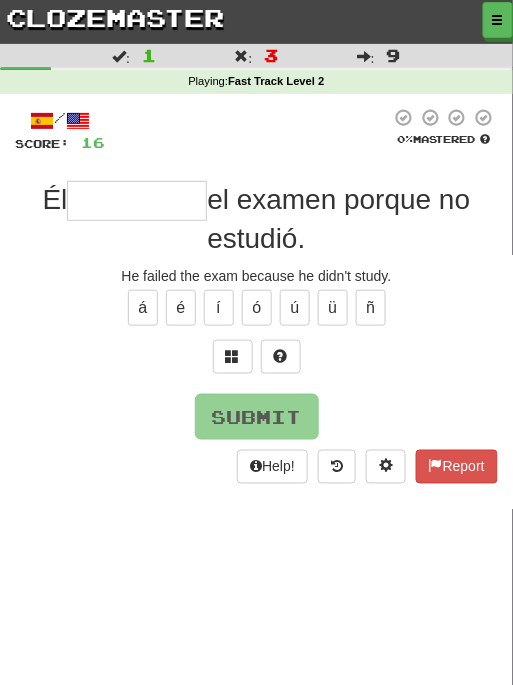 type on "*********" 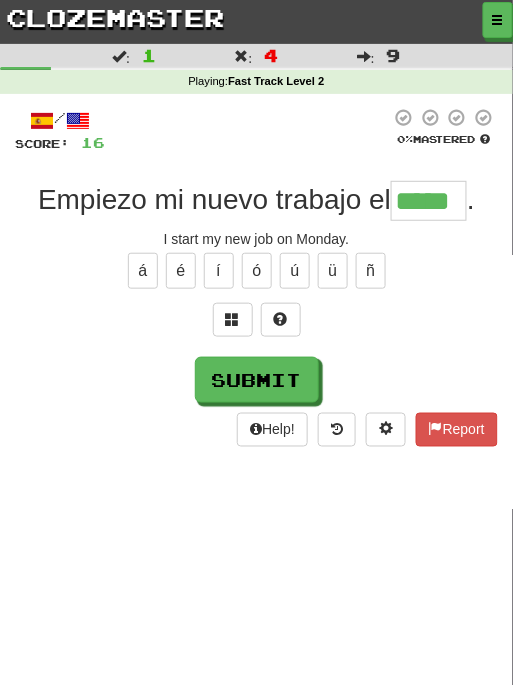 type on "*****" 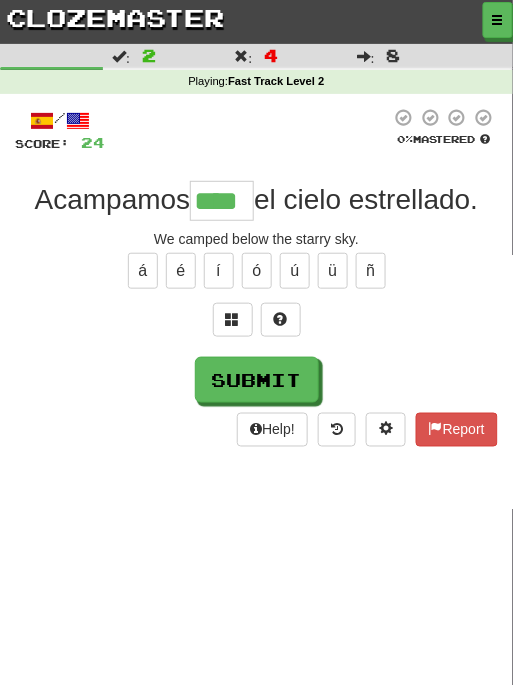 type on "****" 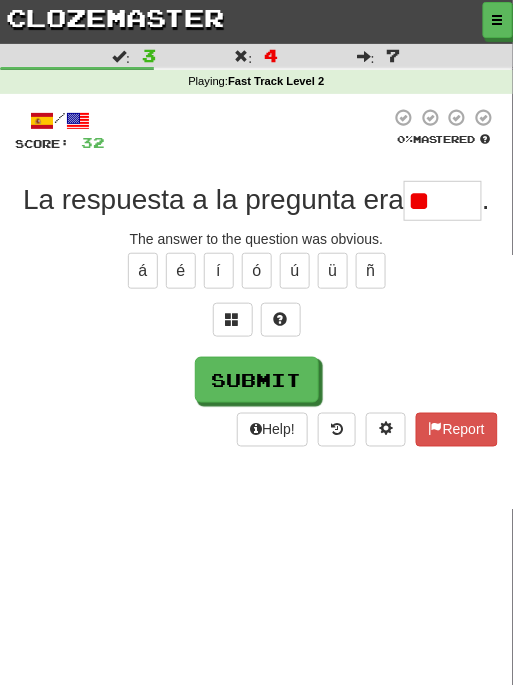 type on "*" 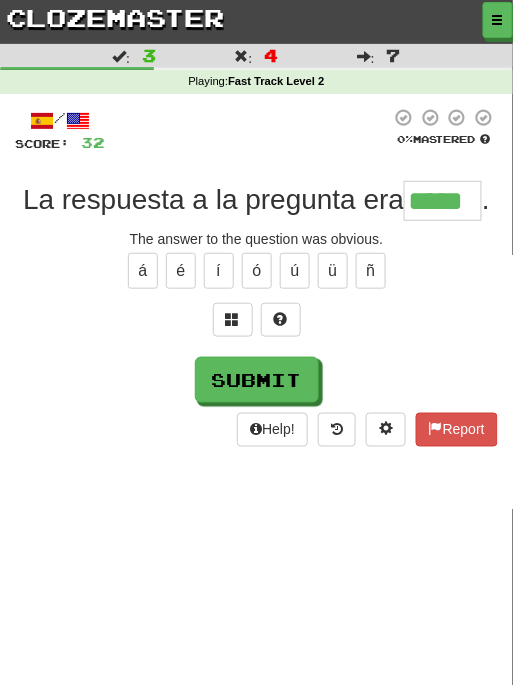 type on "*****" 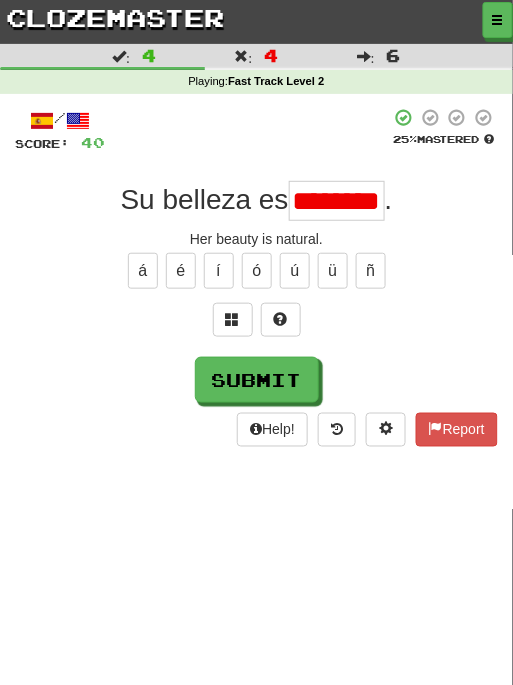 scroll, scrollTop: 0, scrollLeft: 0, axis: both 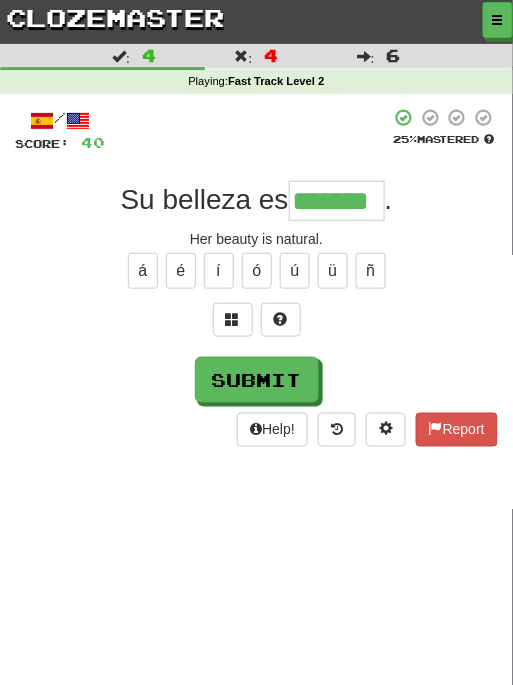 type on "*******" 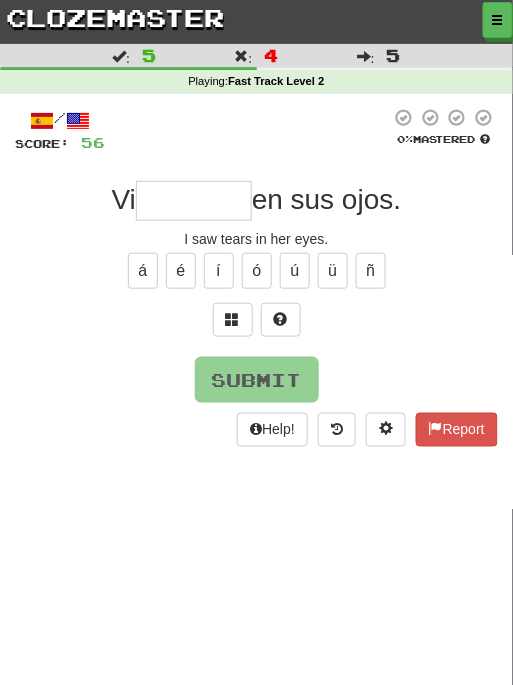 type on "********" 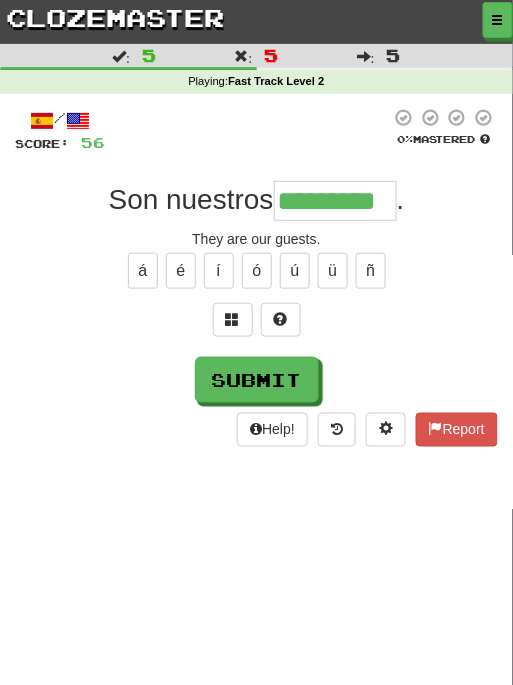 type on "*********" 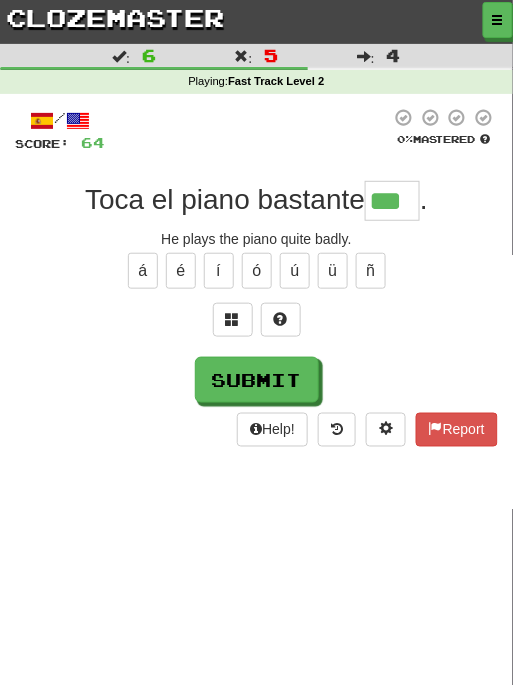 type on "***" 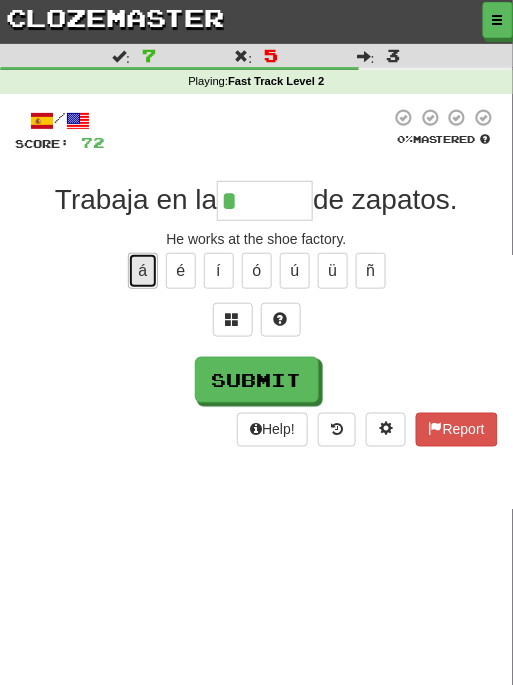 click on "á" at bounding box center (143, 271) 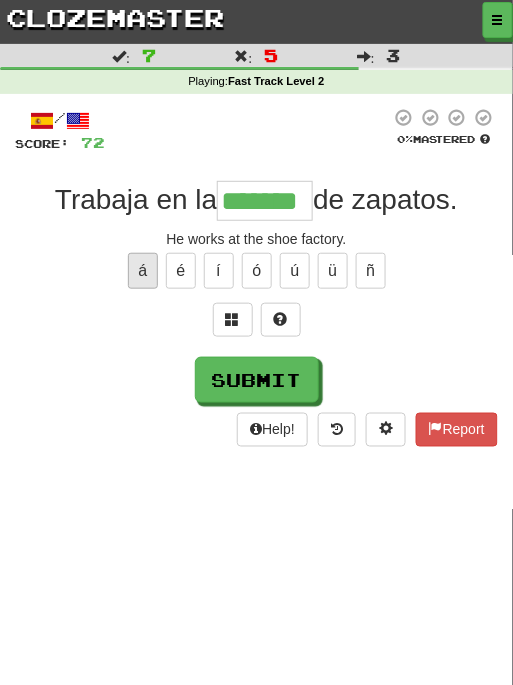 type on "*******" 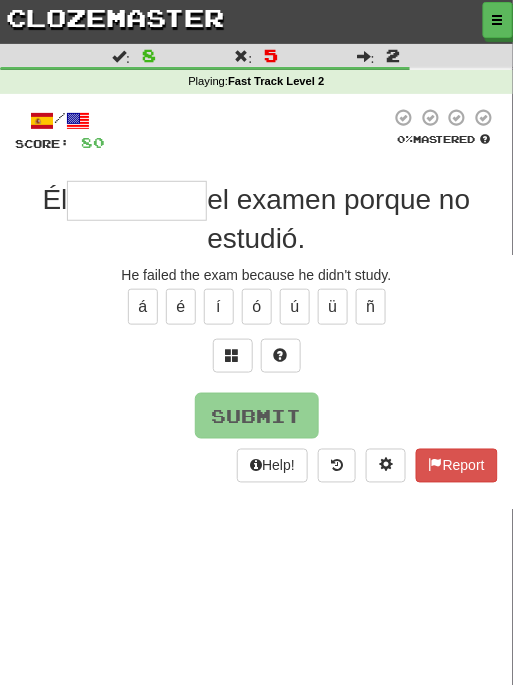 type on "*********" 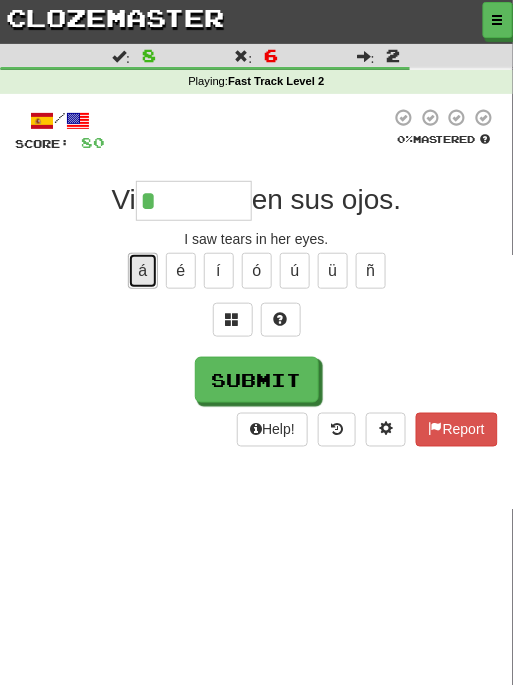 click on "á" at bounding box center [143, 271] 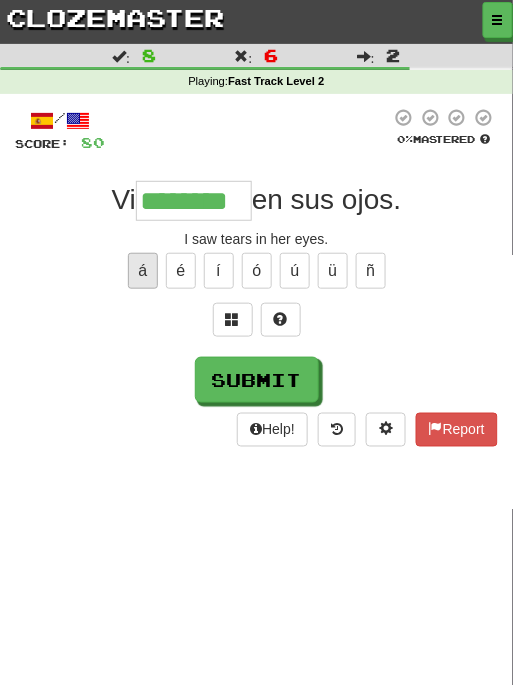 type on "********" 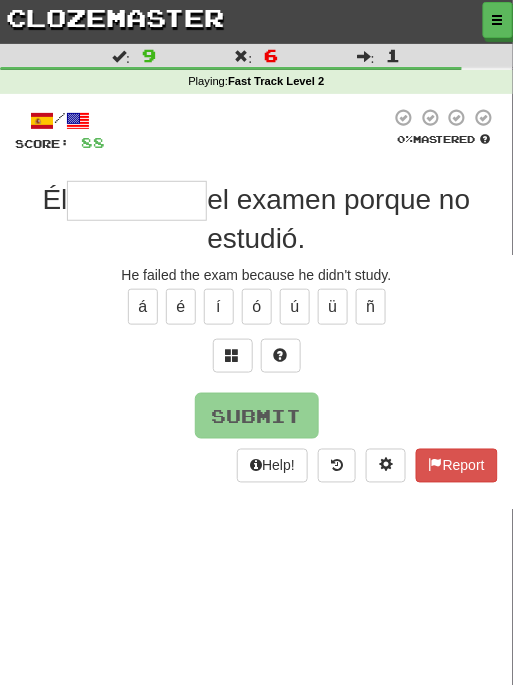 type on "*" 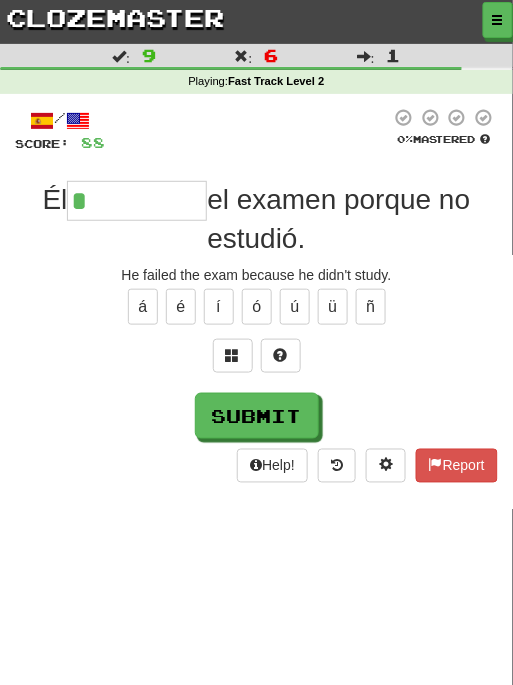 type on "*********" 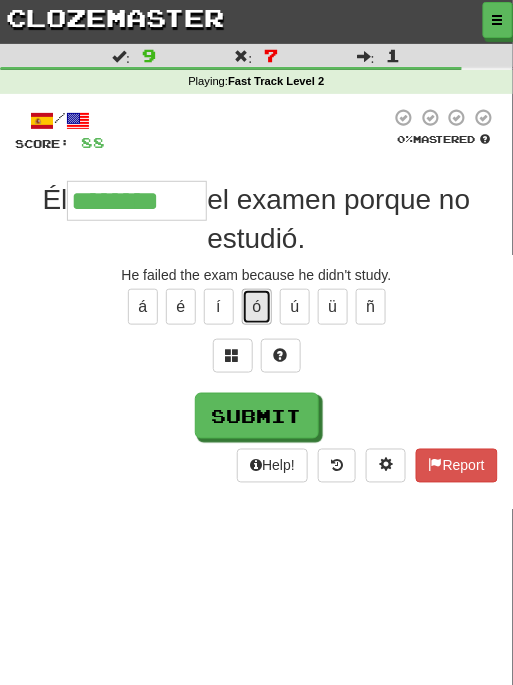 click on "ó" at bounding box center [257, 307] 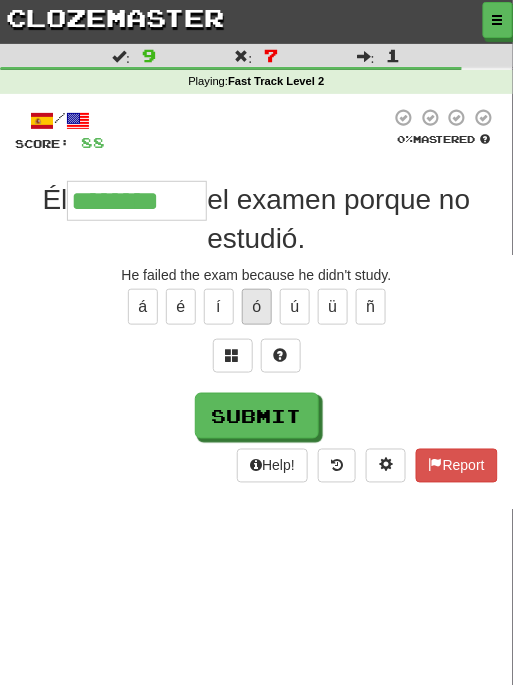 type on "*********" 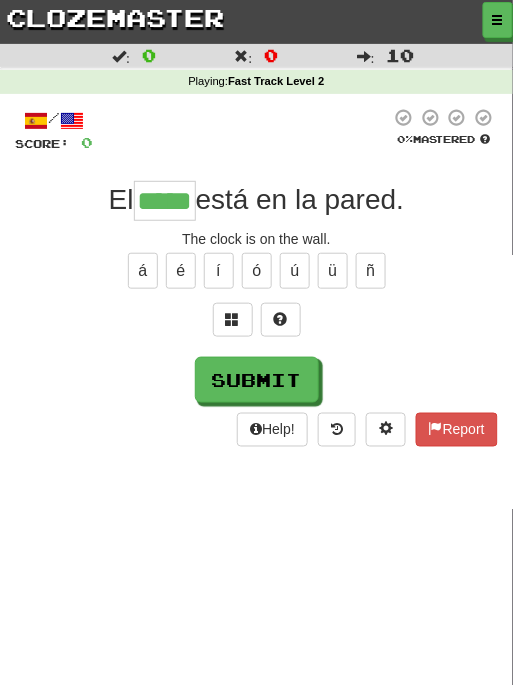 type on "*****" 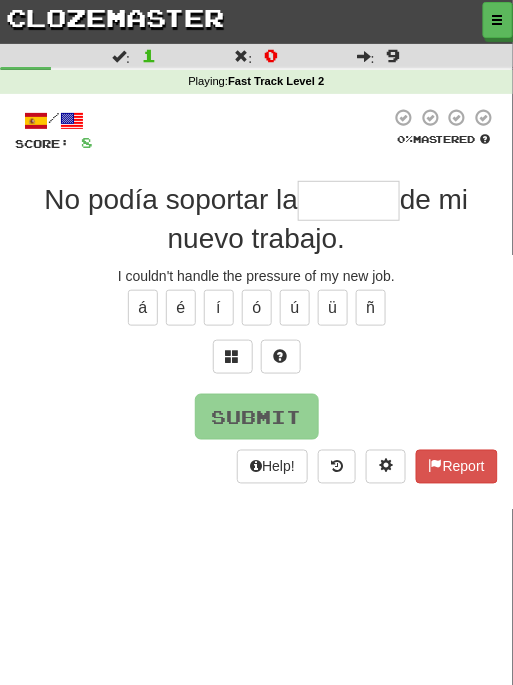 type on "*******" 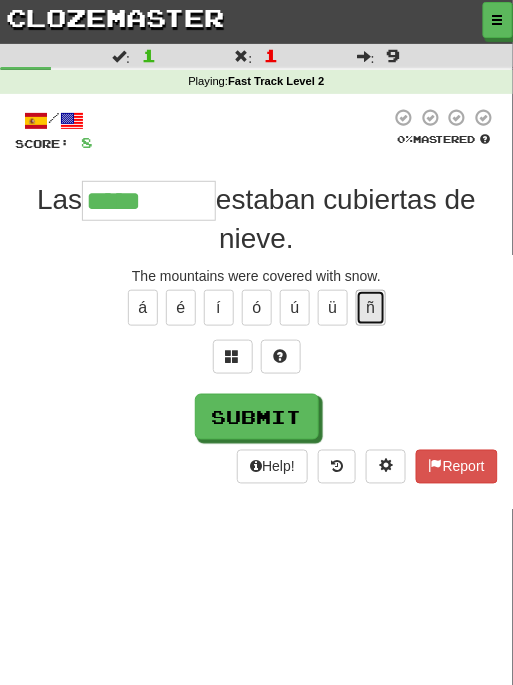 click on "ñ" at bounding box center [371, 308] 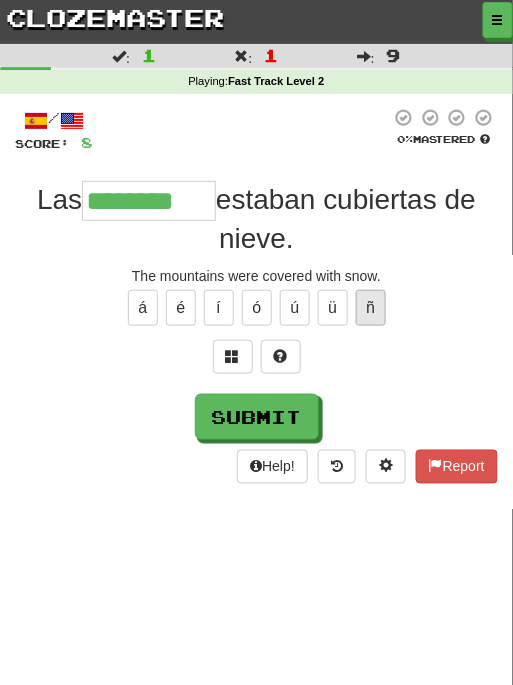 type on "********" 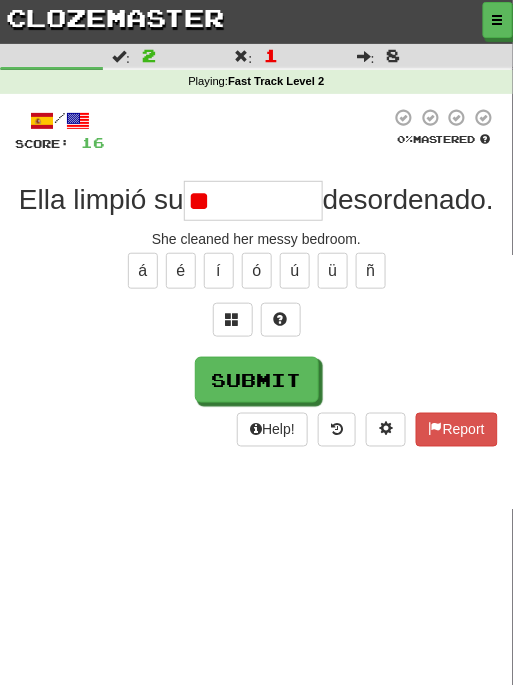 type on "*" 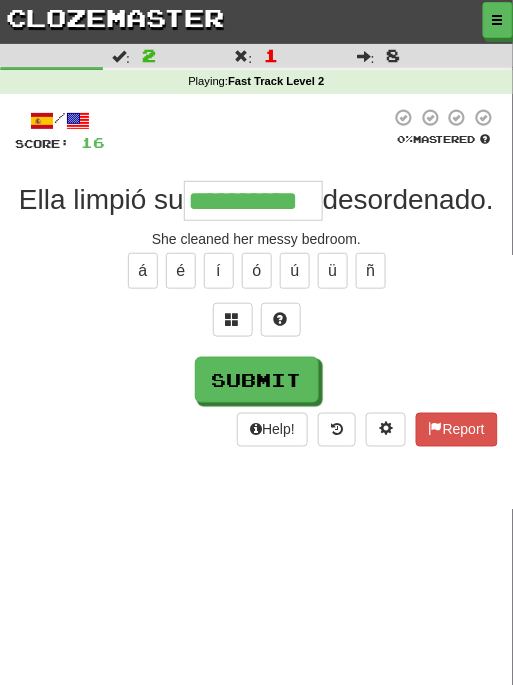 type on "**********" 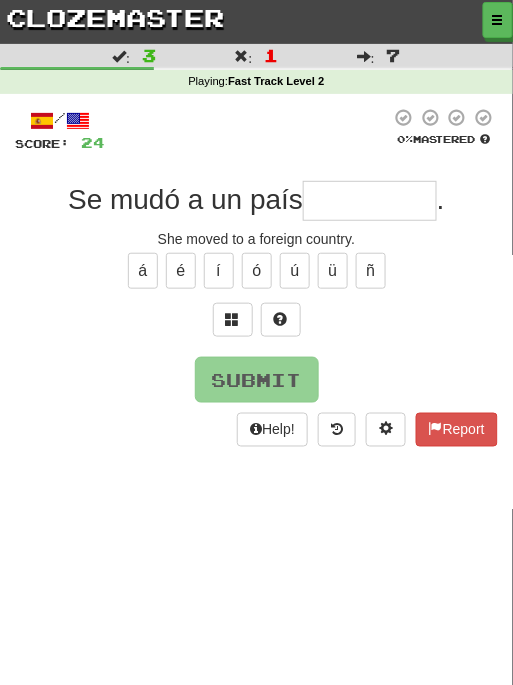 type on "**********" 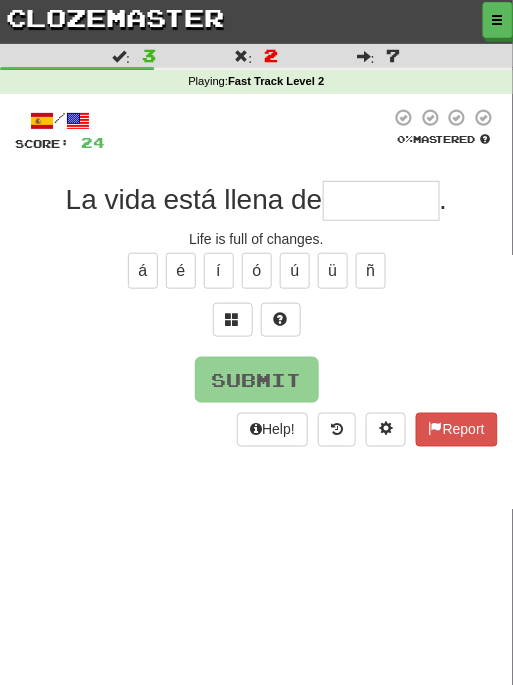 type on "*******" 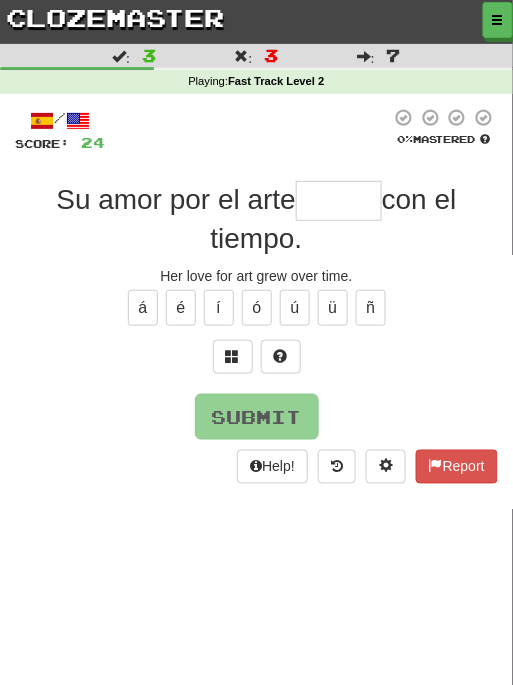 type on "******" 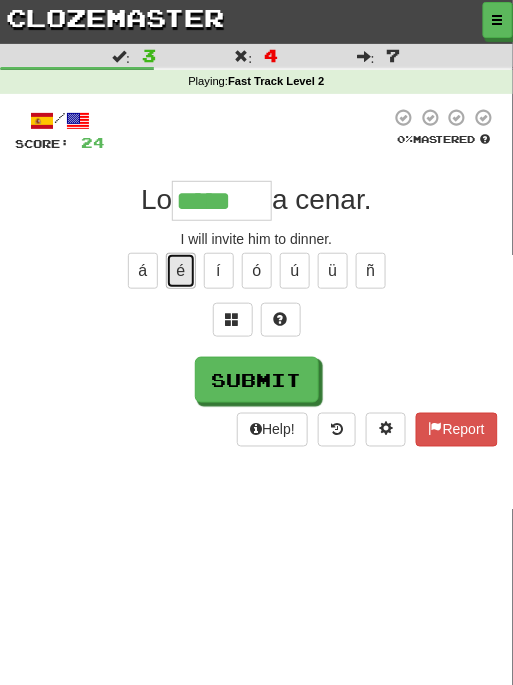 click on "é" at bounding box center [181, 271] 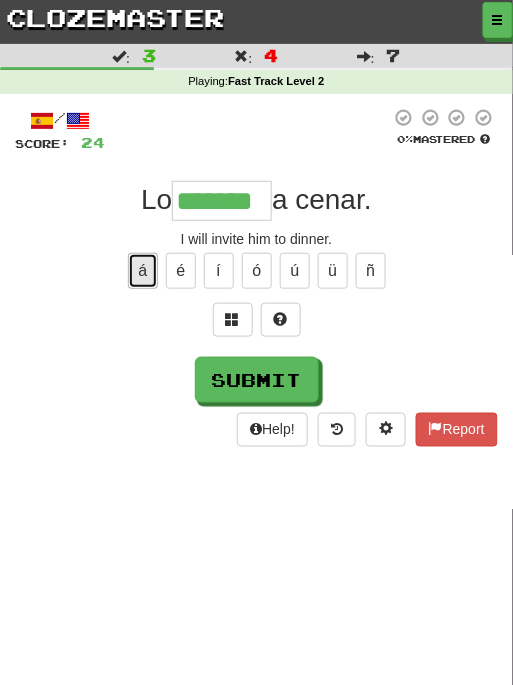click on "á" at bounding box center (143, 271) 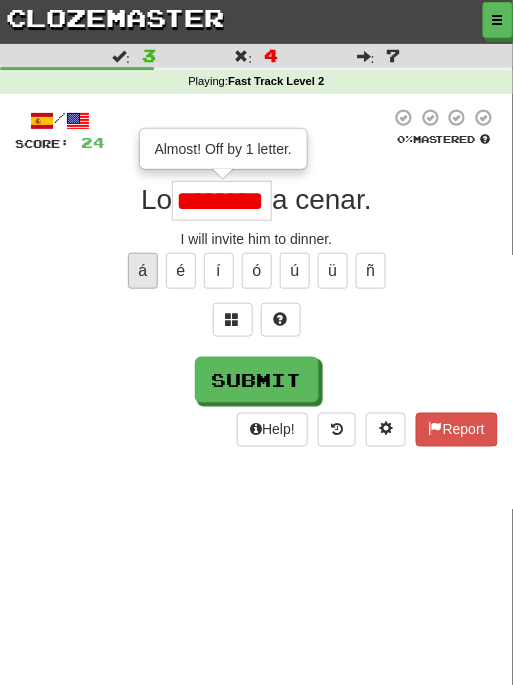 type on "********" 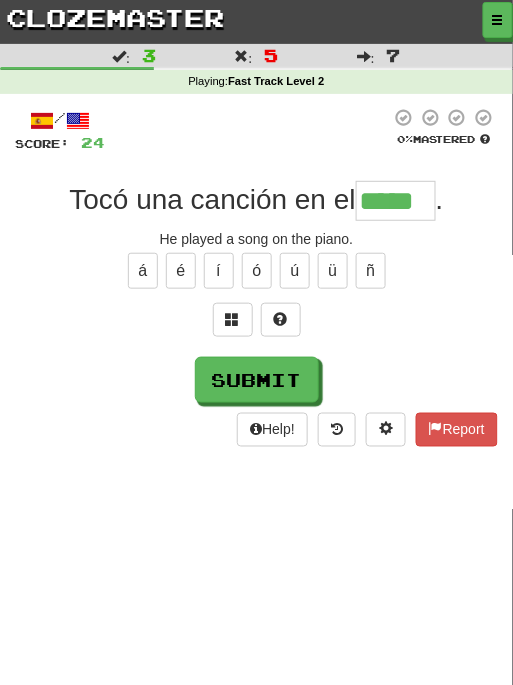 type on "*****" 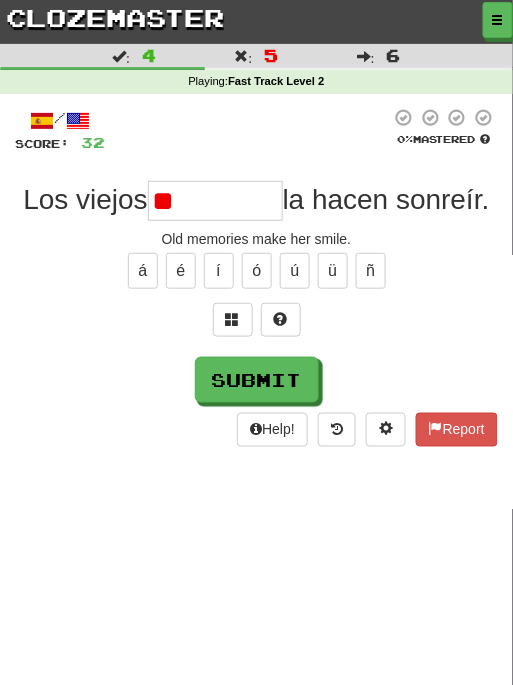 type on "*" 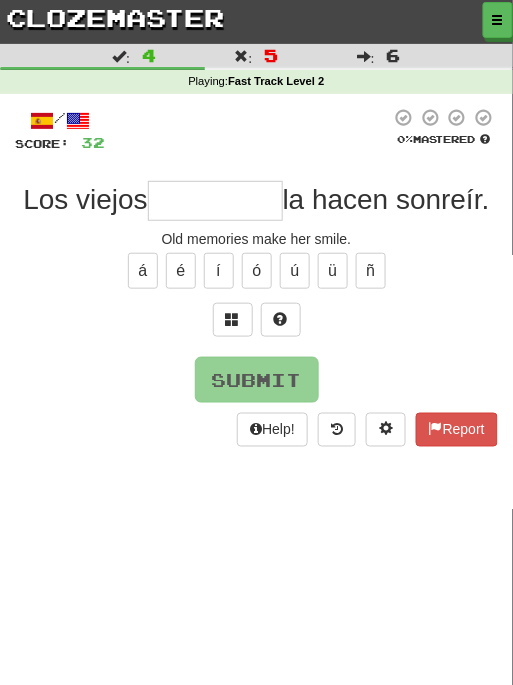 type on "*********" 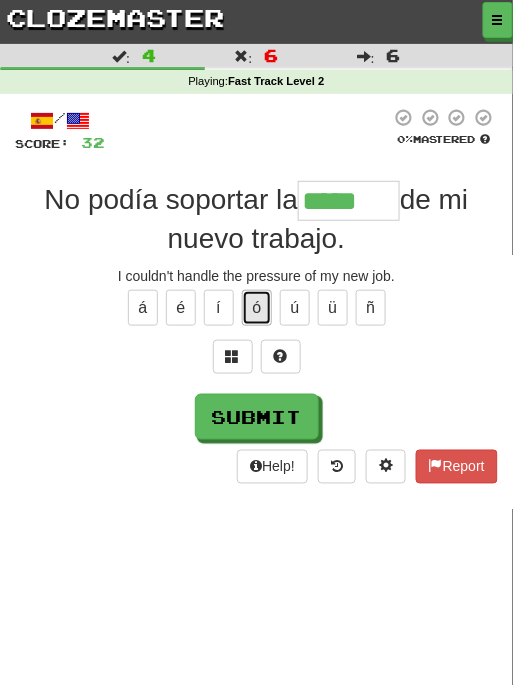 click on "ó" at bounding box center [257, 308] 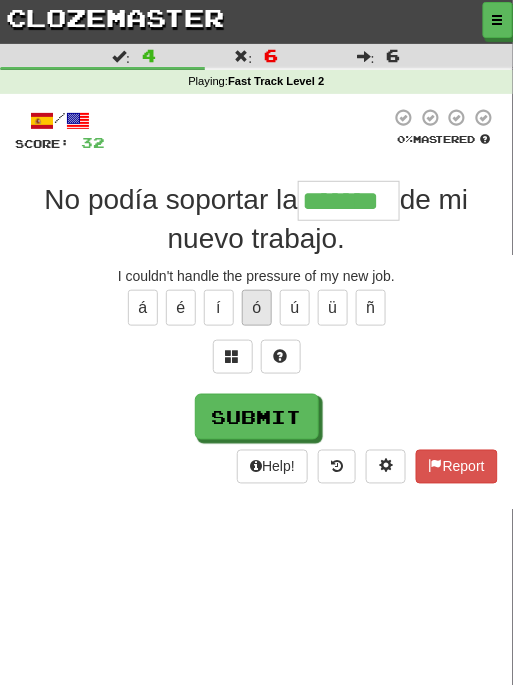 type on "*******" 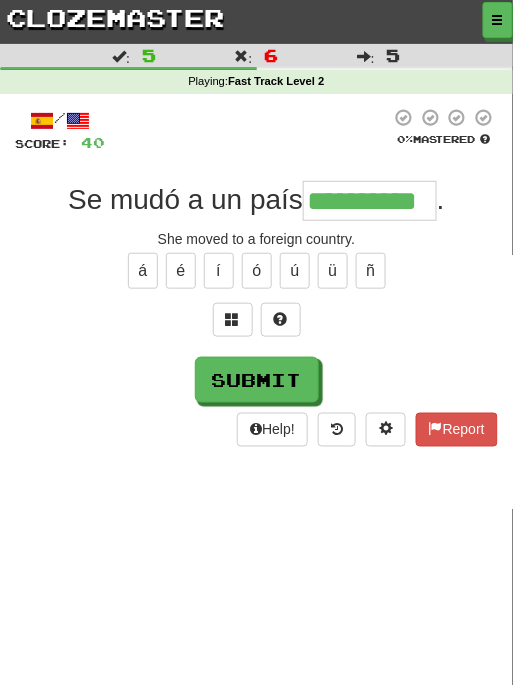 type on "**********" 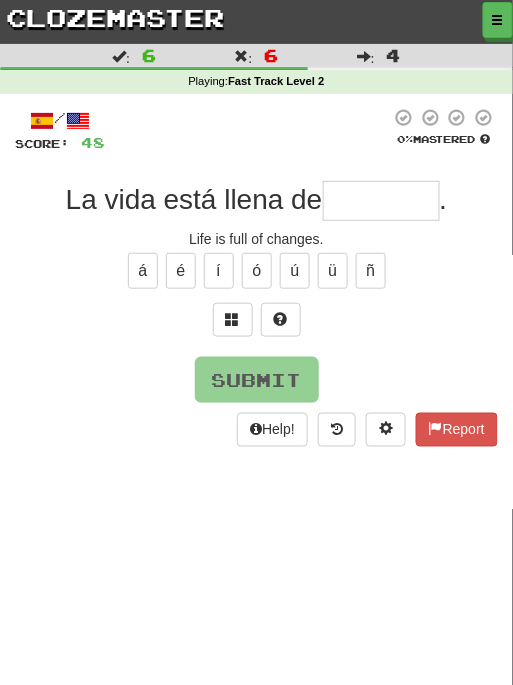 type on "*******" 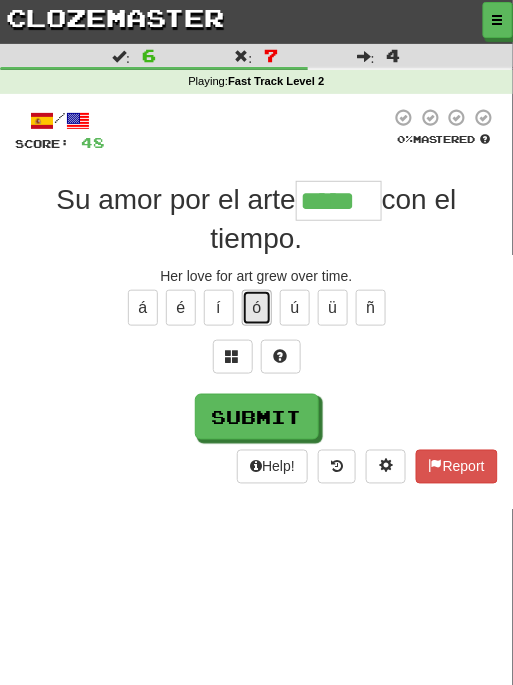 click on "ó" at bounding box center [257, 308] 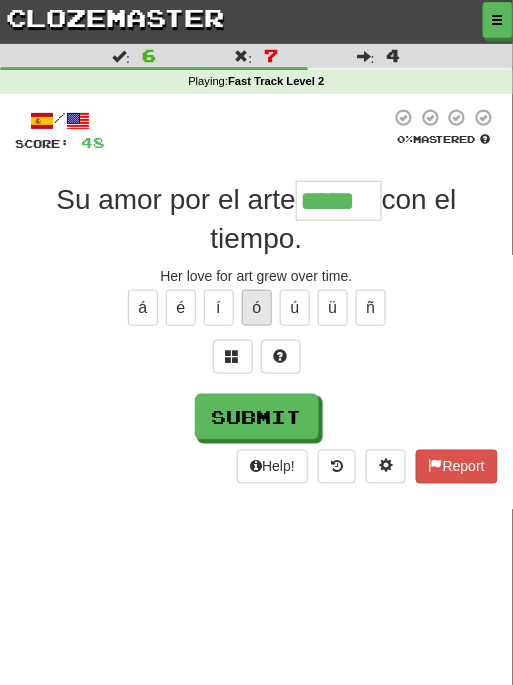 type on "******" 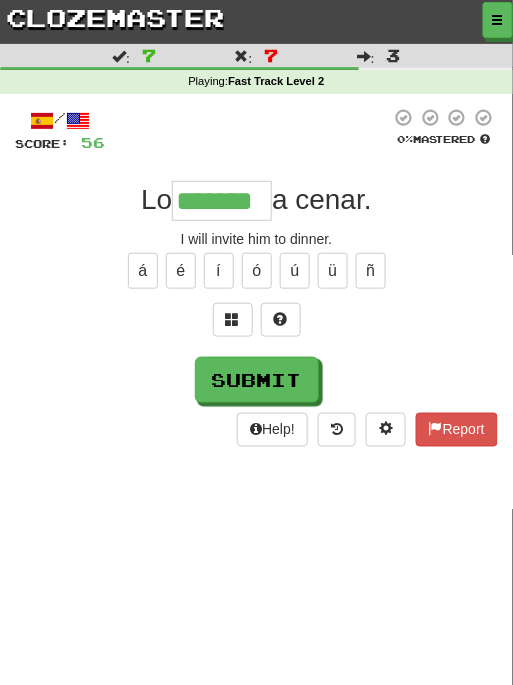 click on "á é í ó ú ü ñ" at bounding box center [256, 271] 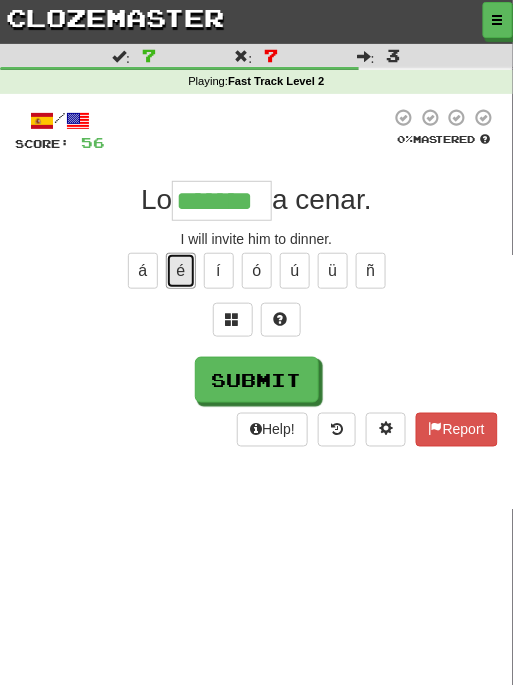 click on "á é í ó ú ü ñ" at bounding box center [256, 271] 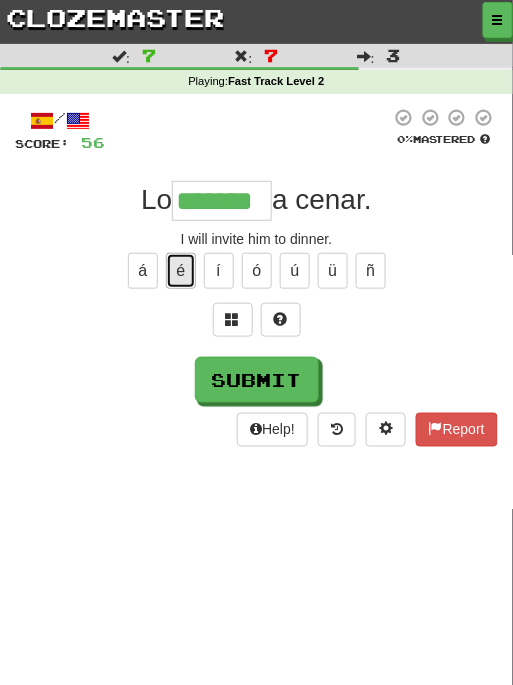 click on "é" at bounding box center (181, 271) 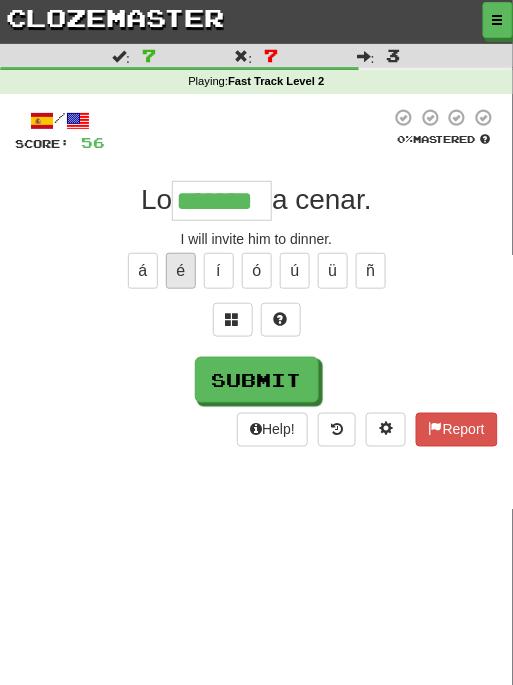 type on "********" 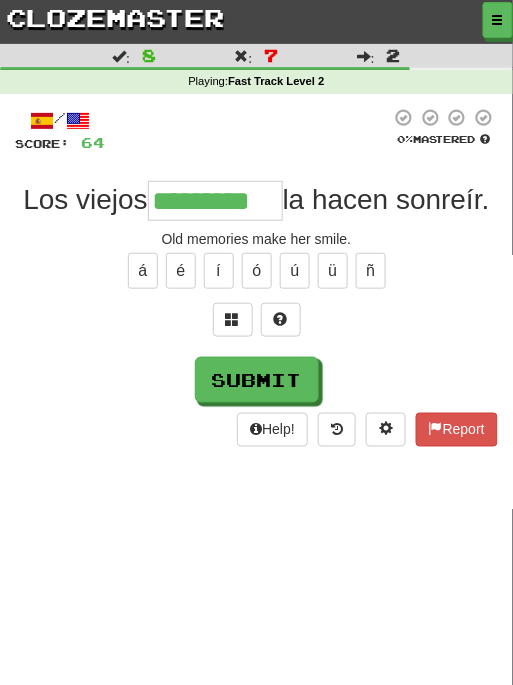 type on "*********" 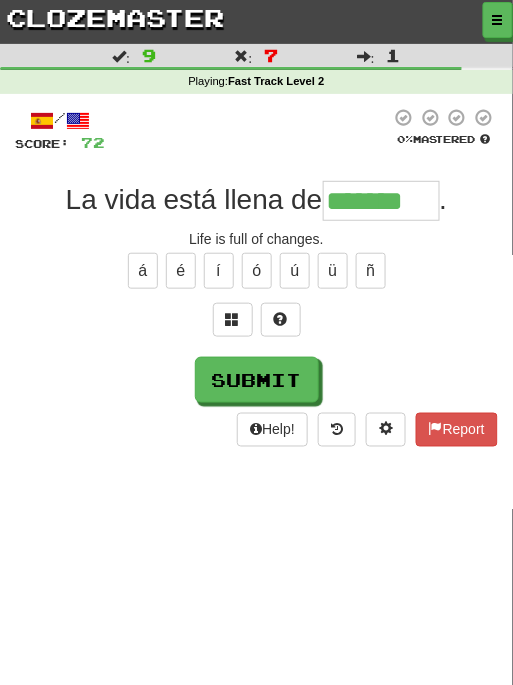 type on "*******" 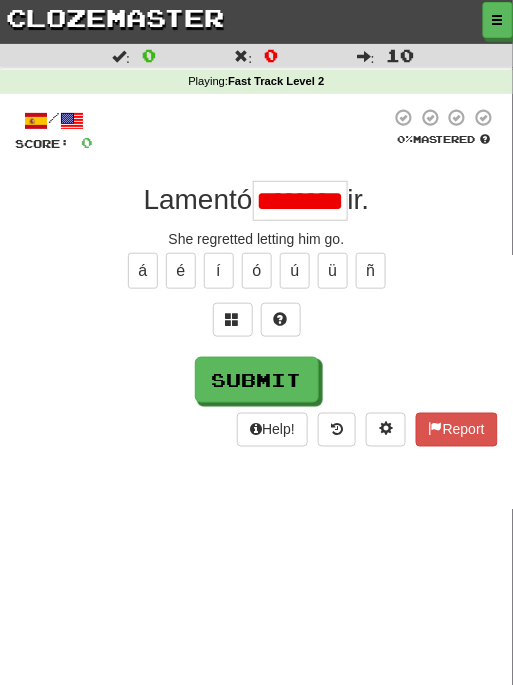 scroll, scrollTop: 0, scrollLeft: 0, axis: both 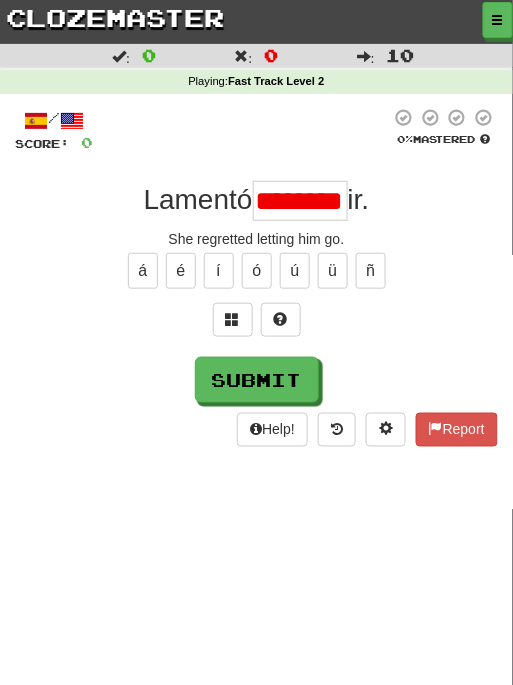 type on "*******" 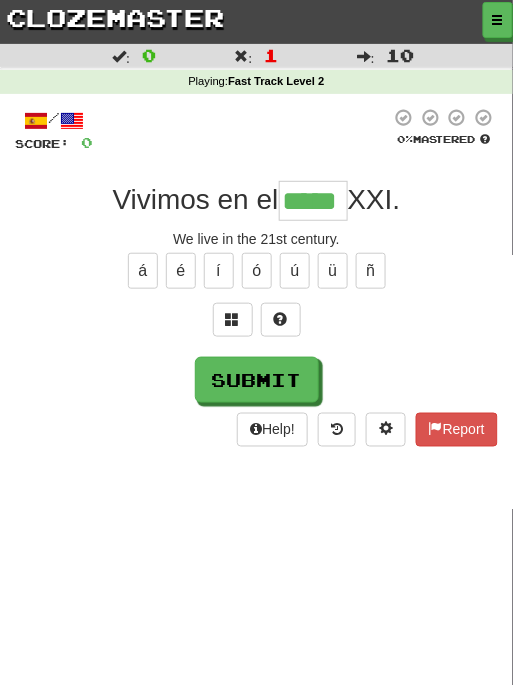 type on "*****" 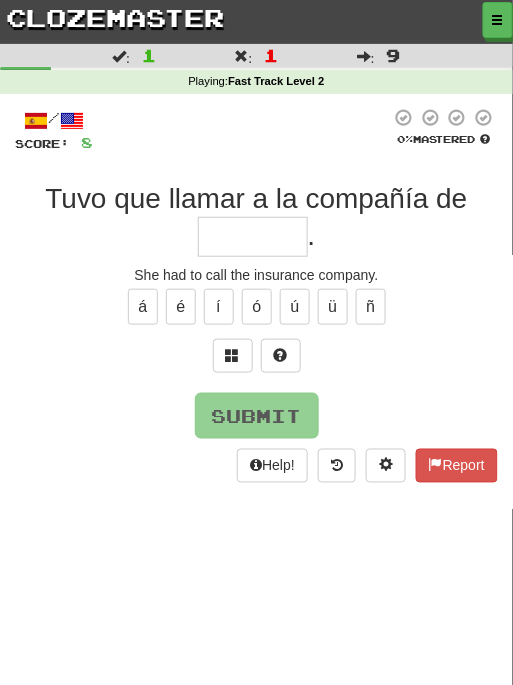 type on "*******" 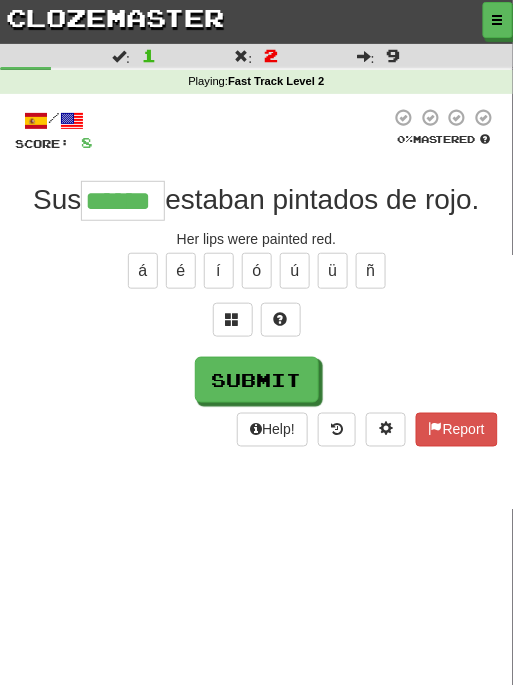type on "******" 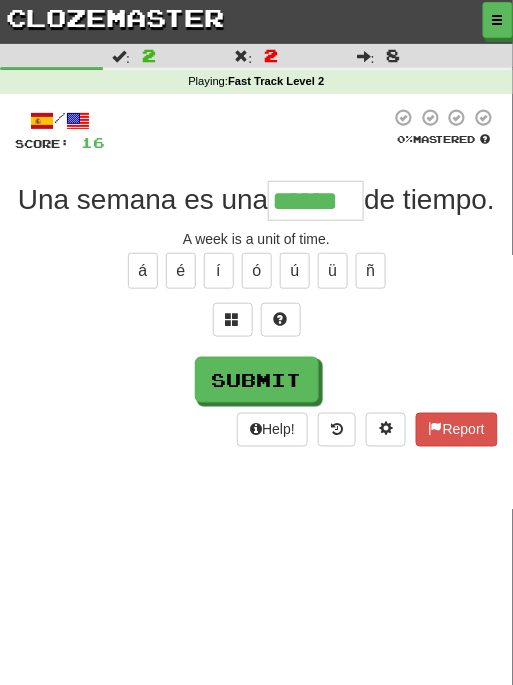 type on "******" 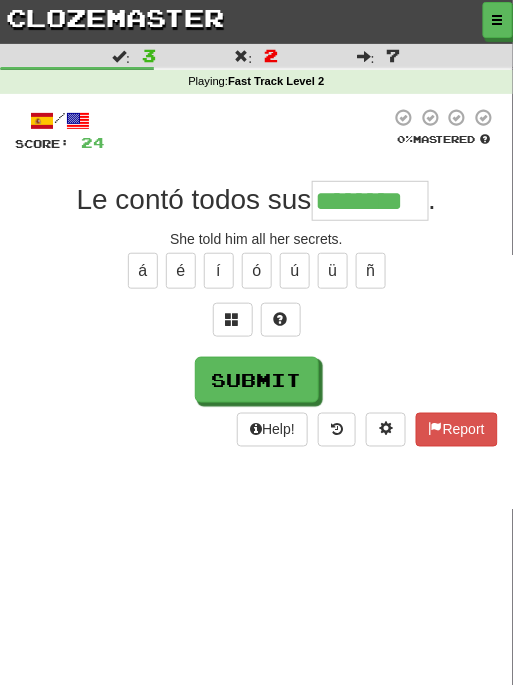 type on "********" 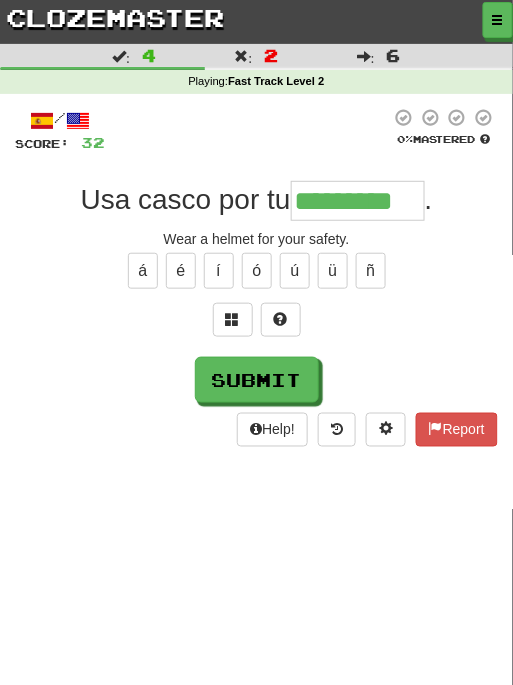 type on "*********" 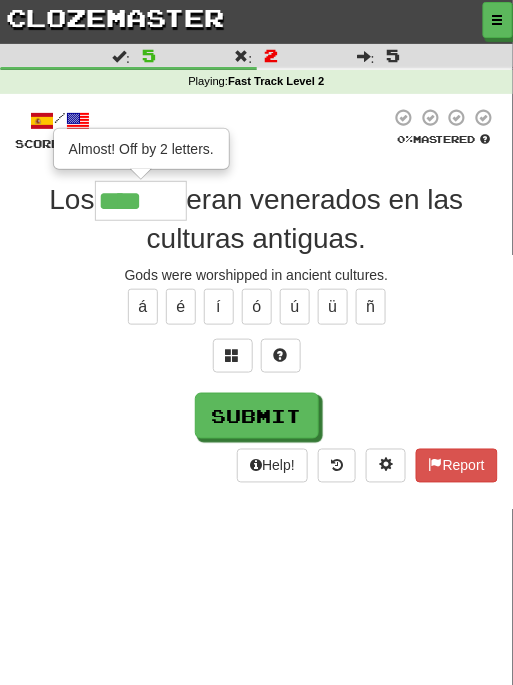type on "******" 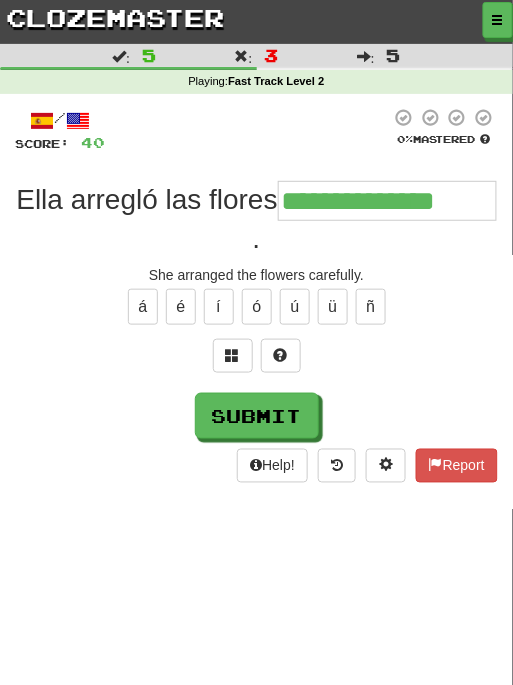 type on "**********" 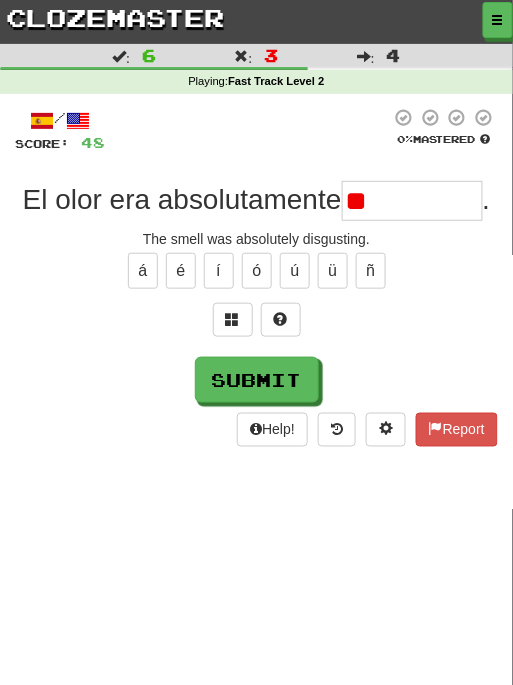 type on "*" 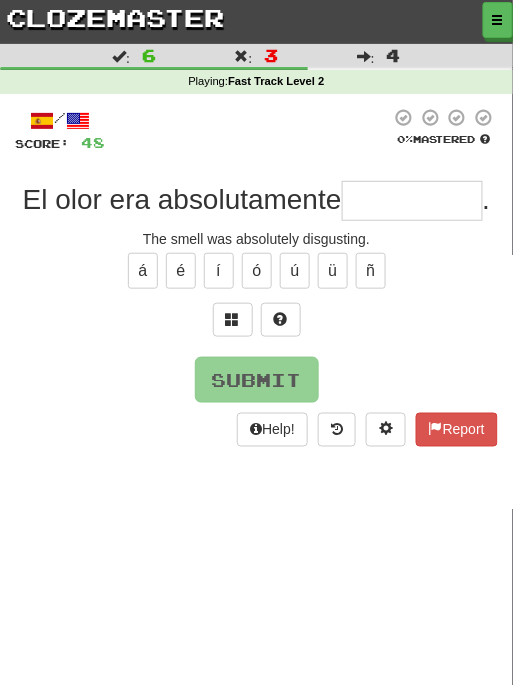 type on "*********" 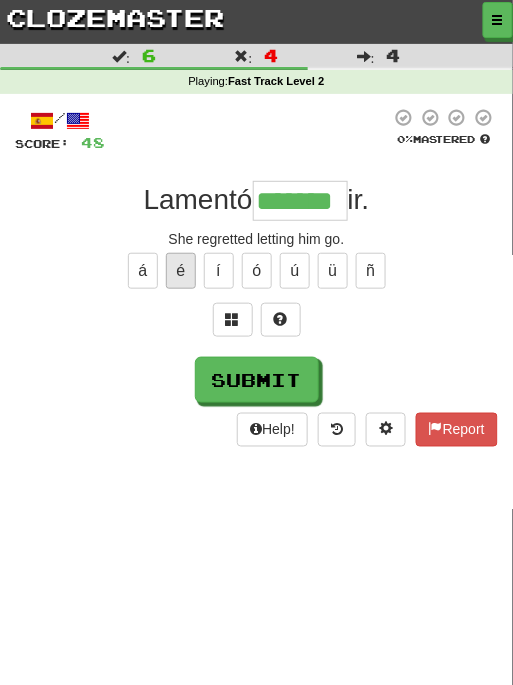 type on "*******" 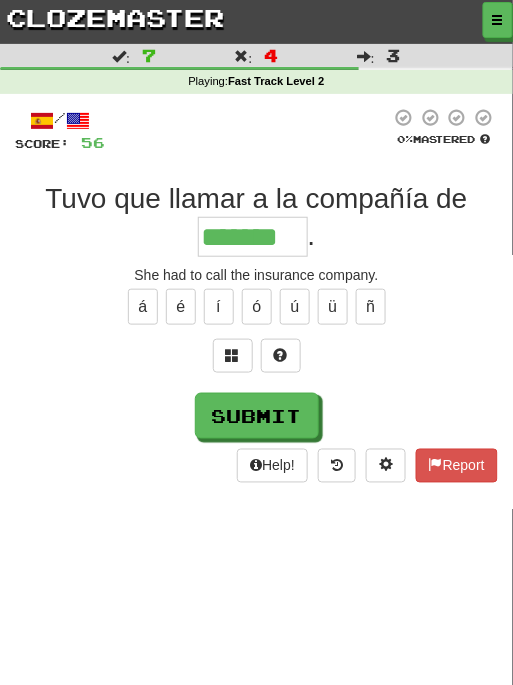 type on "*******" 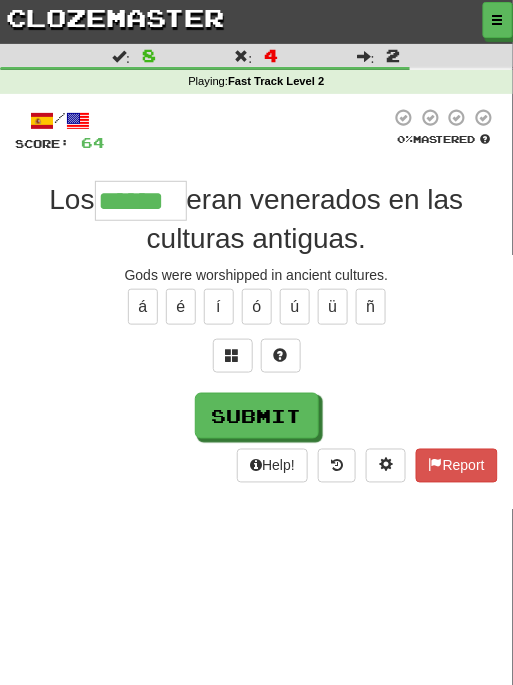type on "******" 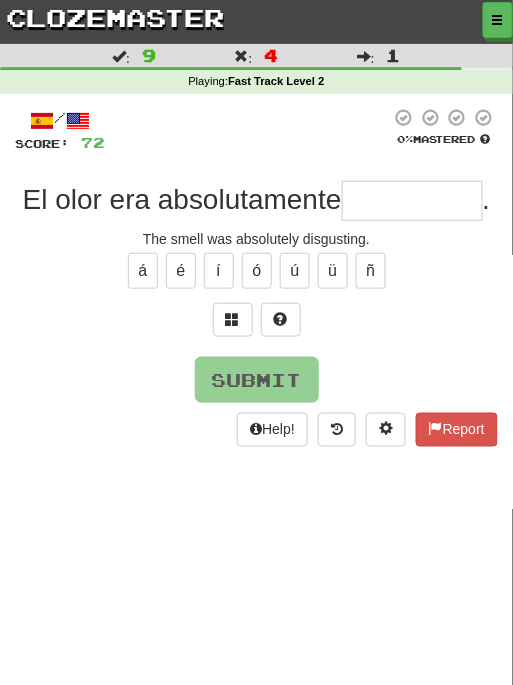 type on "*" 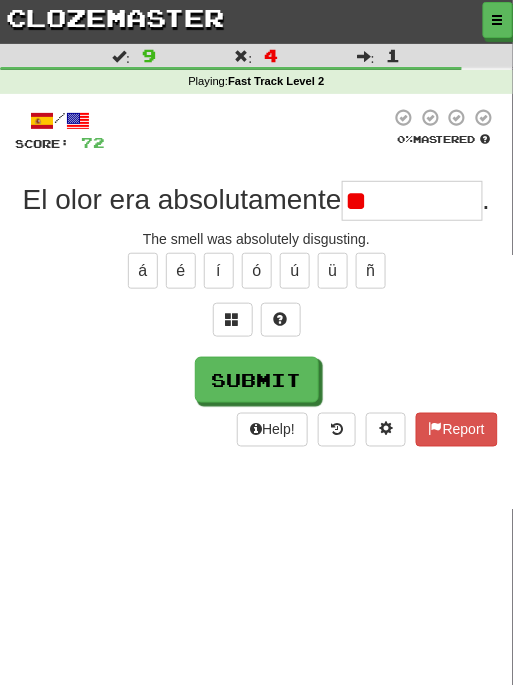 type on "*" 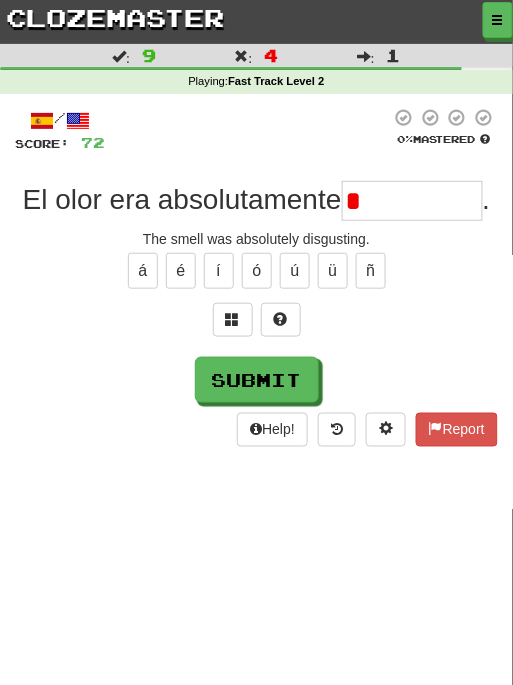 type on "*********" 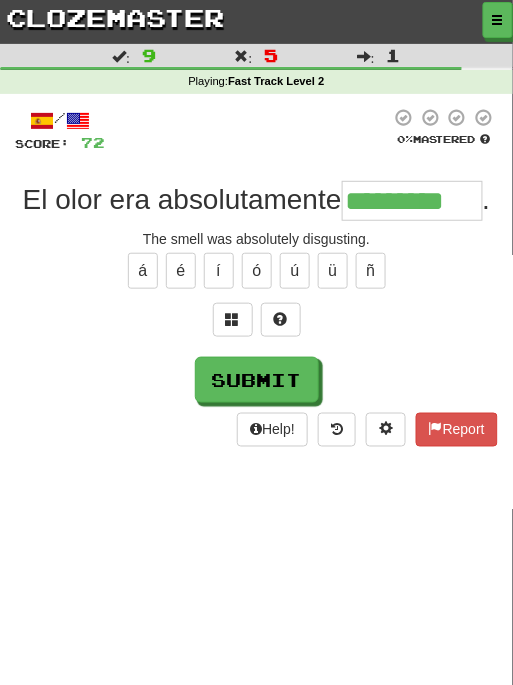 type on "*********" 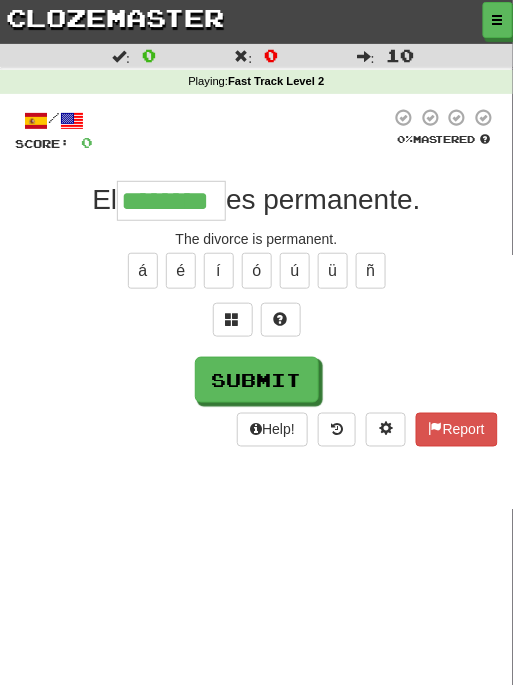 type on "********" 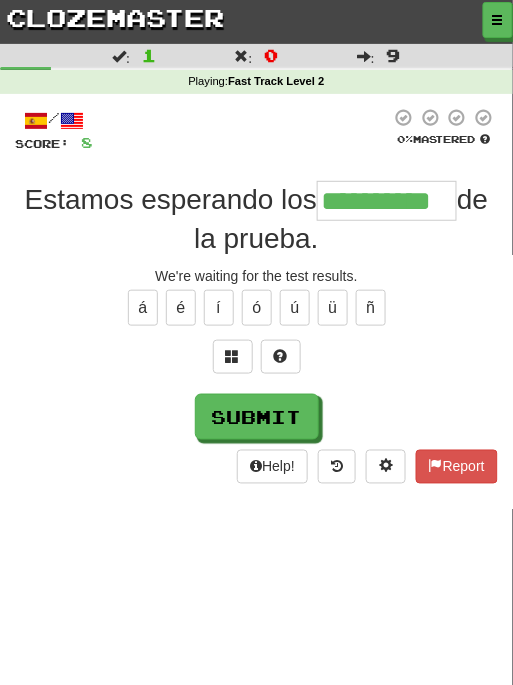 type on "**********" 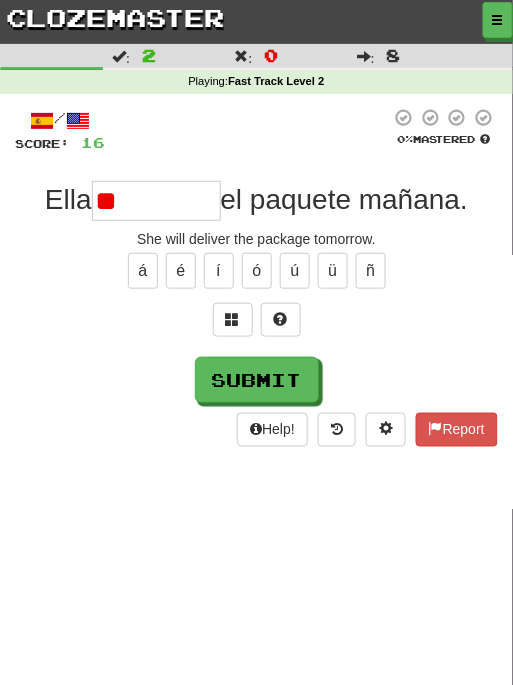 type on "*" 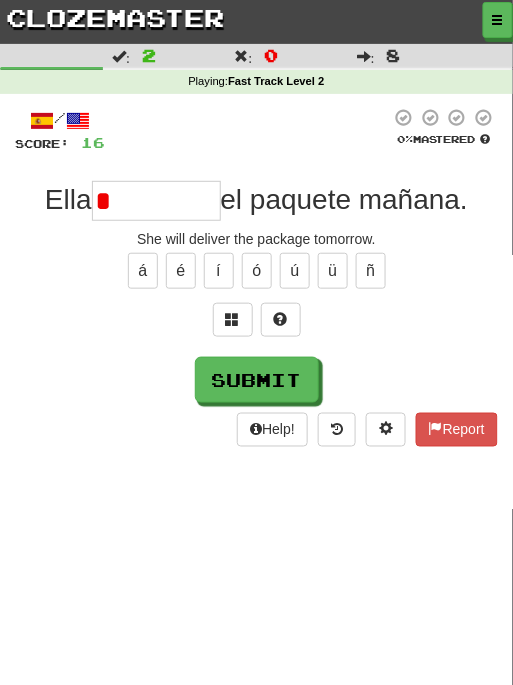 type on "*********" 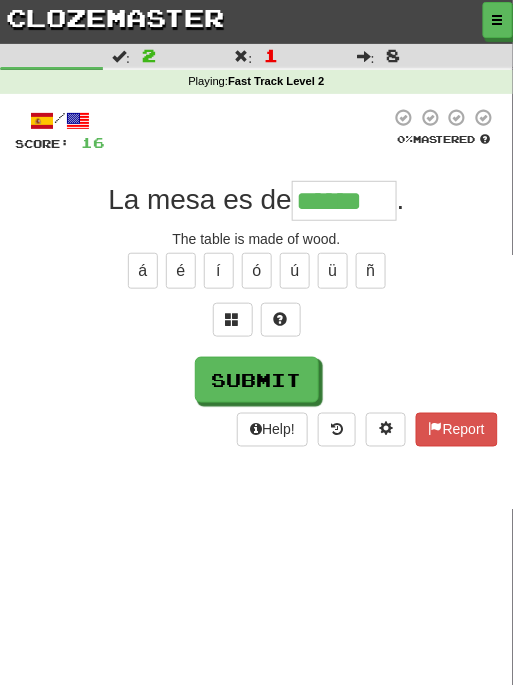 type on "******" 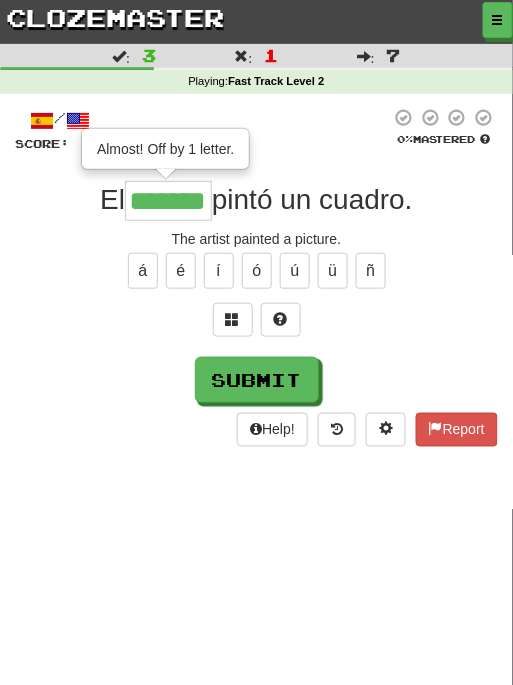type on "*******" 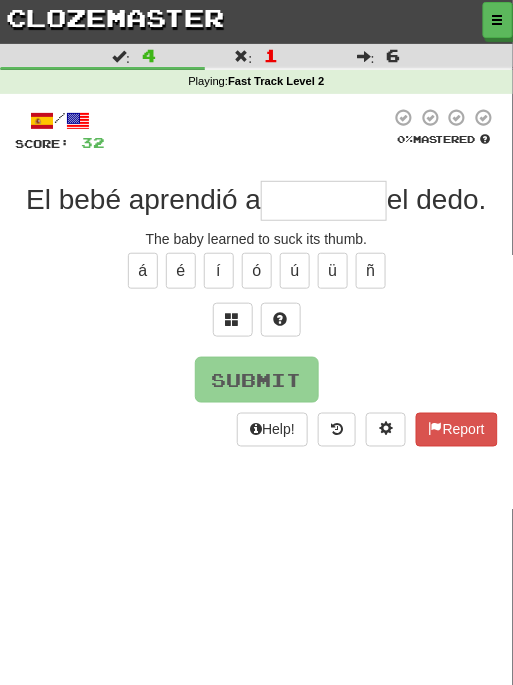 type on "********" 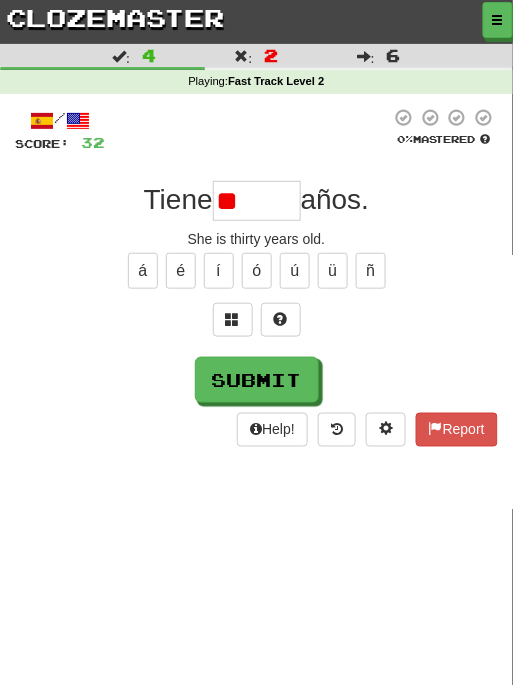 type on "*" 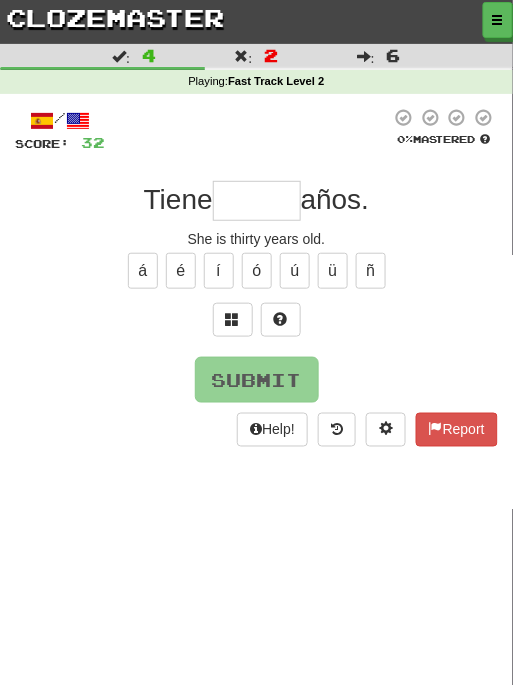 type on "*" 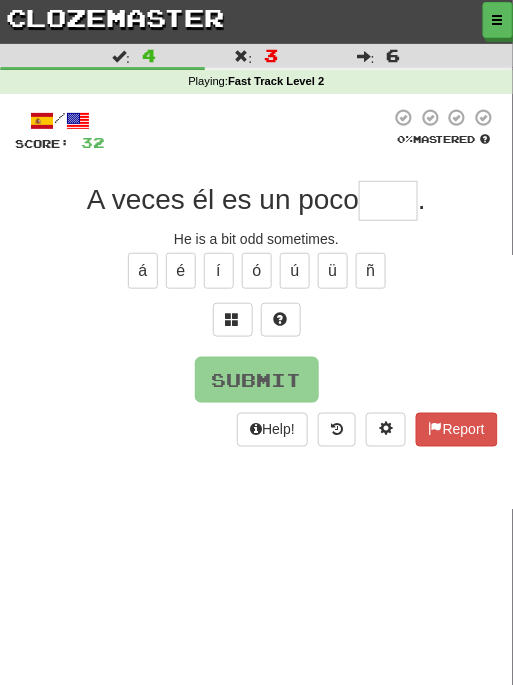 type on "****" 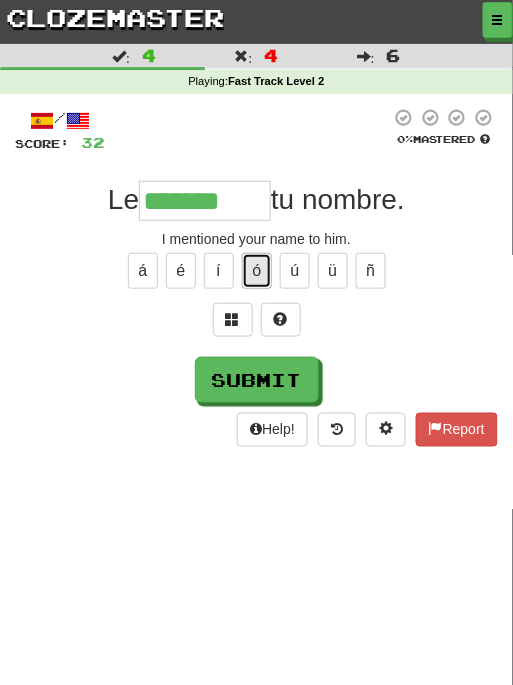 click on "ó" at bounding box center (257, 271) 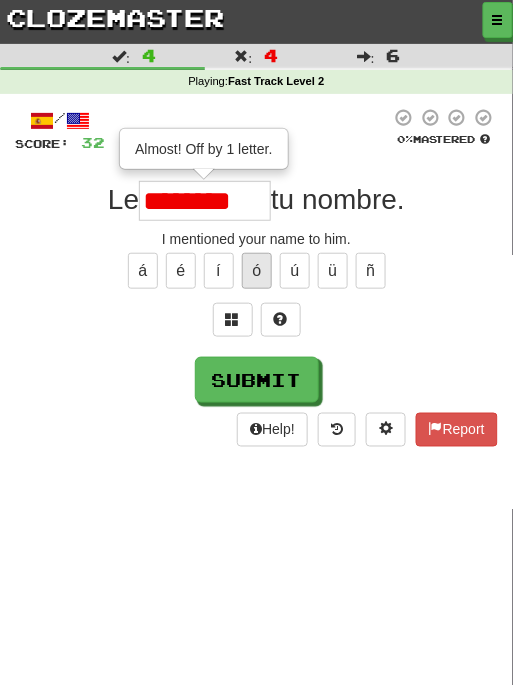 type on "********" 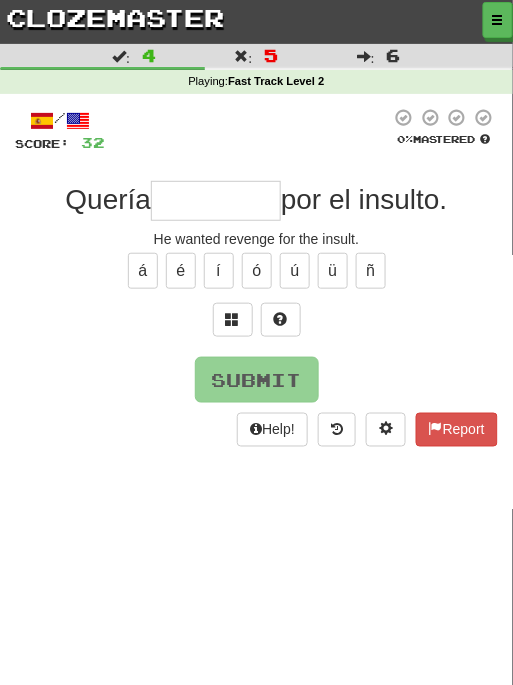 type on "********" 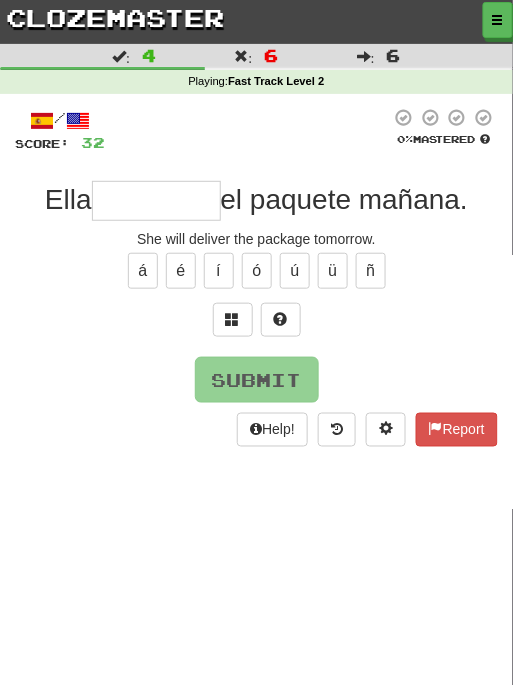 type on "*********" 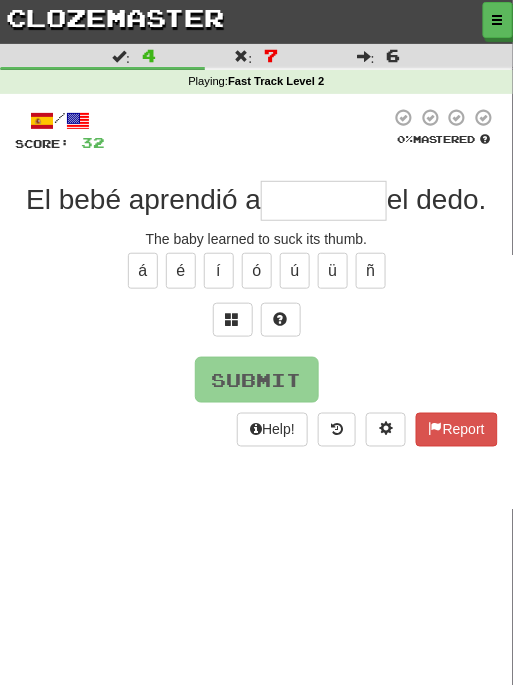 type on "********" 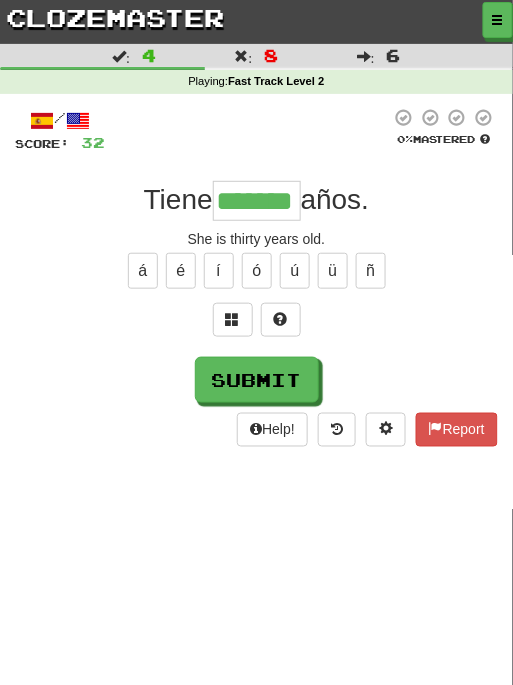 type on "*******" 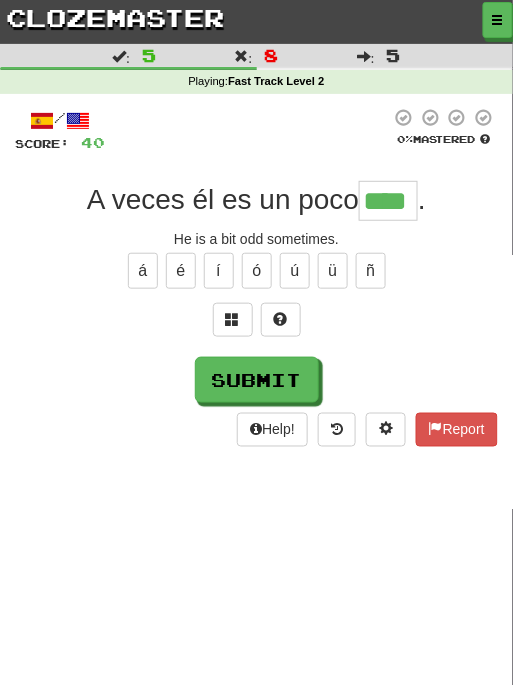type on "****" 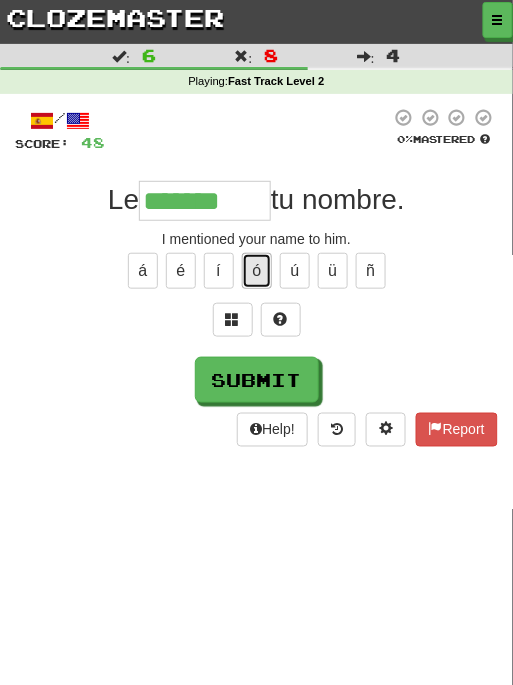 click on "ó" at bounding box center [257, 271] 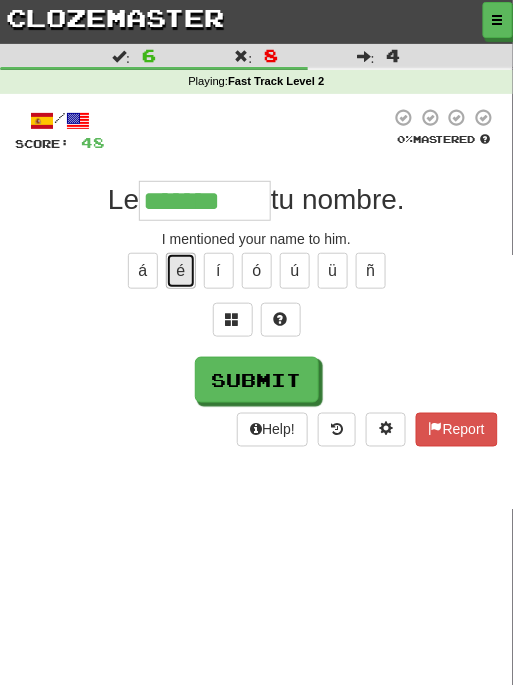 click on "é" at bounding box center [181, 271] 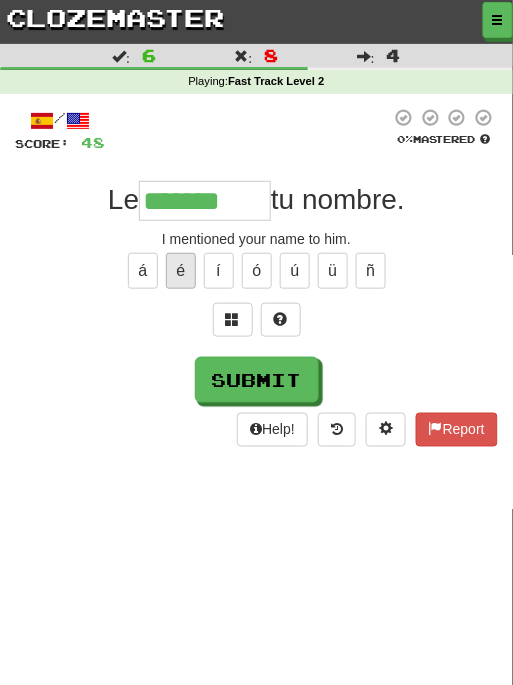 type on "********" 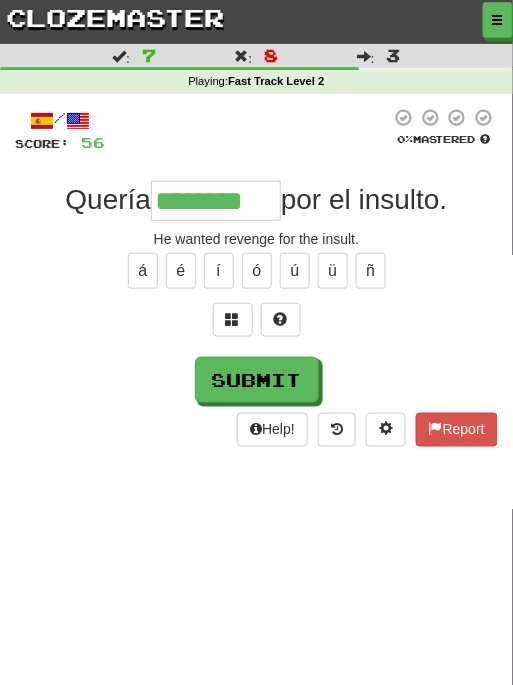 type on "********" 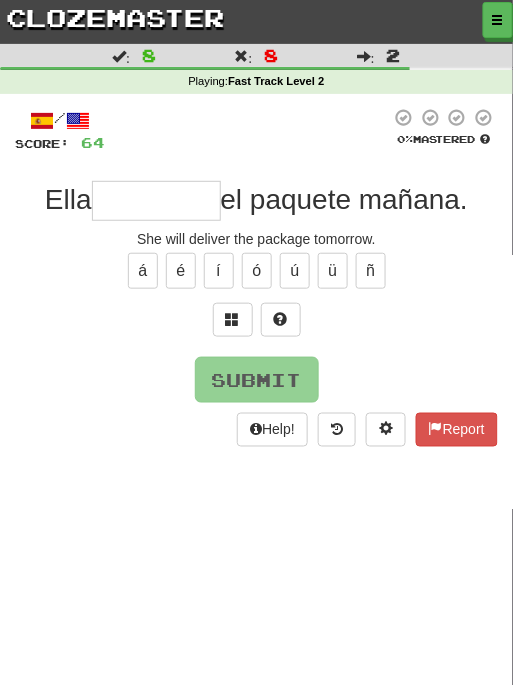 type on "*********" 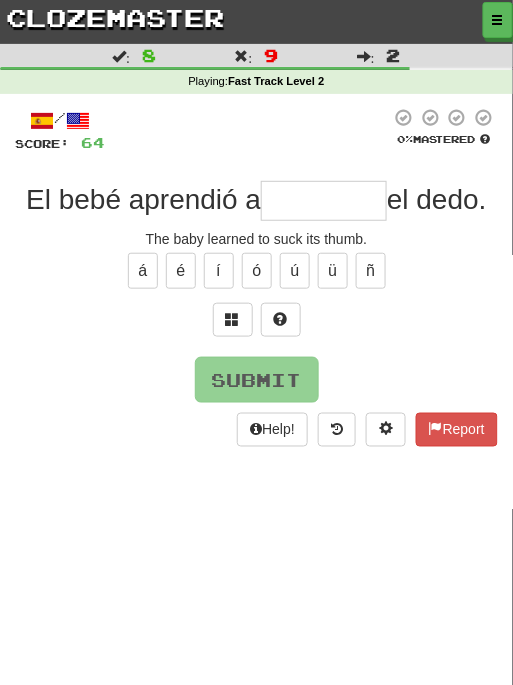 type on "********" 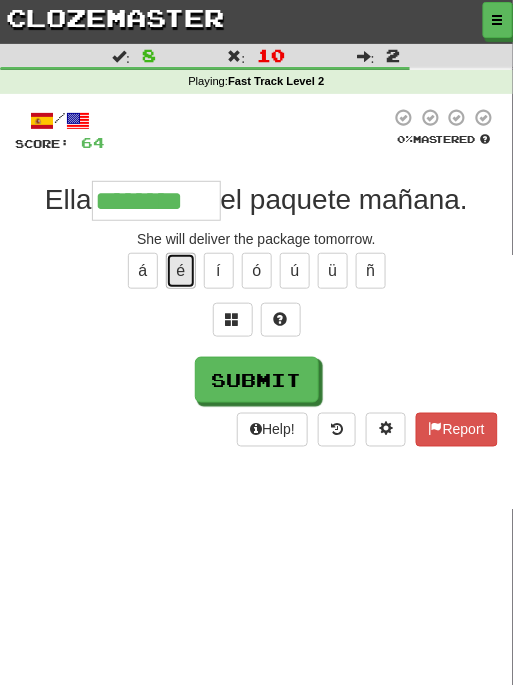 click on "é" at bounding box center (181, 271) 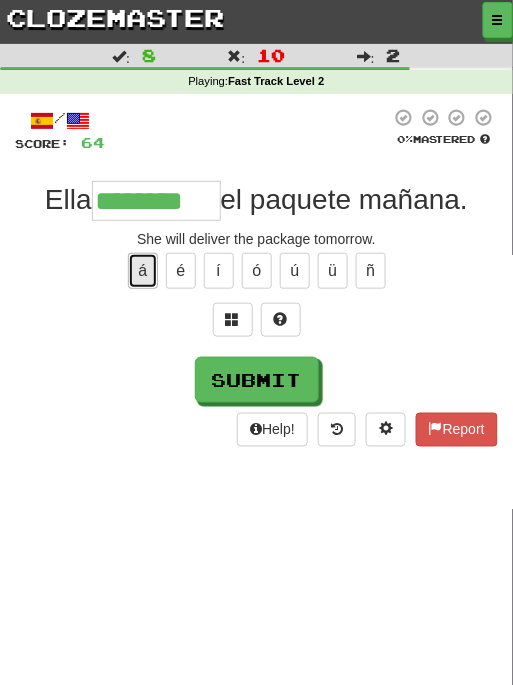 click on "á" at bounding box center (143, 271) 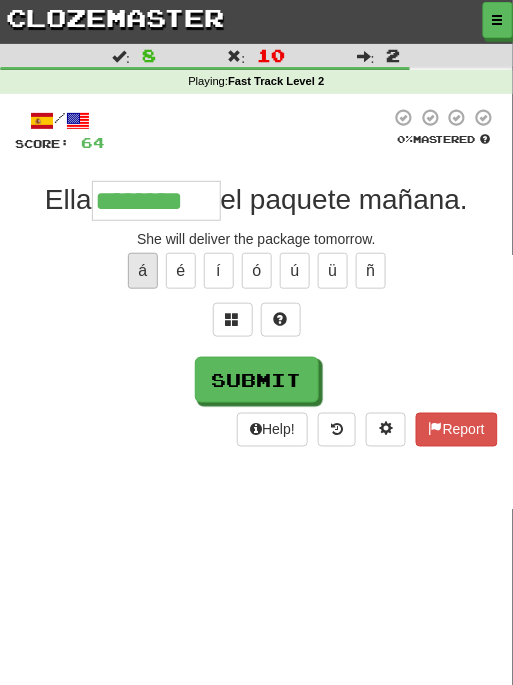 type on "*********" 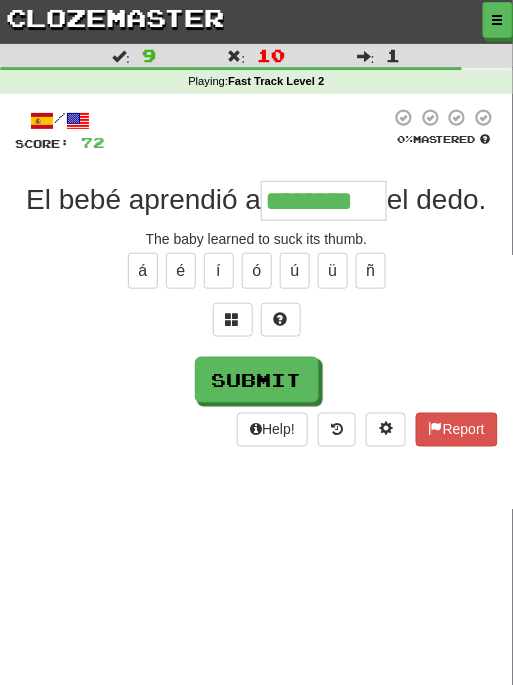 type on "********" 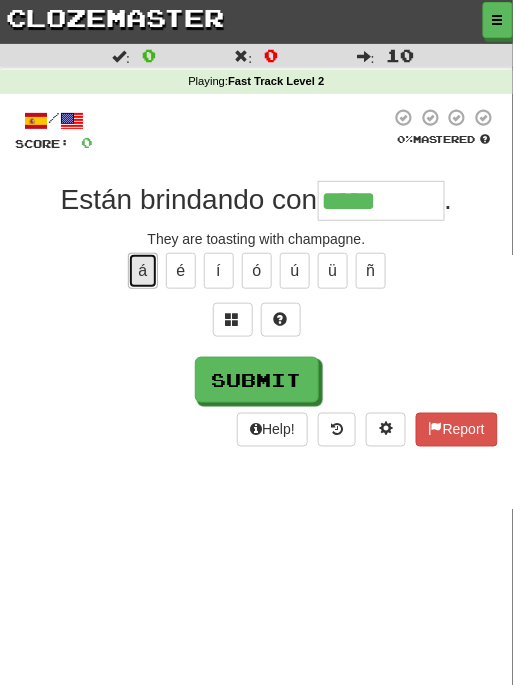 click on "á" at bounding box center [143, 271] 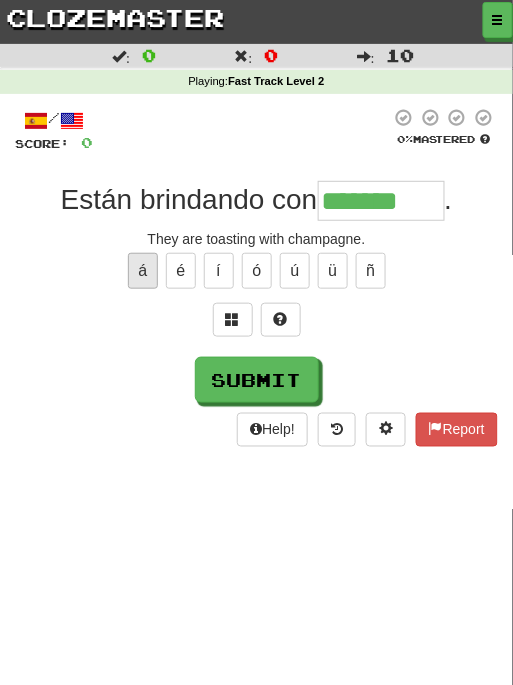 type on "*******" 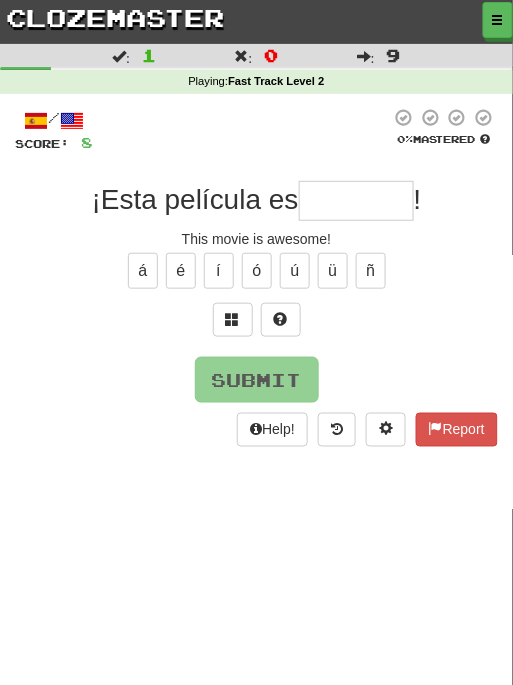 type on "*********" 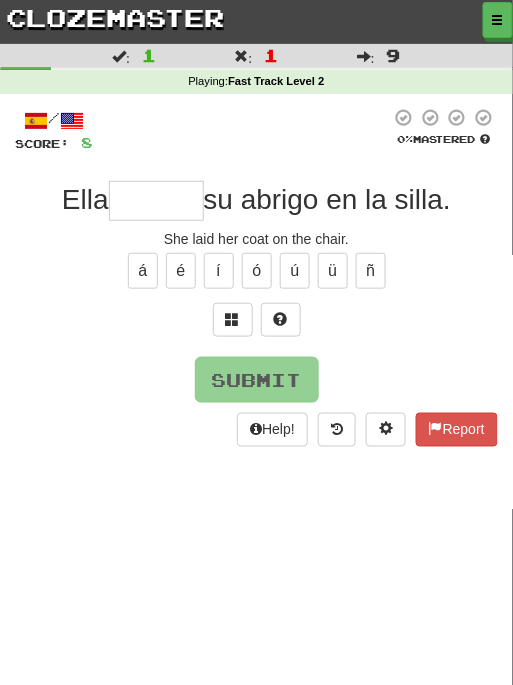 type on "******" 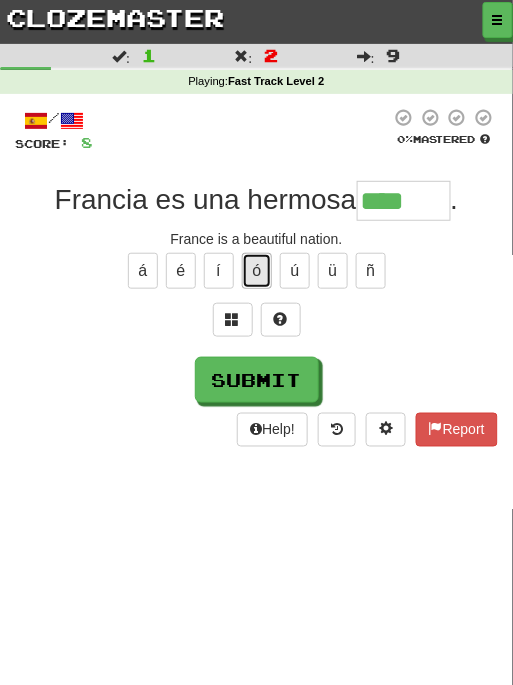 click on "ó" at bounding box center (257, 271) 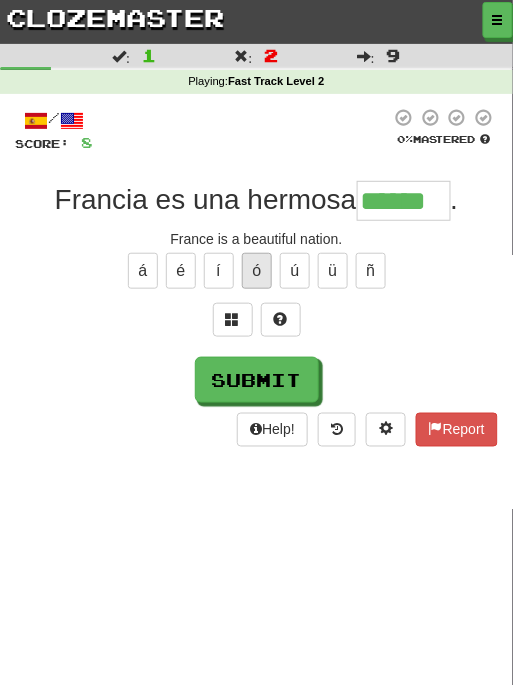 type on "******" 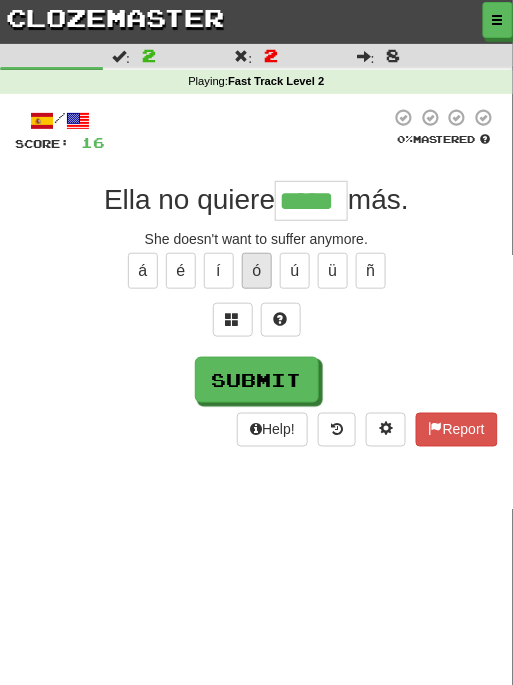 scroll, scrollTop: 0, scrollLeft: 0, axis: both 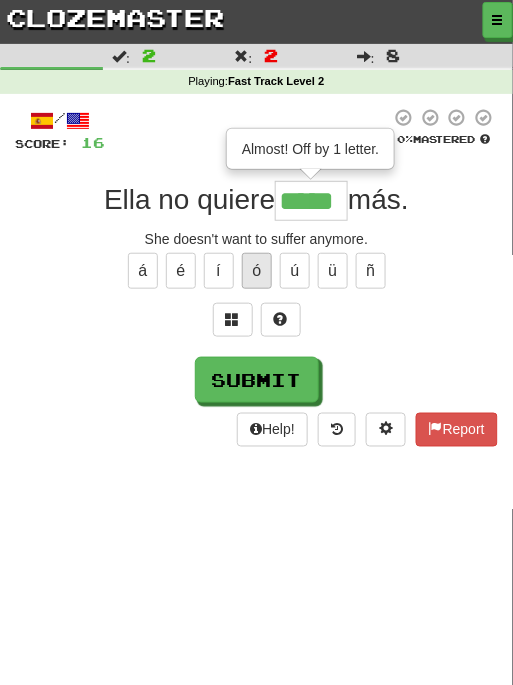 type on "******" 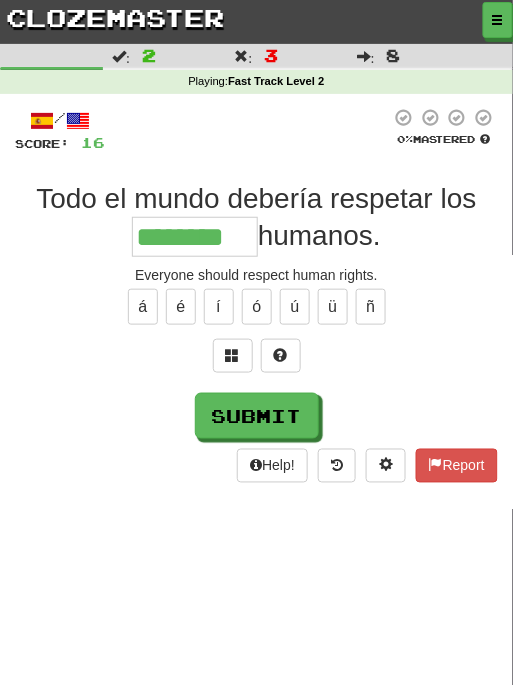 type on "********" 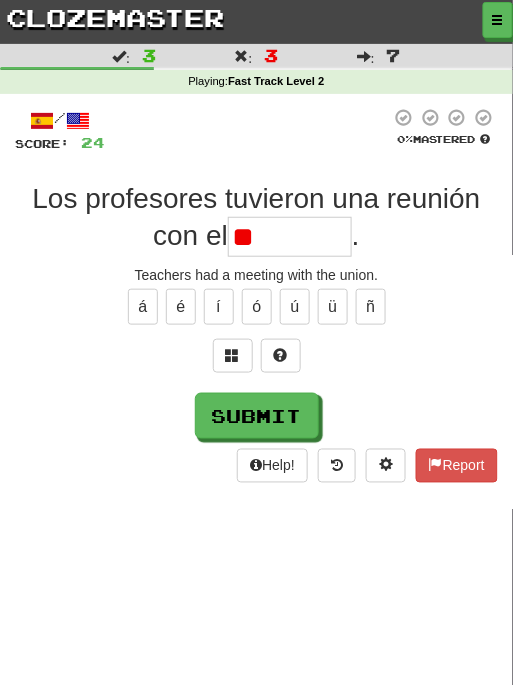 type on "*" 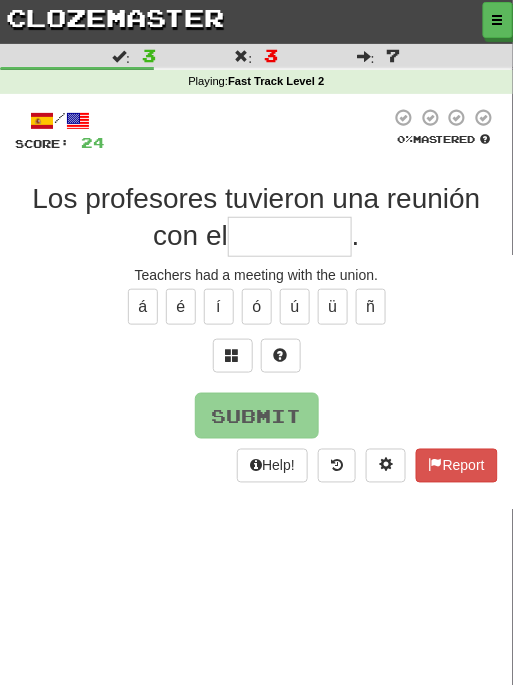 type on "*" 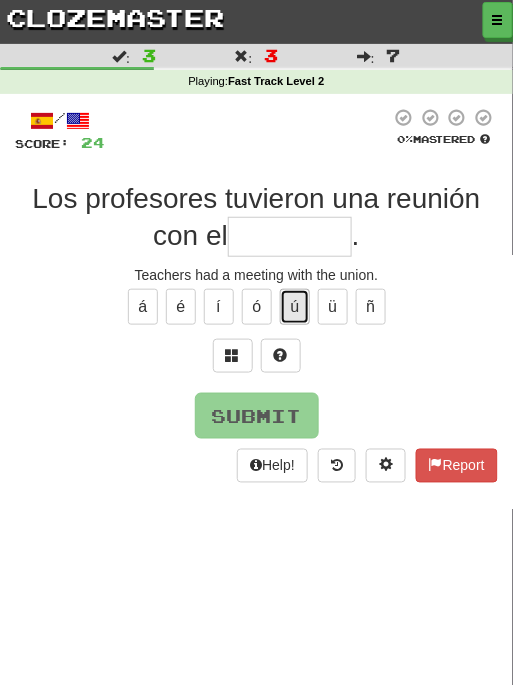 click on "ú" at bounding box center [295, 307] 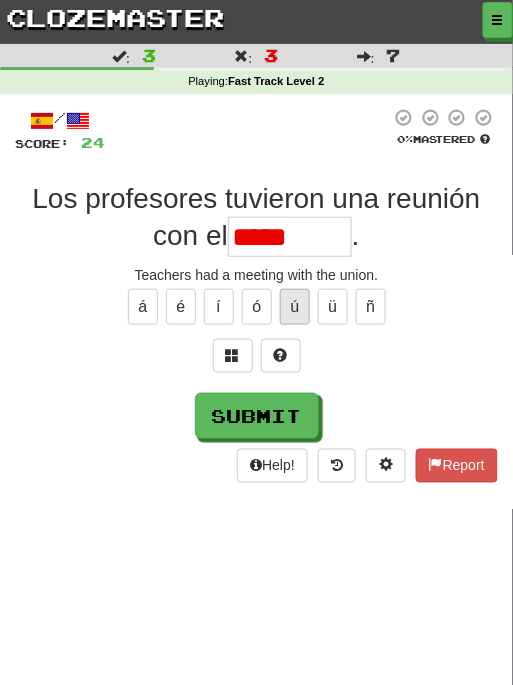 type on "*********" 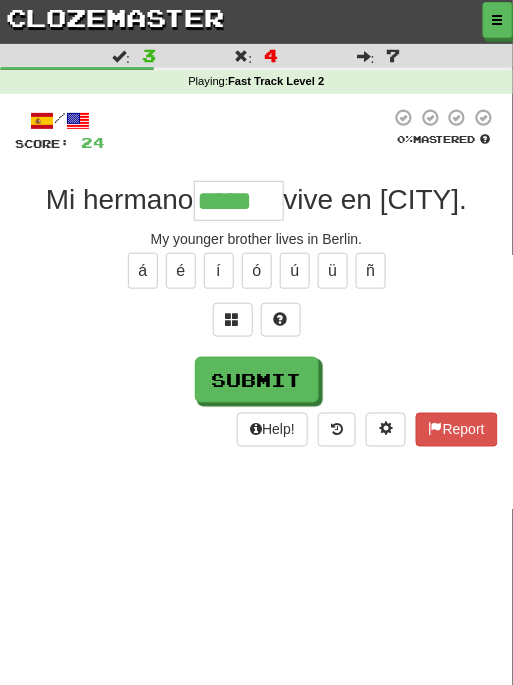 type on "*****" 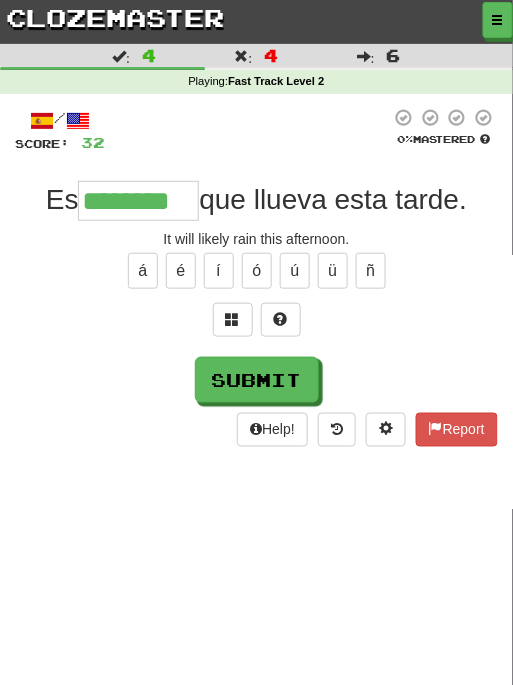 type on "********" 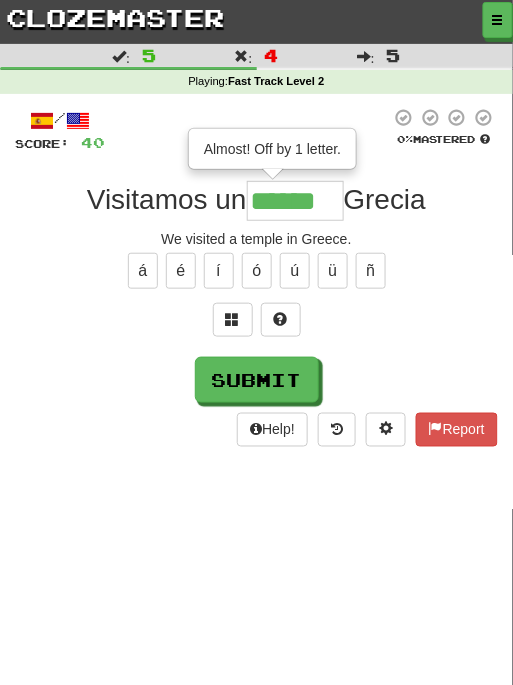 type on "******" 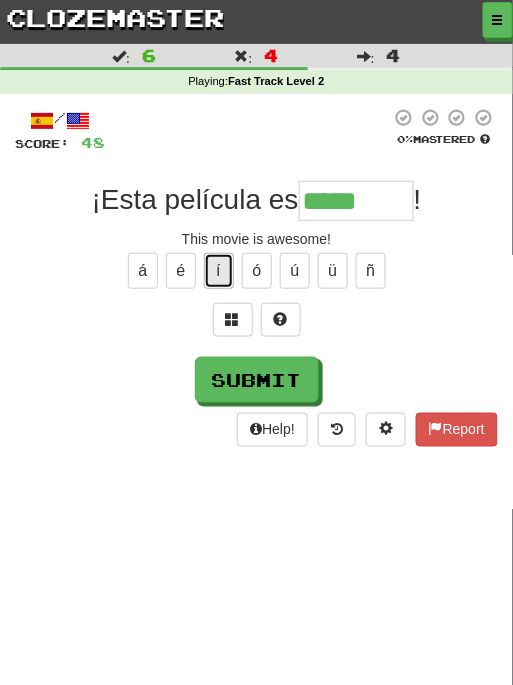 click on "í" at bounding box center (219, 271) 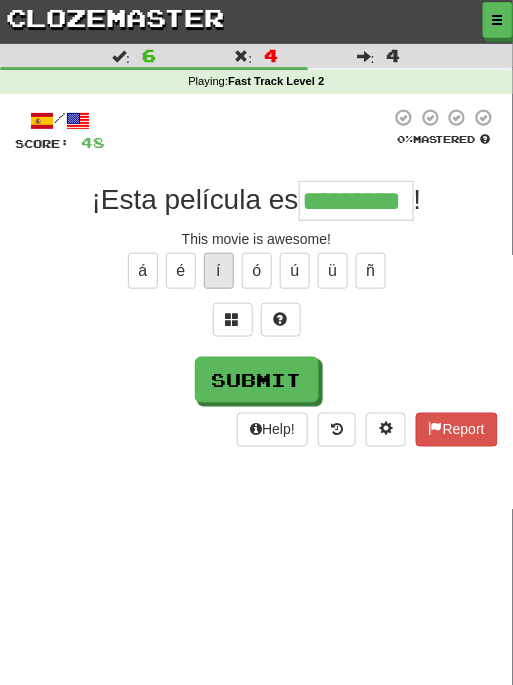 type on "*********" 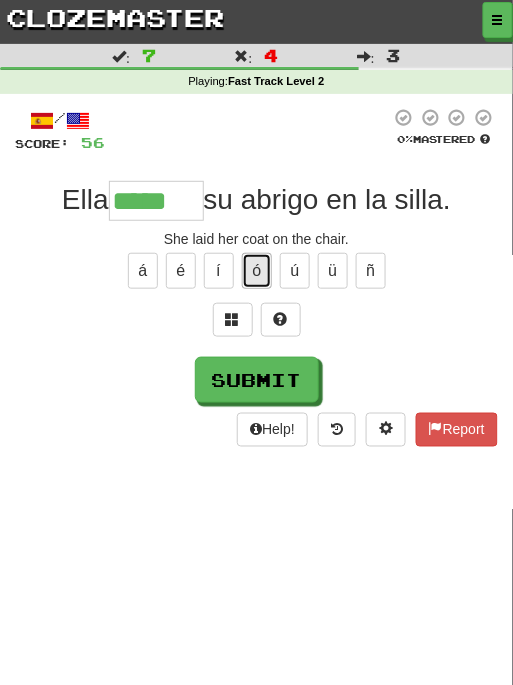 click on "ó" at bounding box center (257, 271) 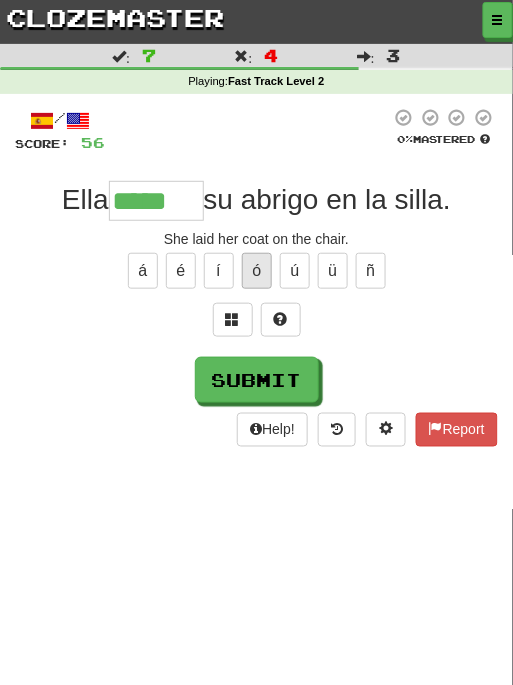 type on "******" 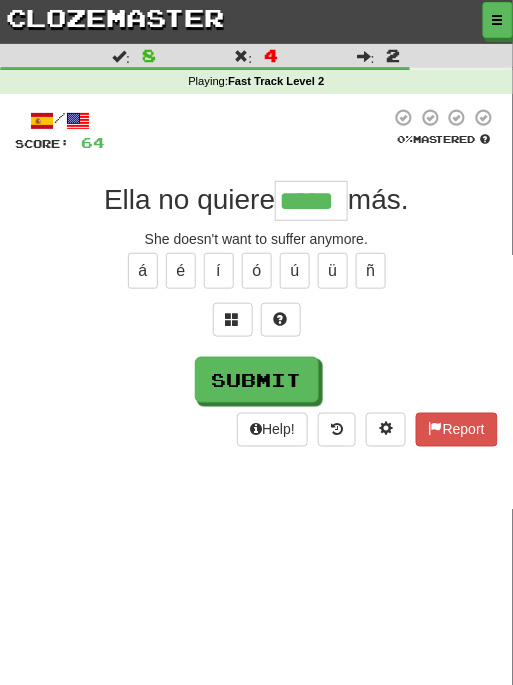 scroll, scrollTop: 0, scrollLeft: 0, axis: both 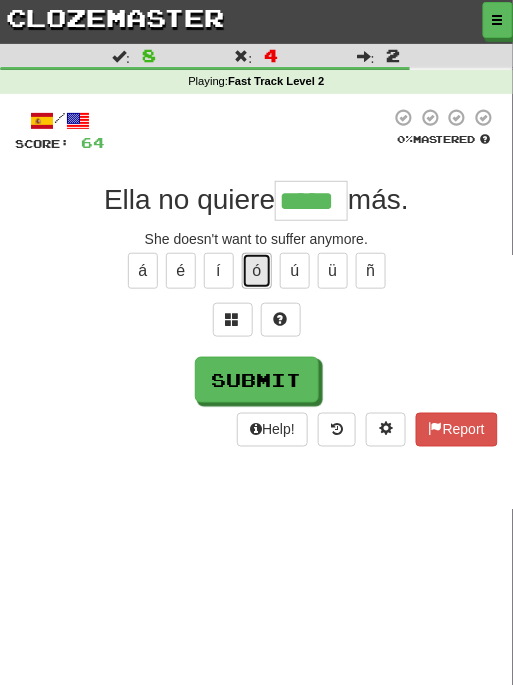 click on "ó" at bounding box center (257, 271) 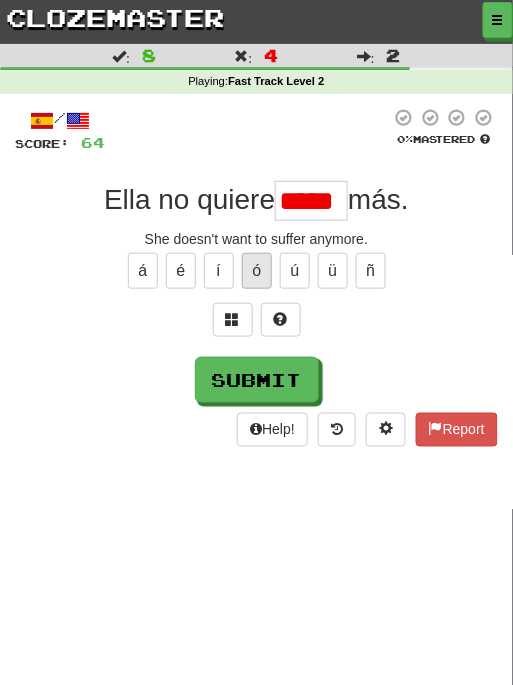 scroll, scrollTop: 0, scrollLeft: 0, axis: both 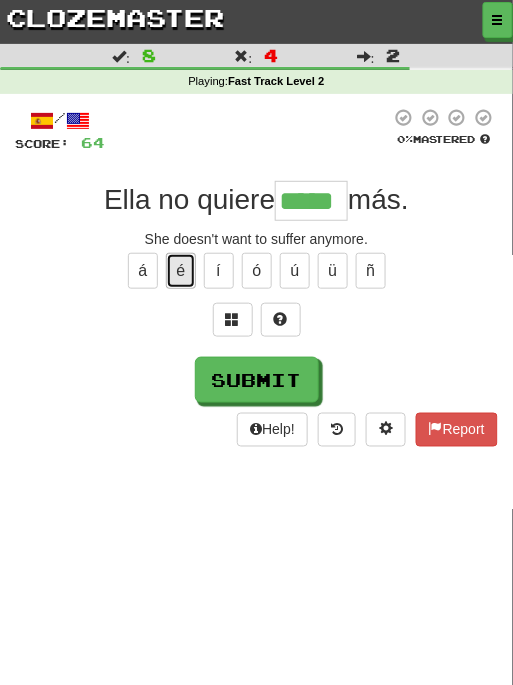 click on "é" at bounding box center (181, 271) 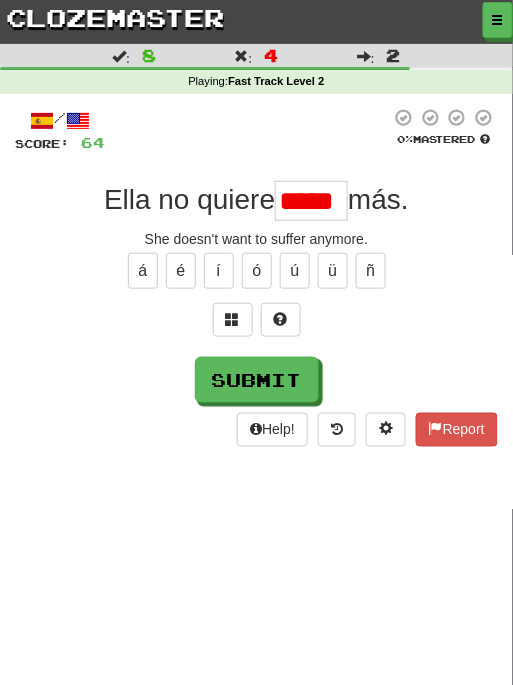 scroll, scrollTop: 0, scrollLeft: 0, axis: both 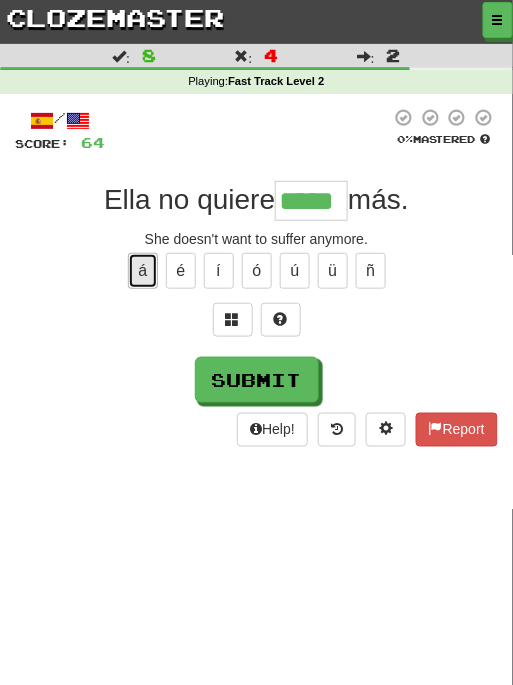 click on "á" at bounding box center [143, 271] 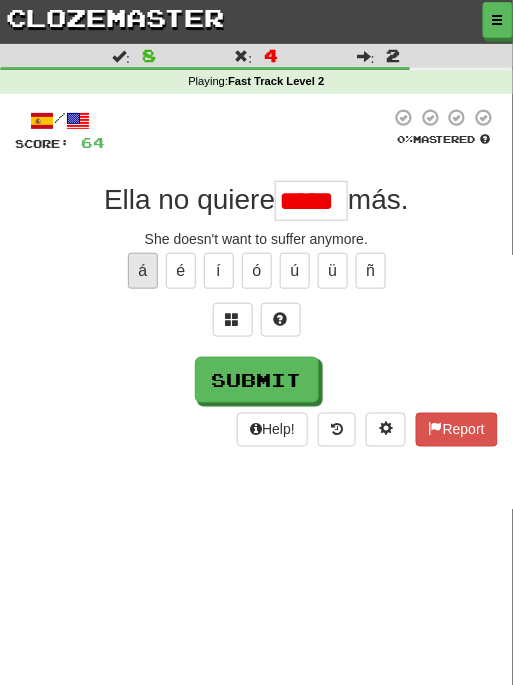 scroll, scrollTop: 0, scrollLeft: 0, axis: both 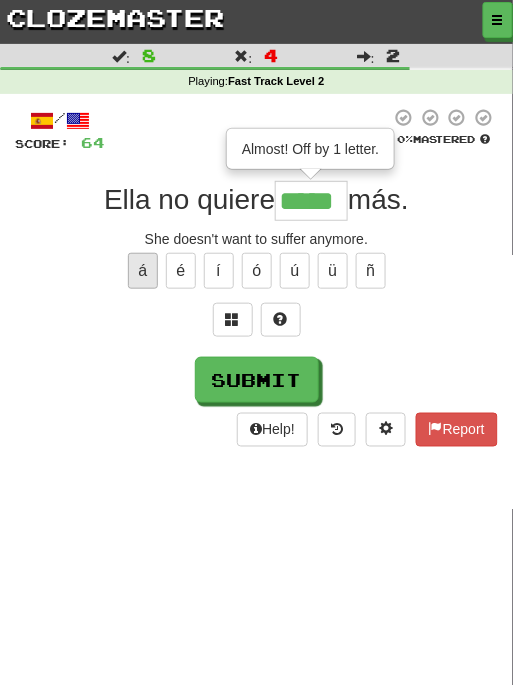 type on "******" 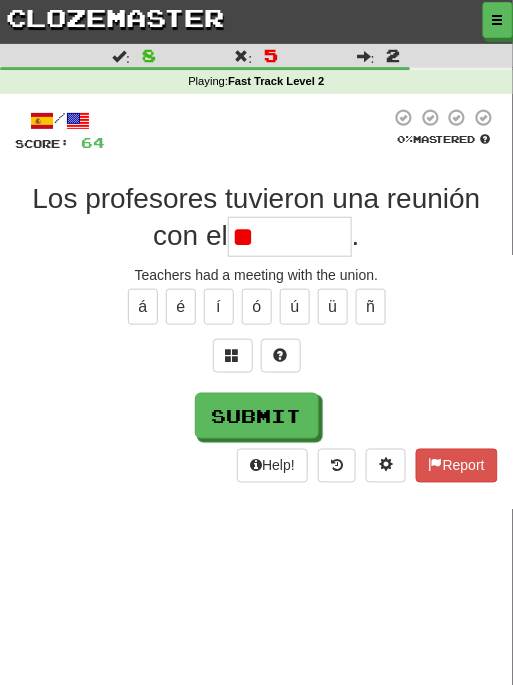 type on "*" 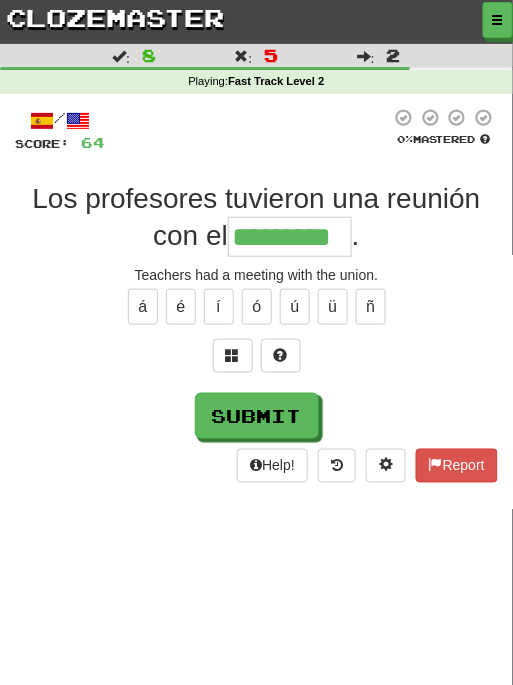 type on "*********" 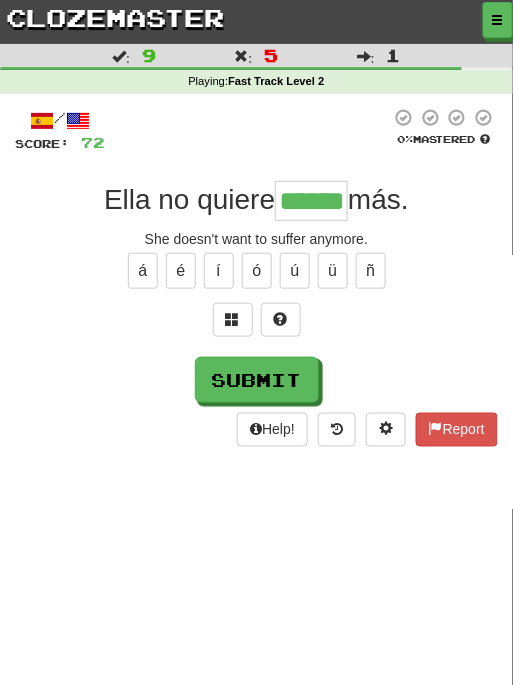 type on "******" 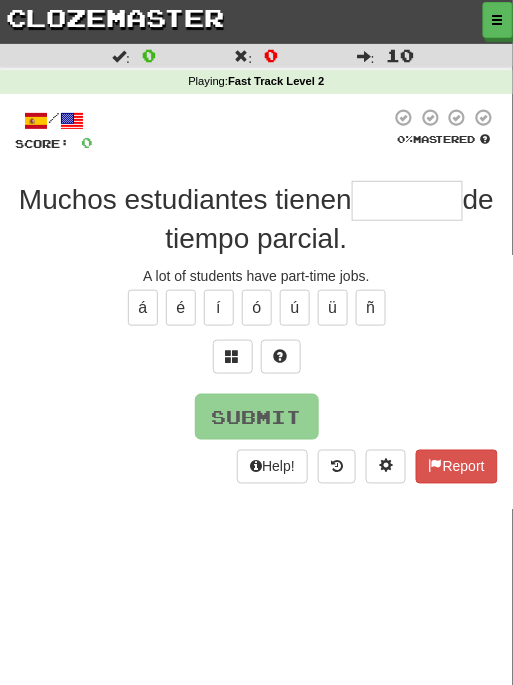 type on "********" 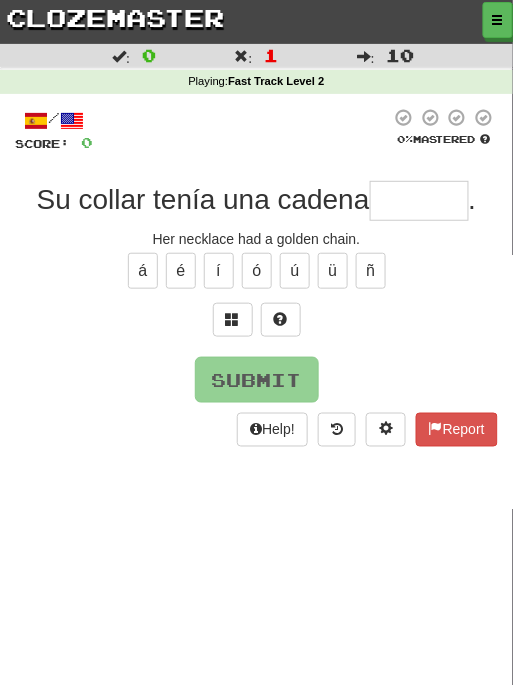 type on "******" 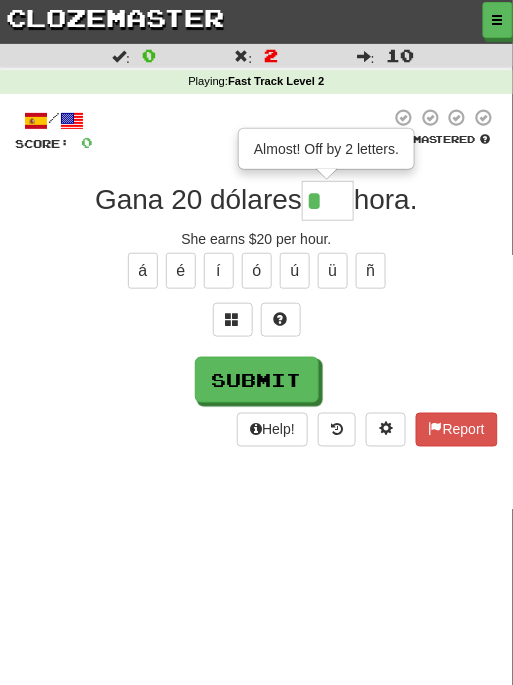 type on "***" 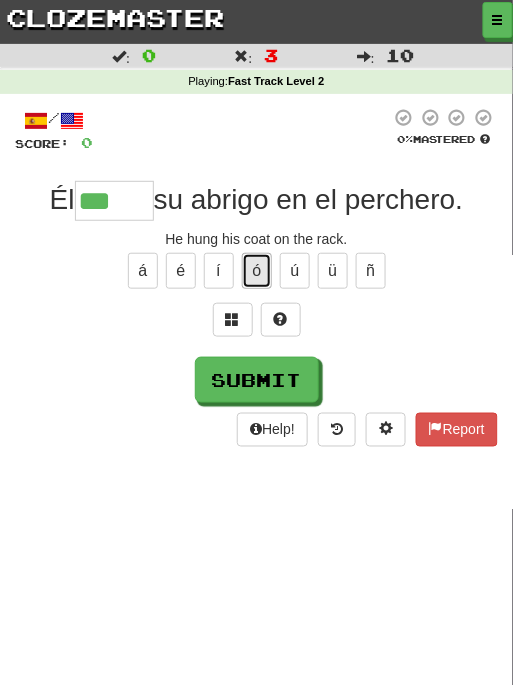 click on "ó" at bounding box center [257, 271] 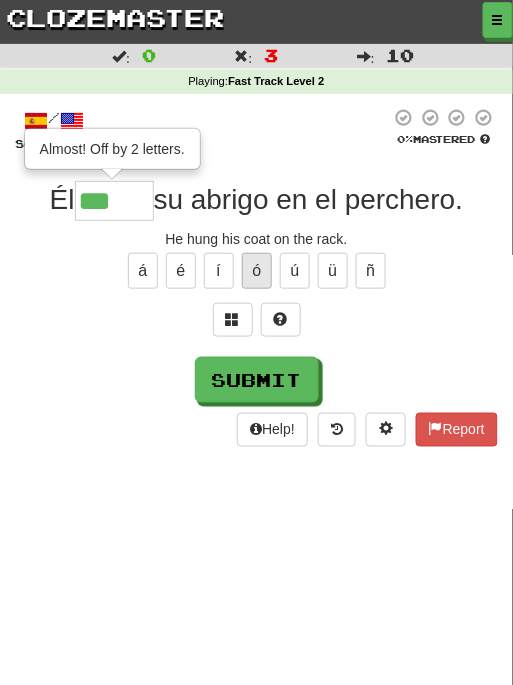 type on "*****" 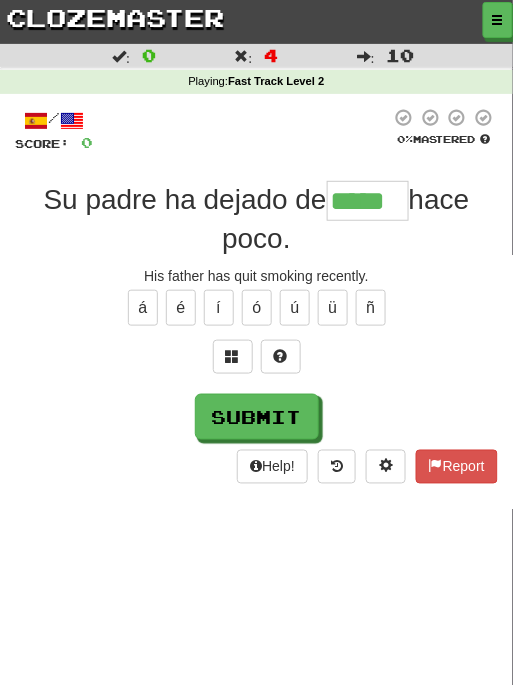 type on "*****" 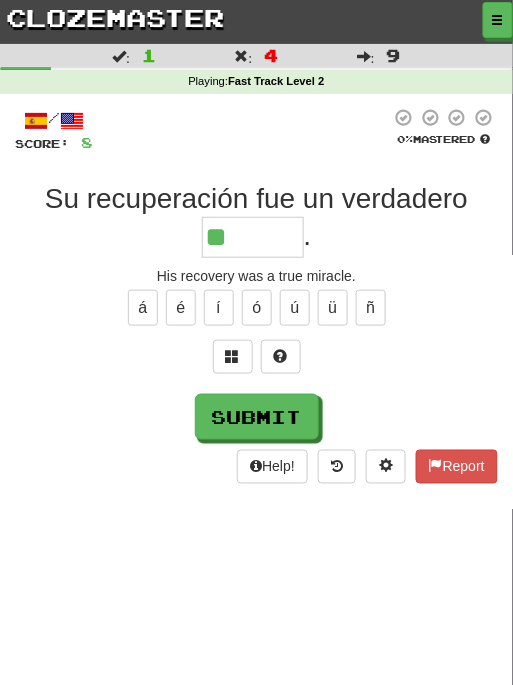 type on "*******" 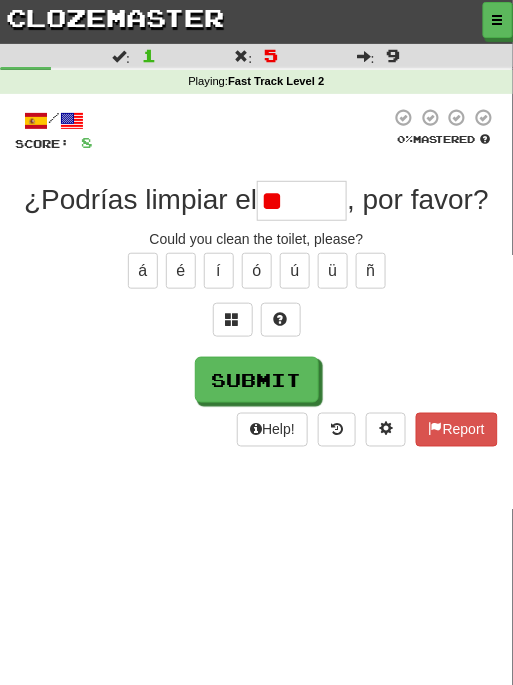type on "*" 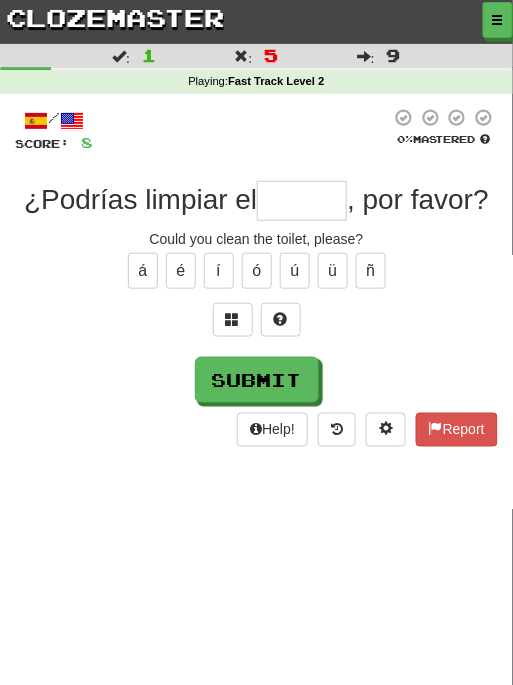 type on "*******" 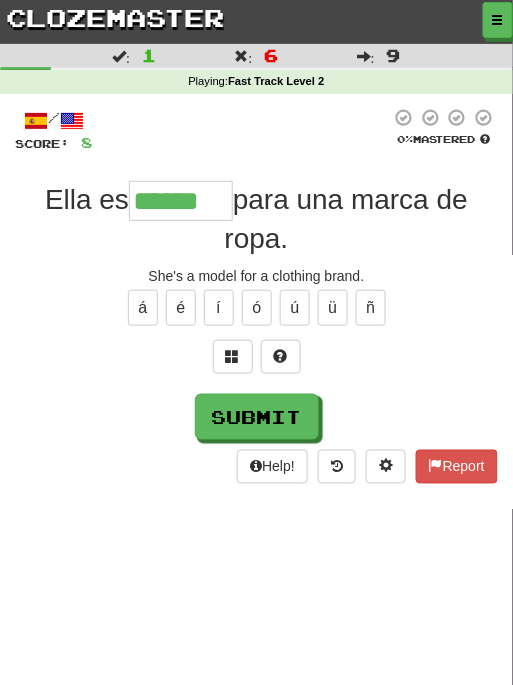 type on "******" 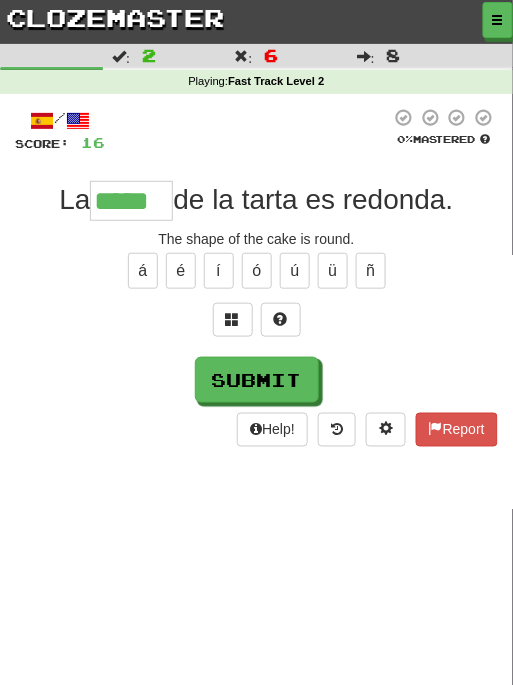 type on "*****" 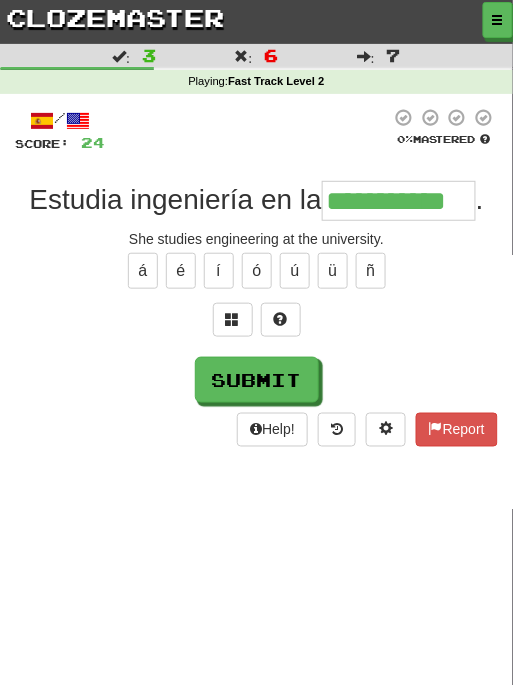 type on "**********" 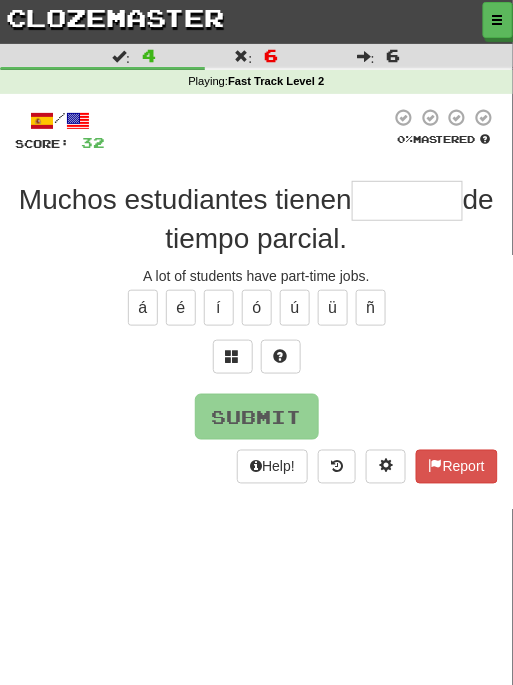 type on "*" 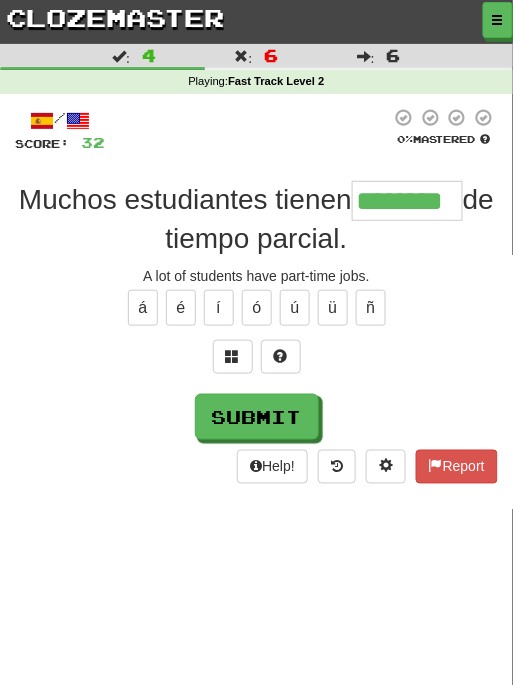 type on "********" 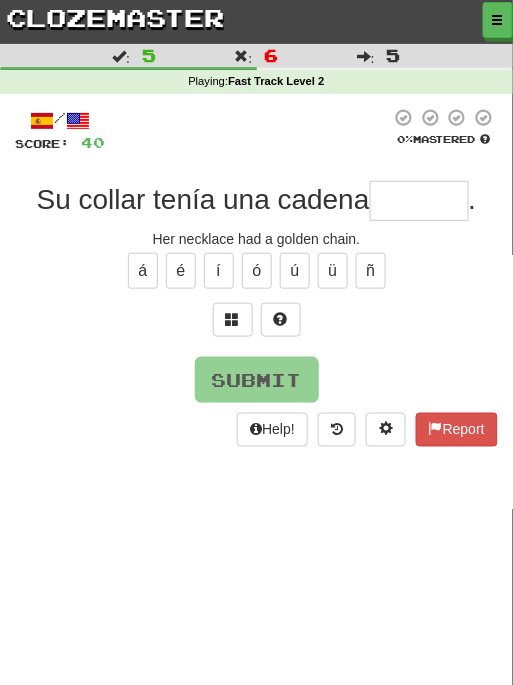 type on "*" 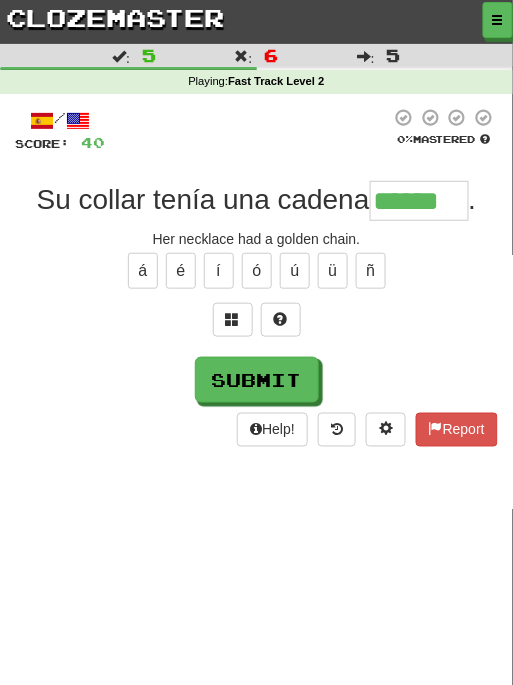 type on "******" 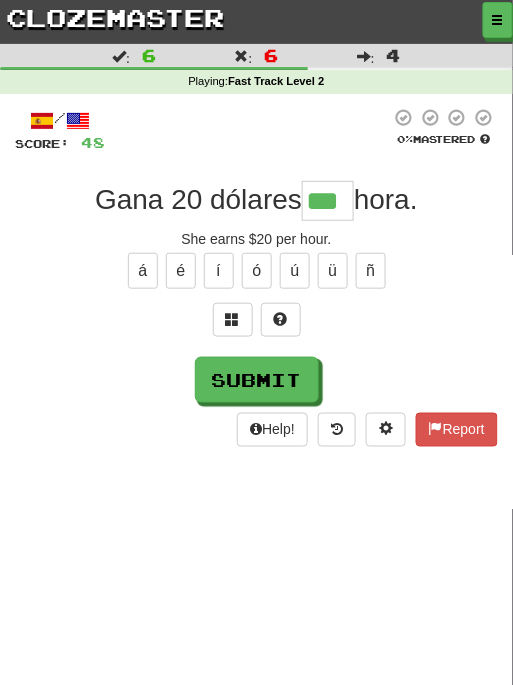 type on "***" 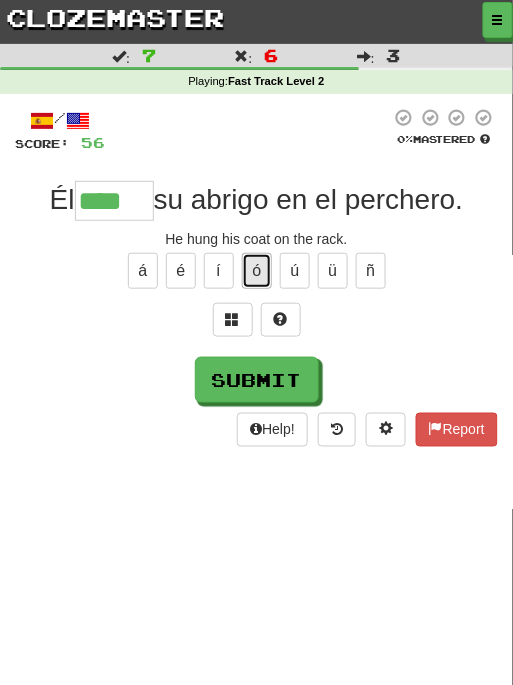 click on "ó" at bounding box center (257, 271) 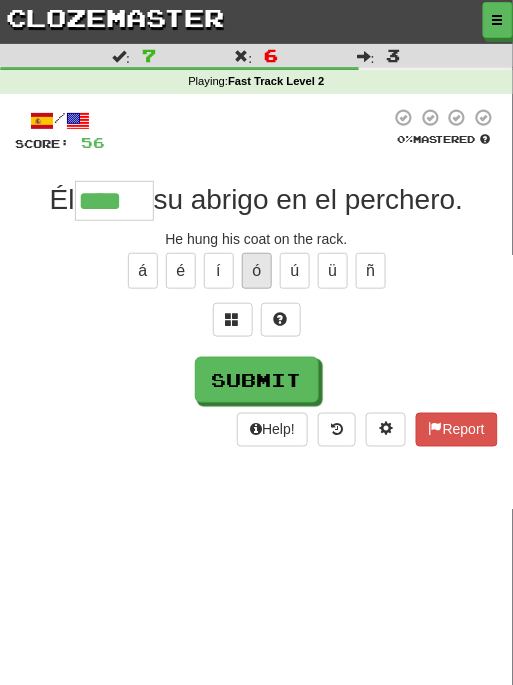 type on "*****" 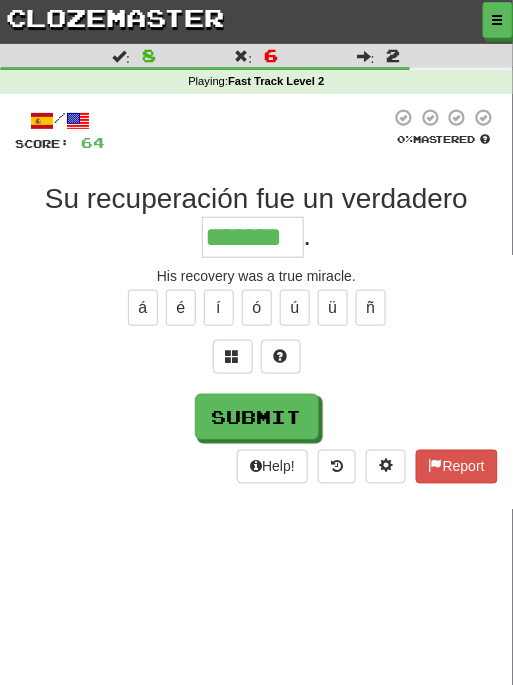 type on "*******" 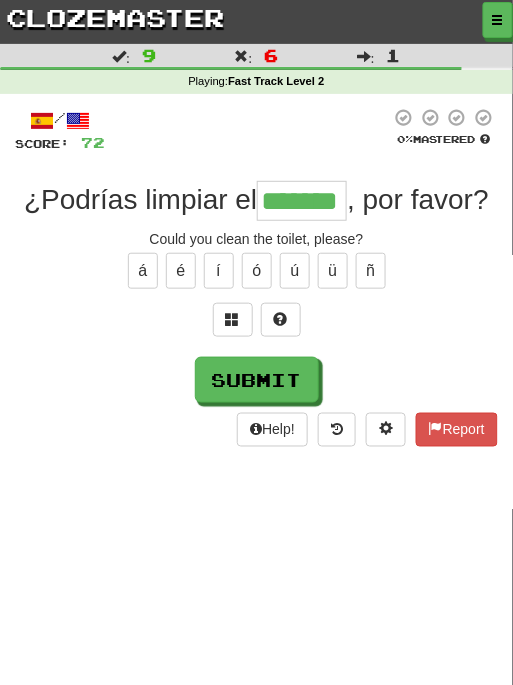 type on "*******" 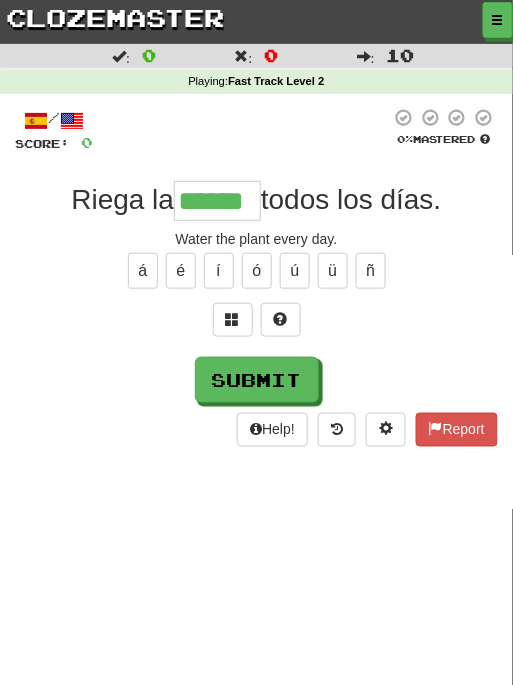 type on "******" 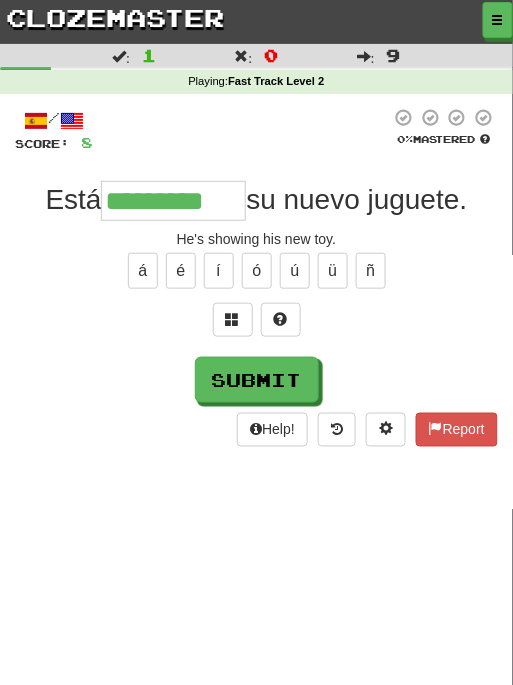 type on "*********" 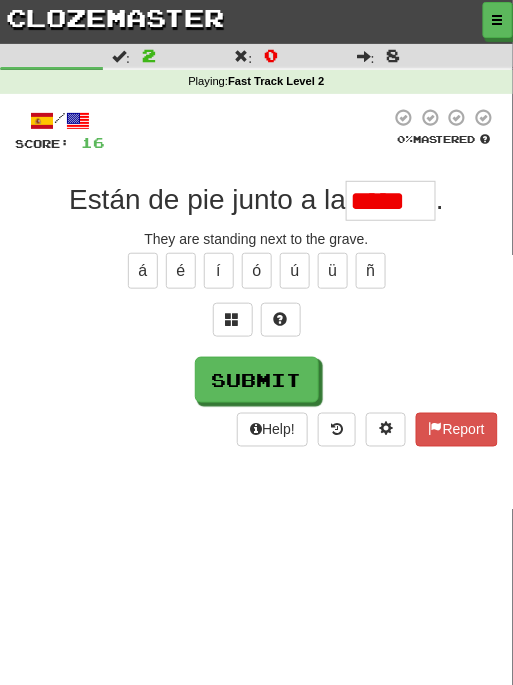 type on "*****" 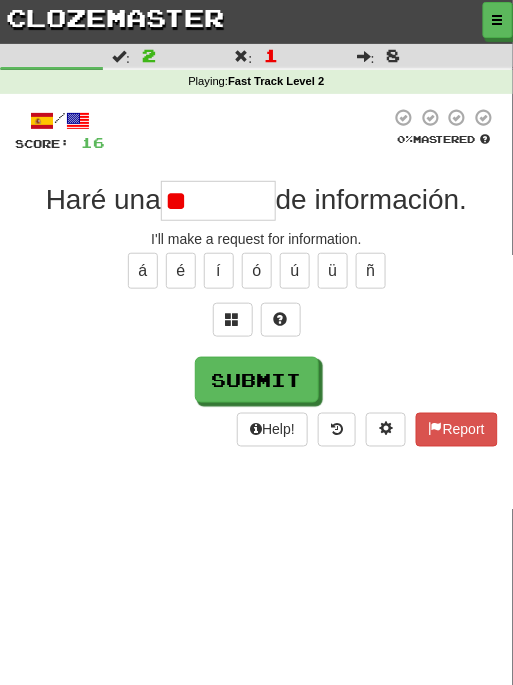 type on "*" 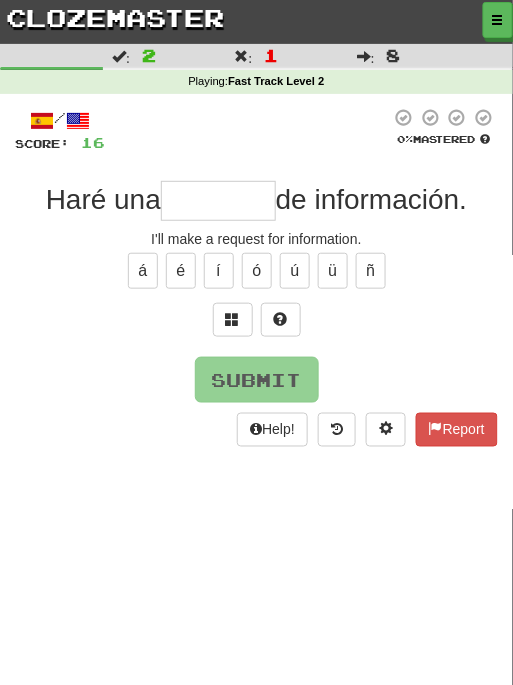 type on "*********" 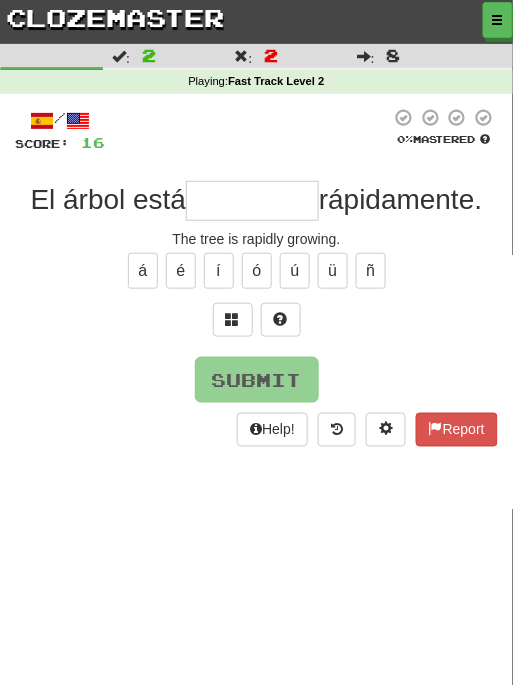 type on "*********" 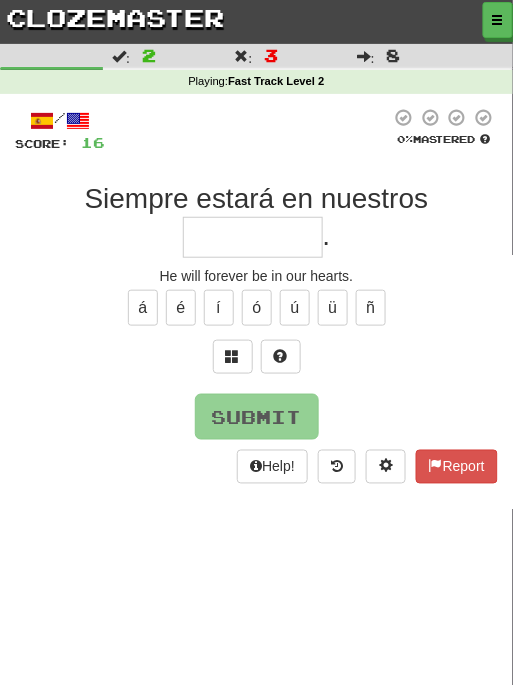 type on "*" 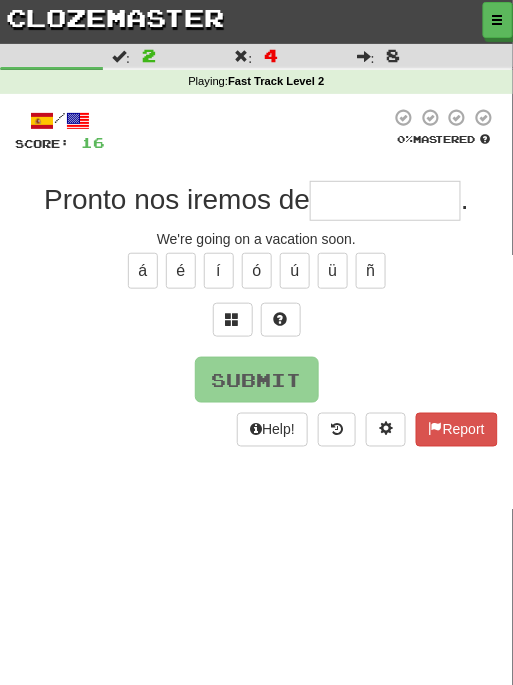 type on "**********" 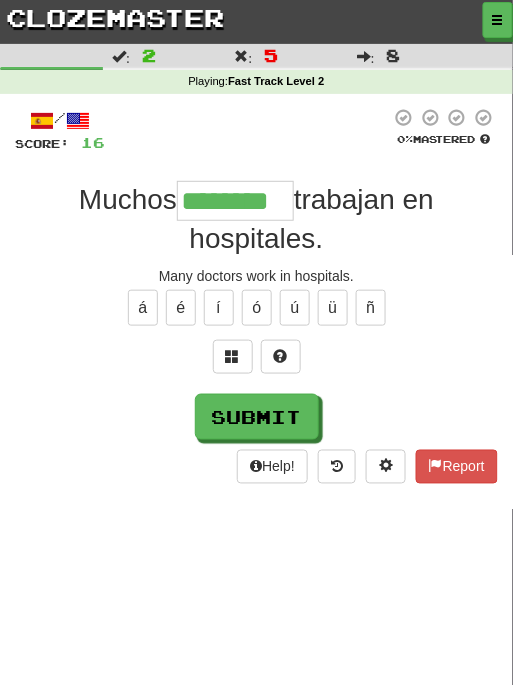 type on "*******" 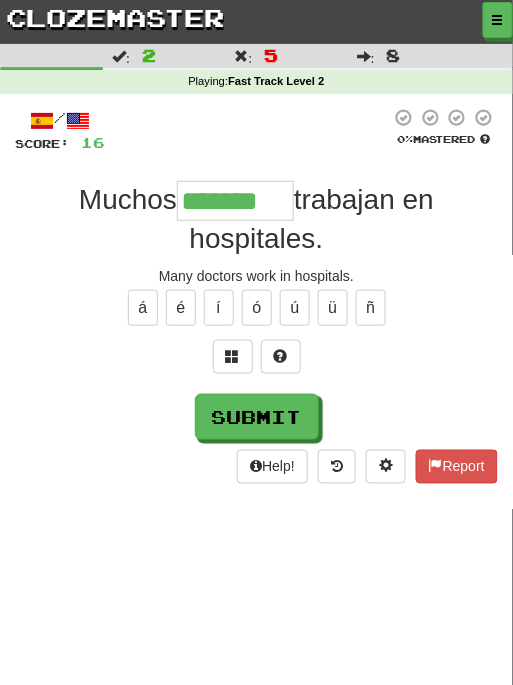 scroll, scrollTop: 0, scrollLeft: 0, axis: both 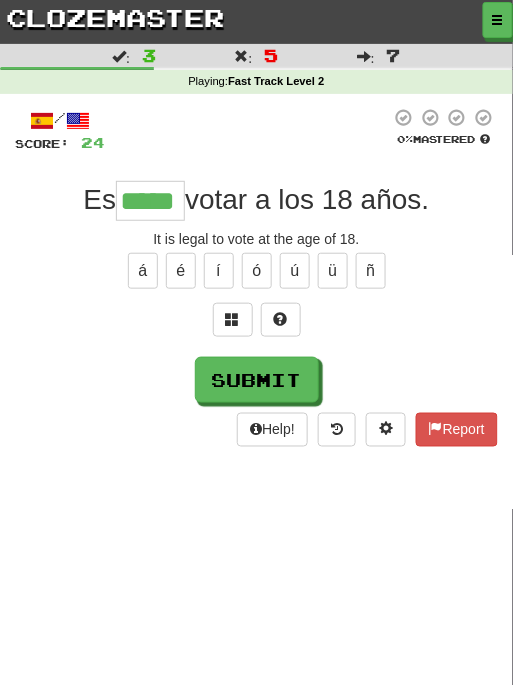 type on "*****" 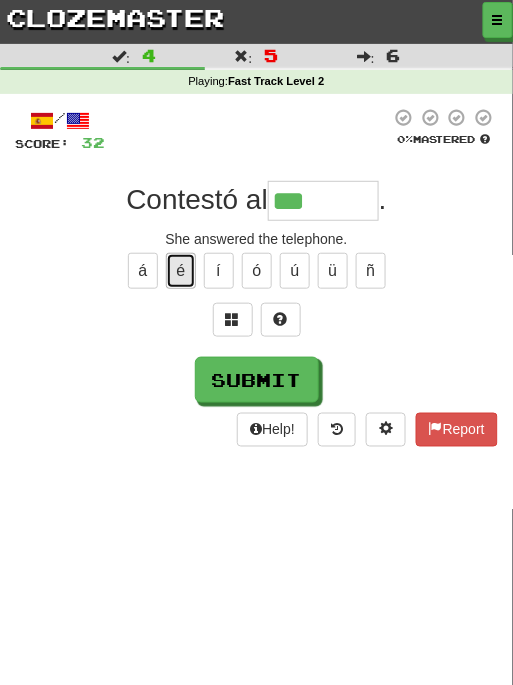 click on "é" at bounding box center (181, 271) 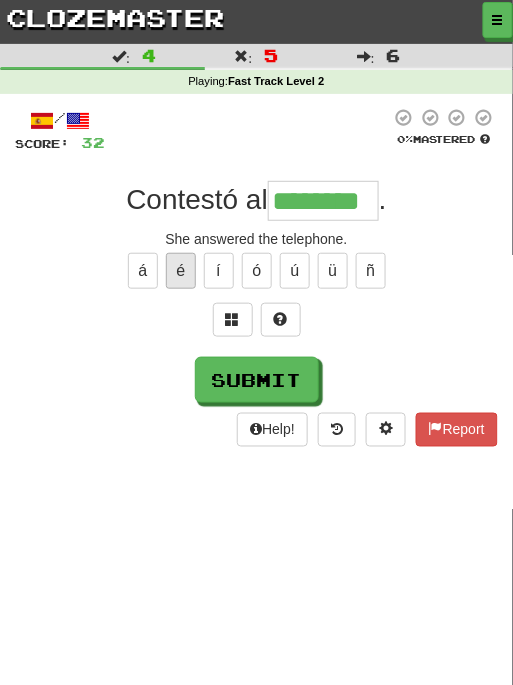 type on "********" 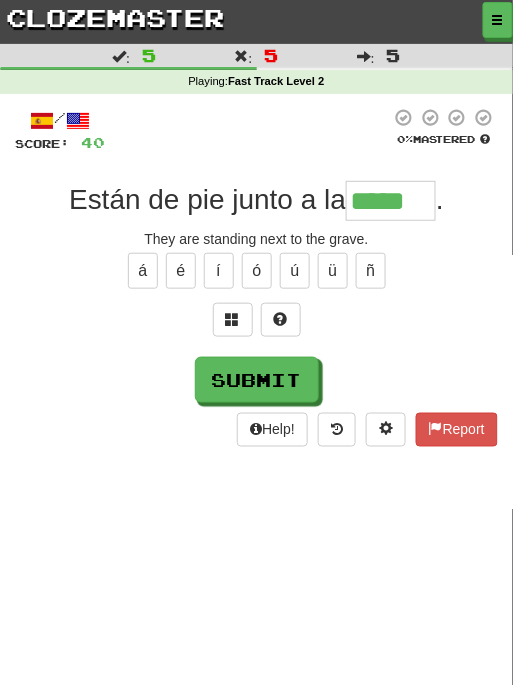type on "*****" 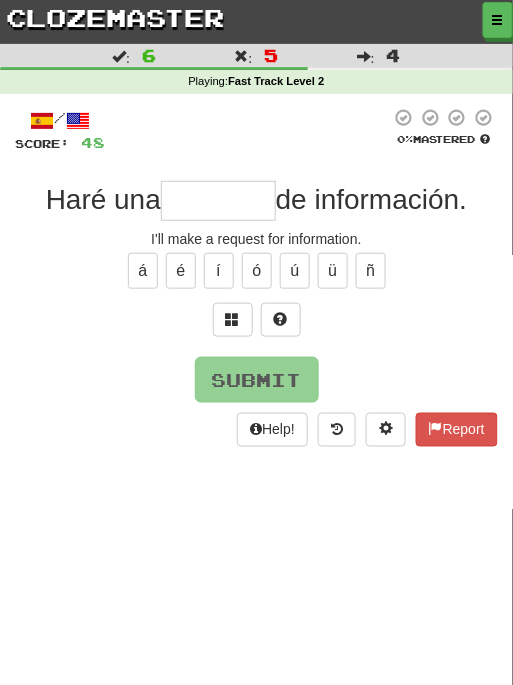 type on "*********" 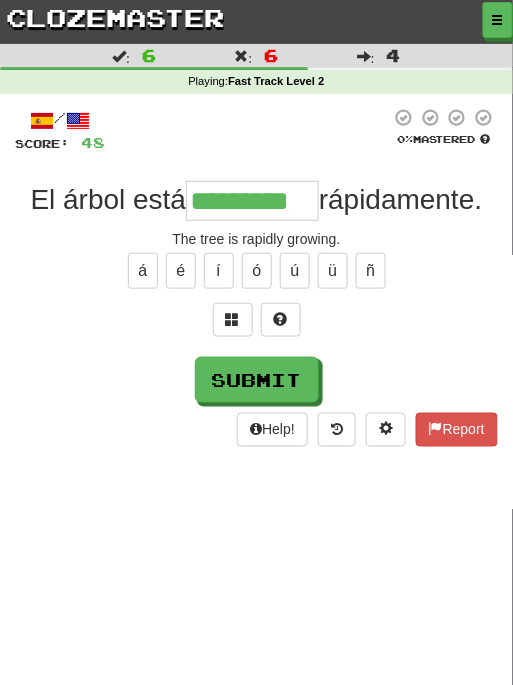 type on "*********" 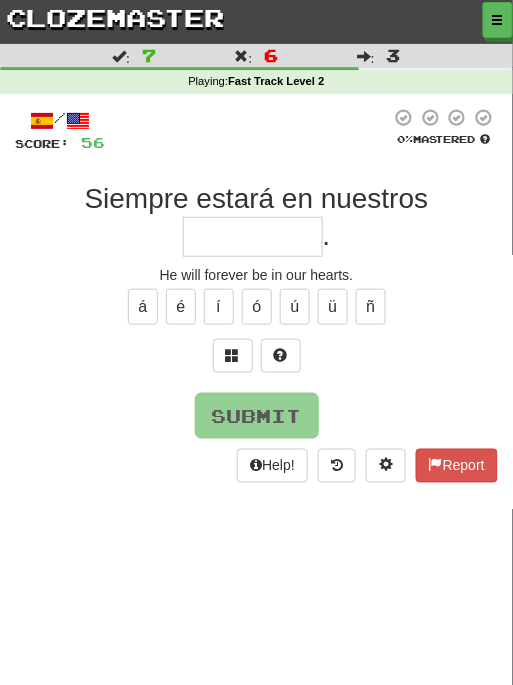 type on "*********" 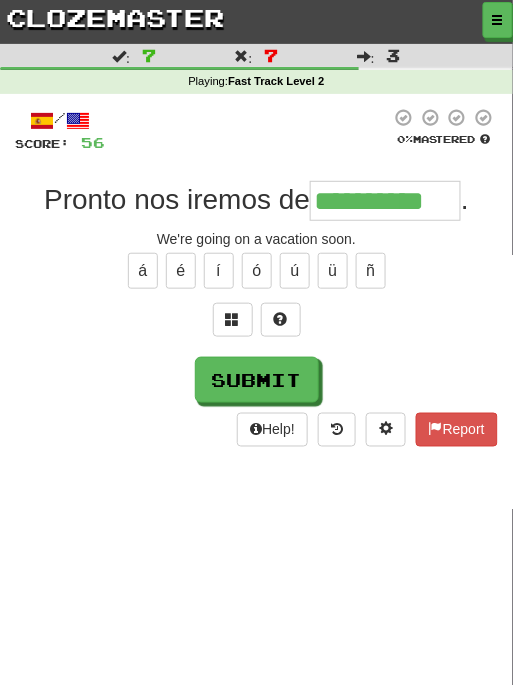 type on "**********" 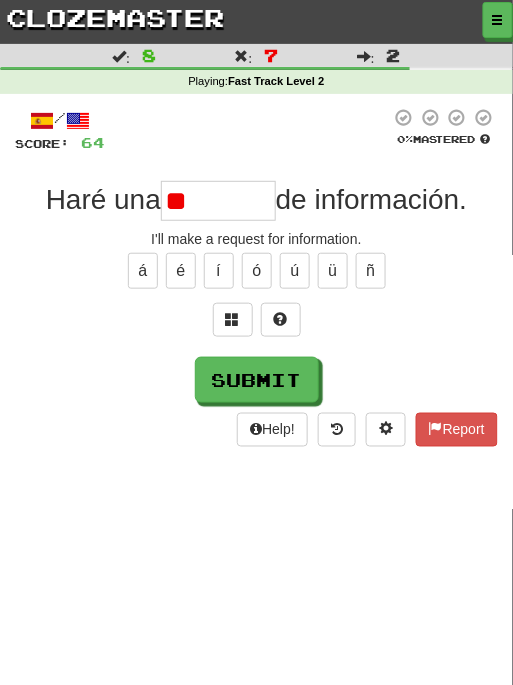 type on "*" 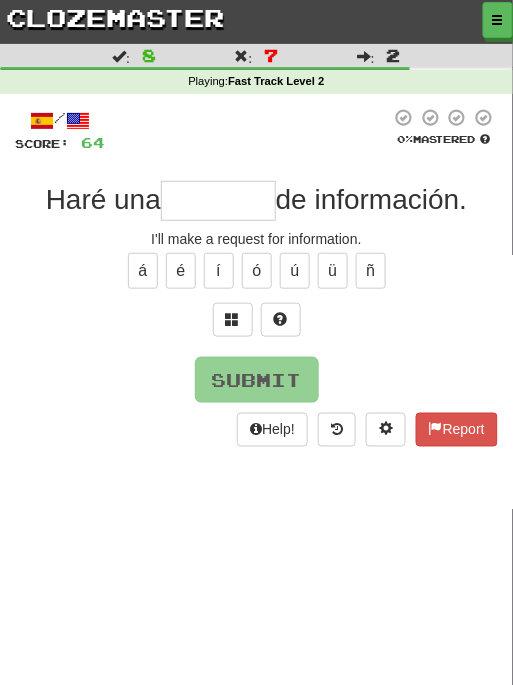 type on "*" 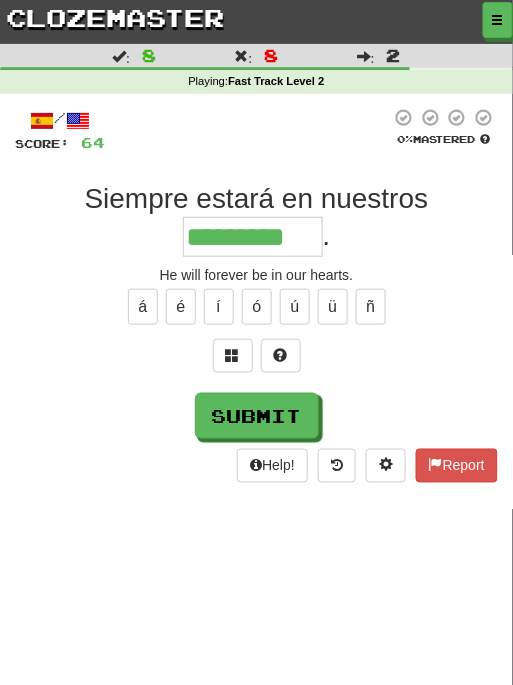 type on "*********" 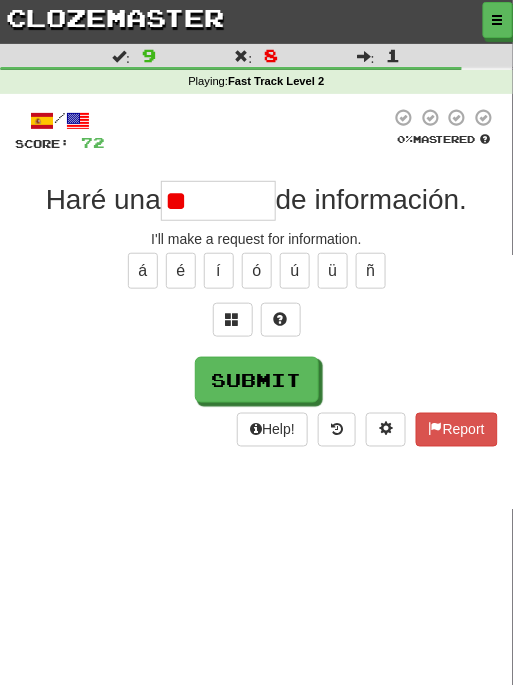 type on "*" 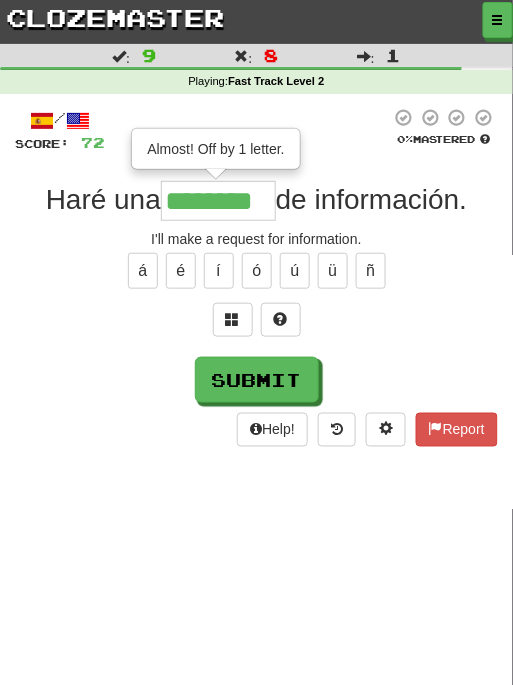 type on "*********" 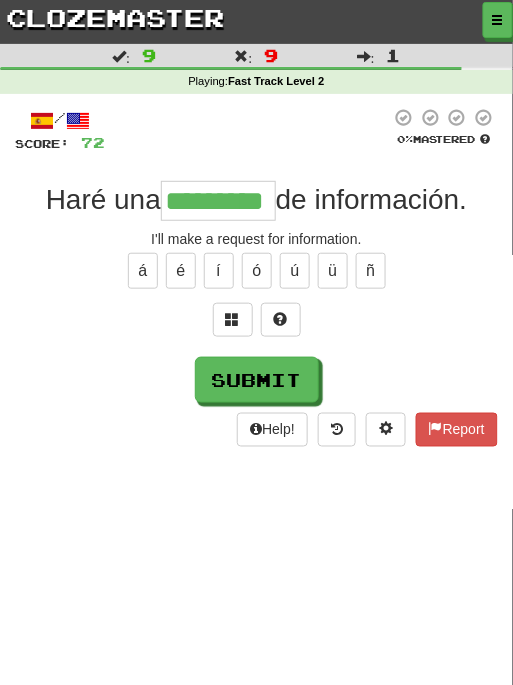 type on "*********" 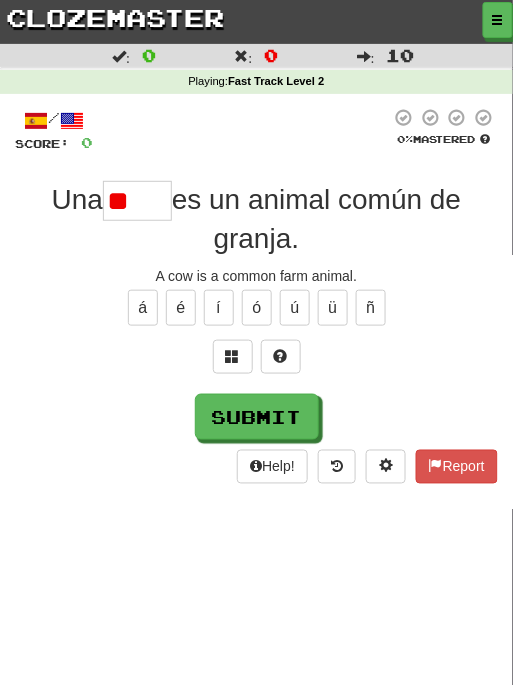 type on "*" 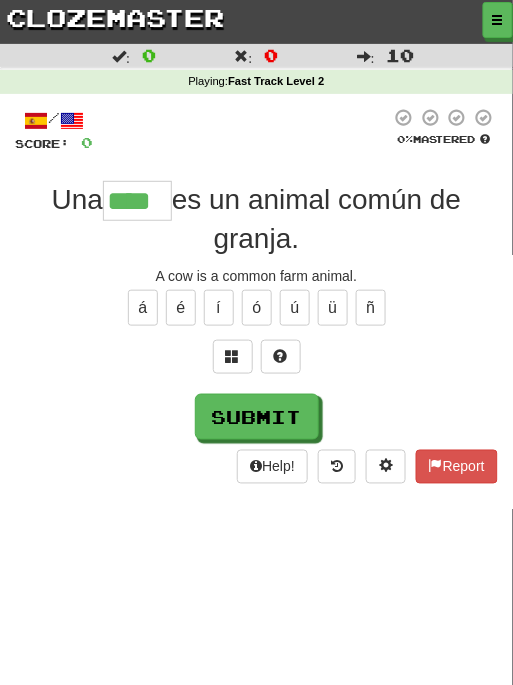 type on "****" 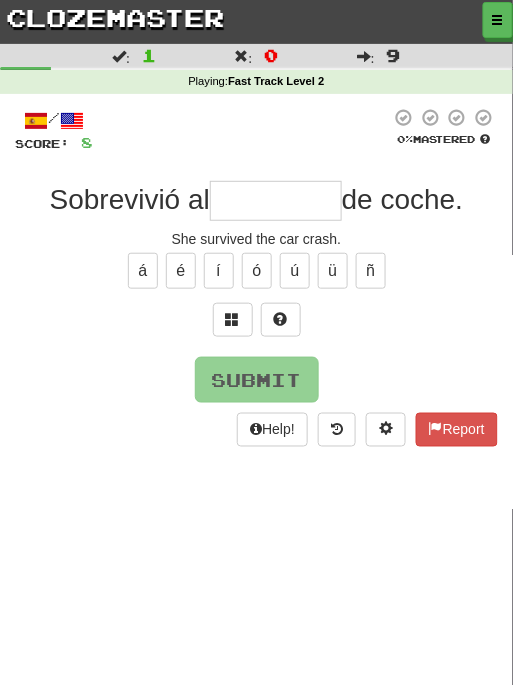 type on "*" 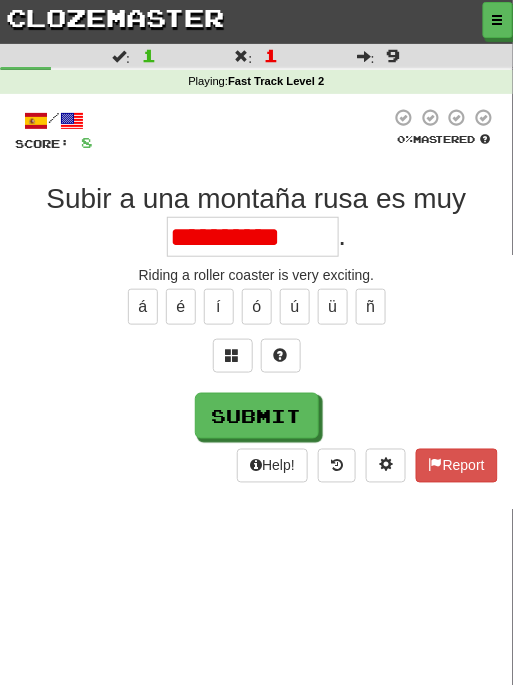 scroll, scrollTop: 0, scrollLeft: 0, axis: both 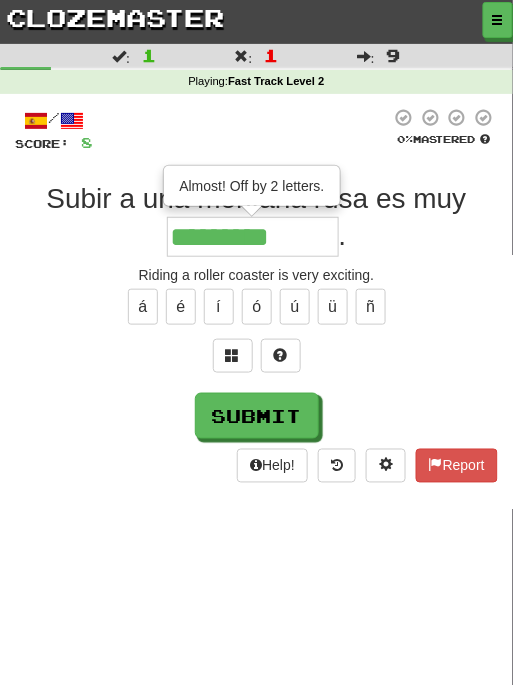 type on "**********" 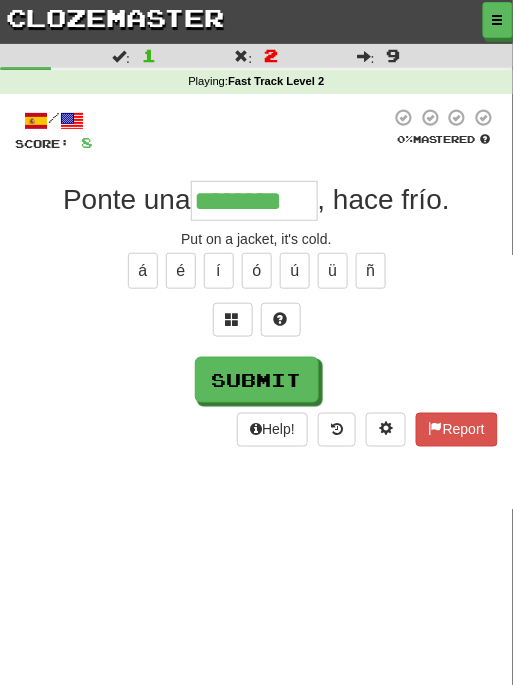 type on "********" 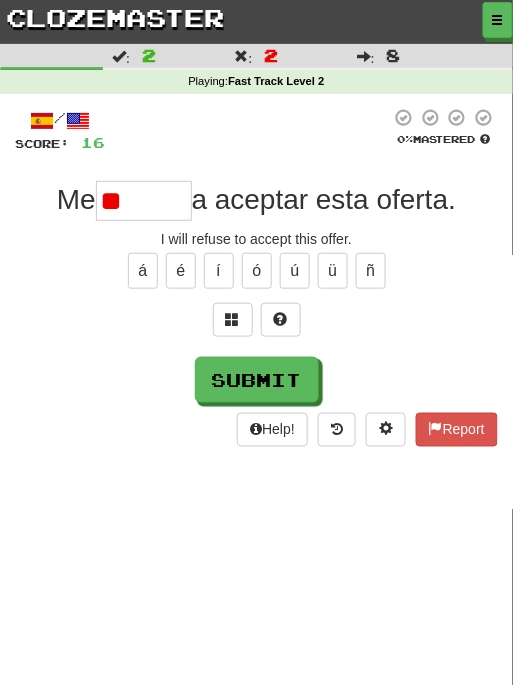 type on "*" 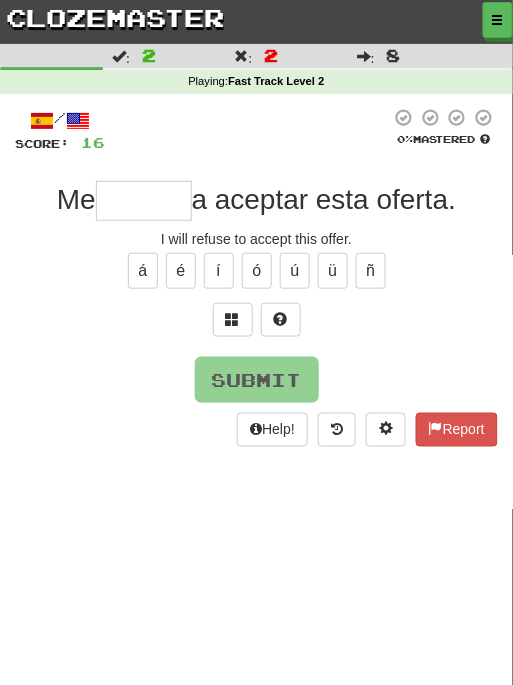 type on "*" 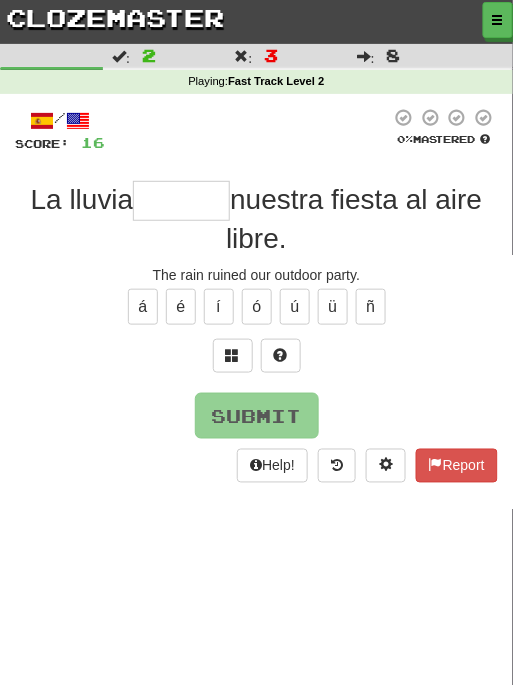 type on "*******" 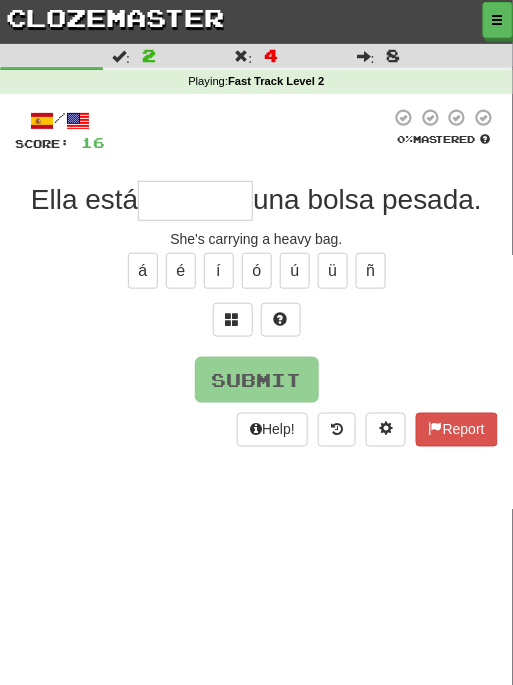 type on "*" 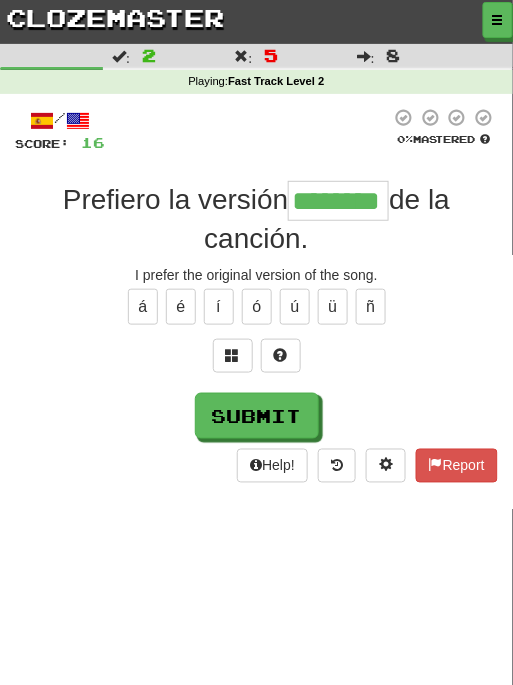 type on "********" 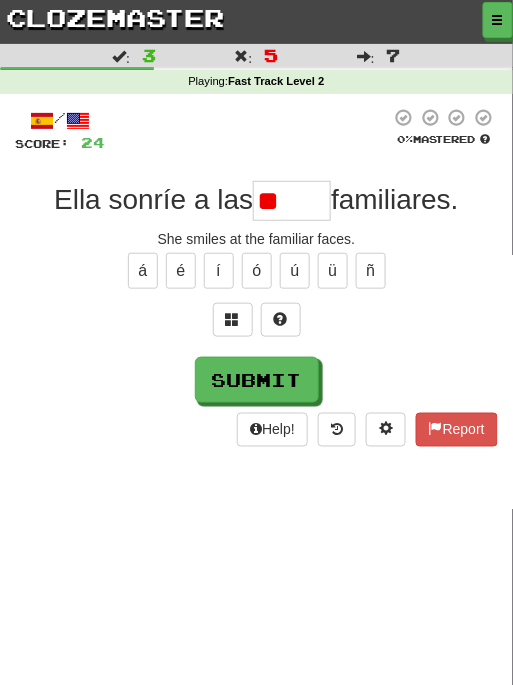 type on "*" 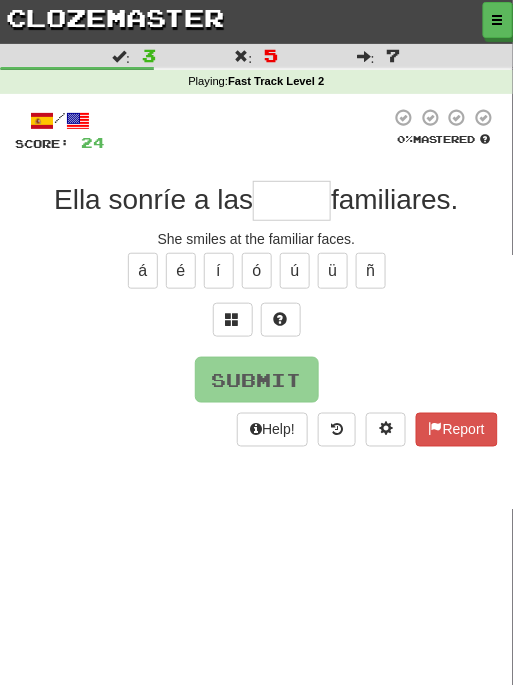 type on "*" 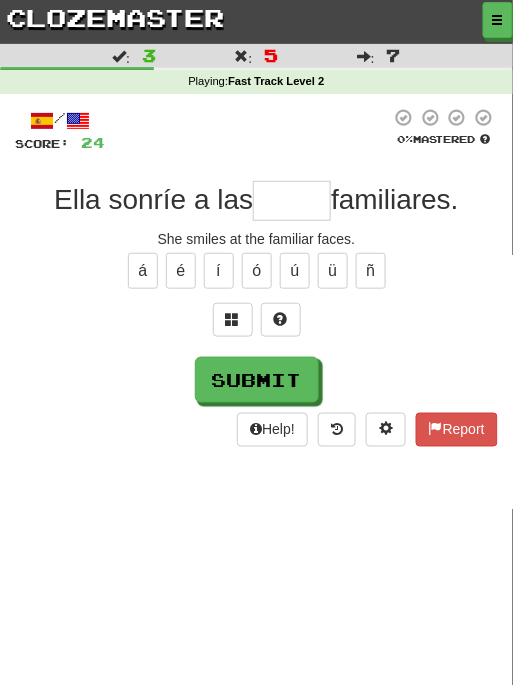 type on "*****" 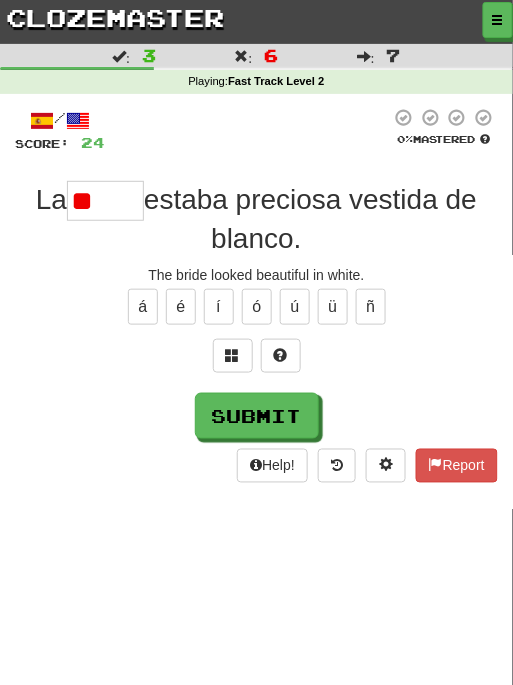 type on "*" 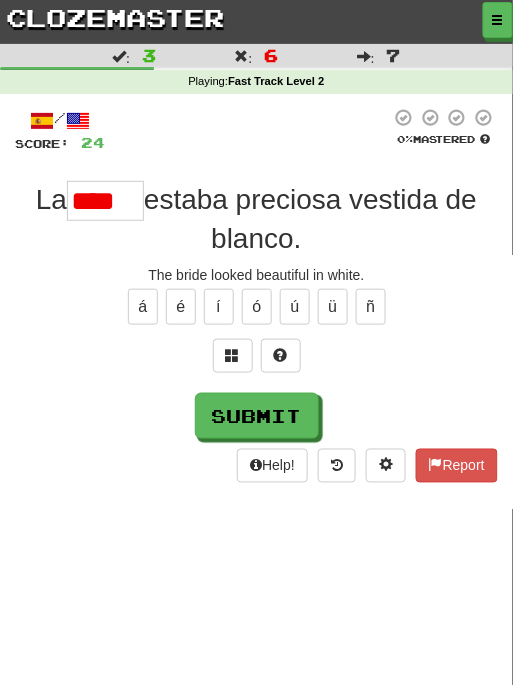 type on "*****" 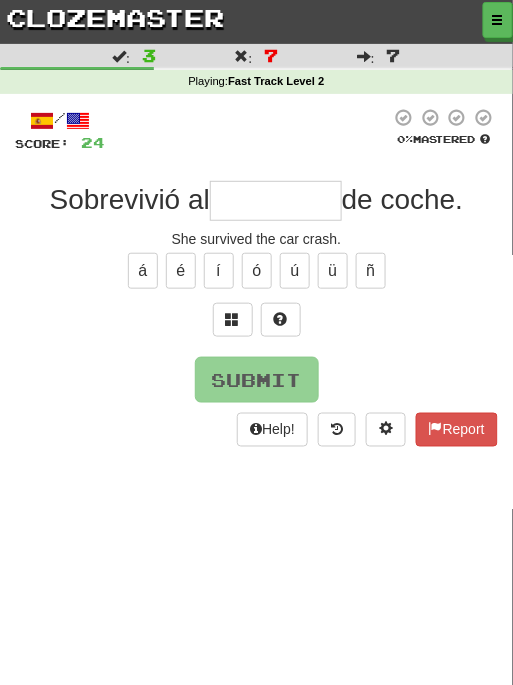 type on "*" 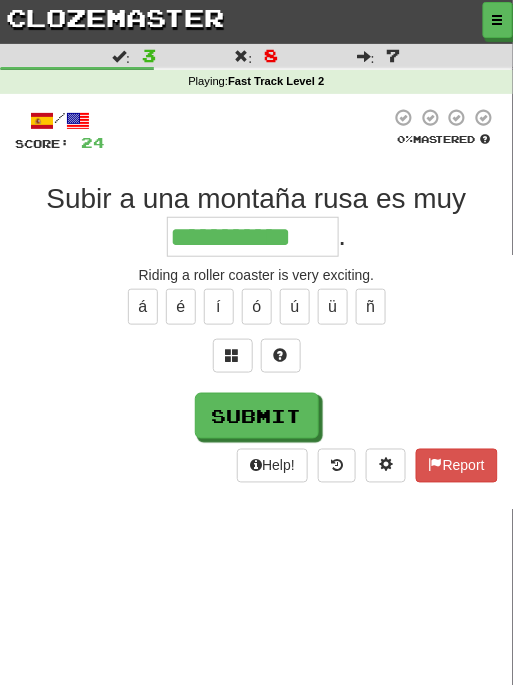 type on "**********" 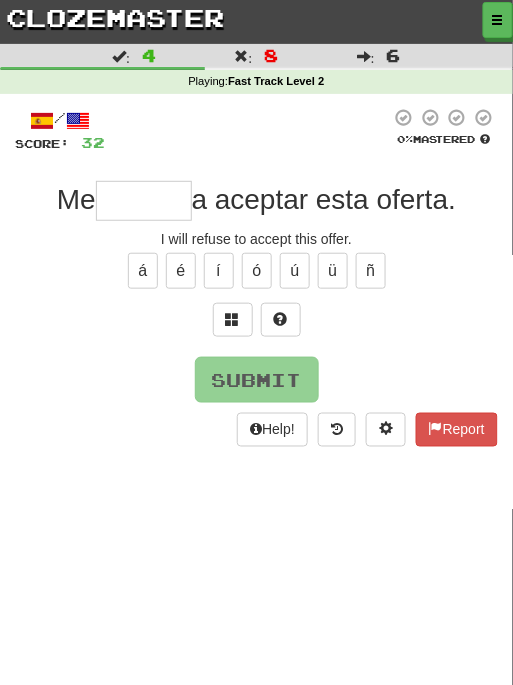 type on "******" 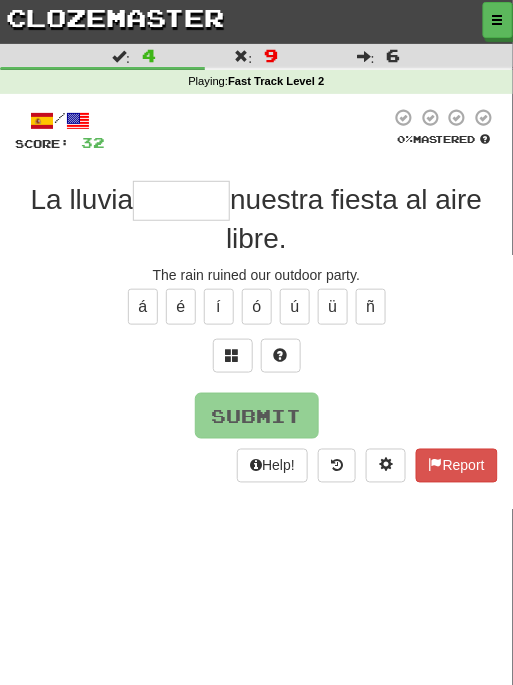 type on "*" 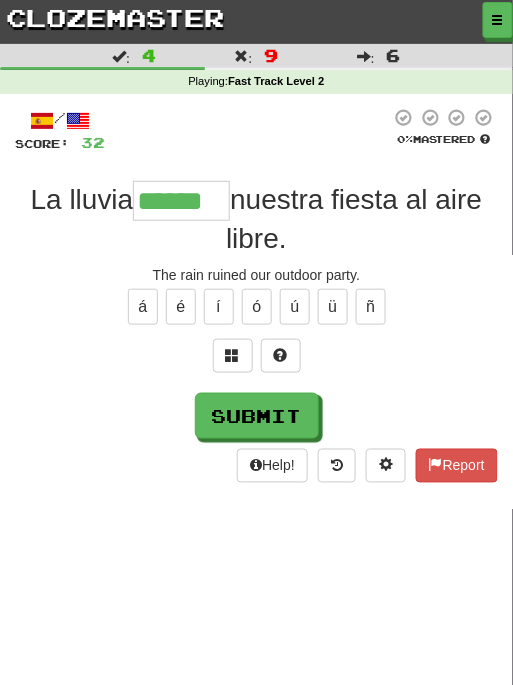 click on "á é í ó ú ü ñ" at bounding box center (256, 307) 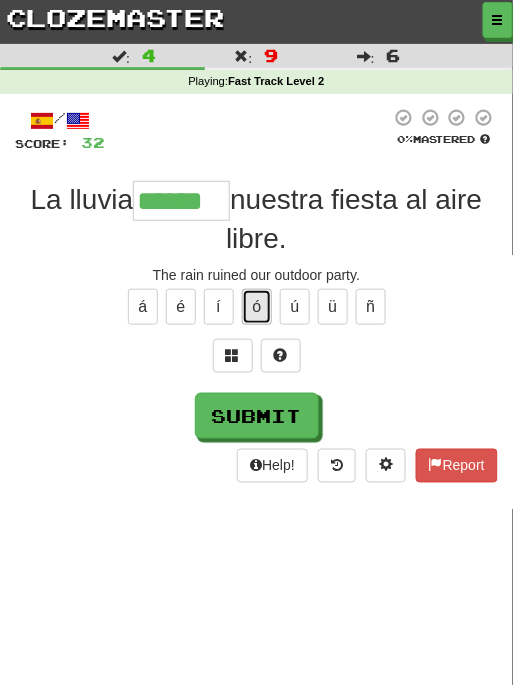 click on "ó" at bounding box center [257, 307] 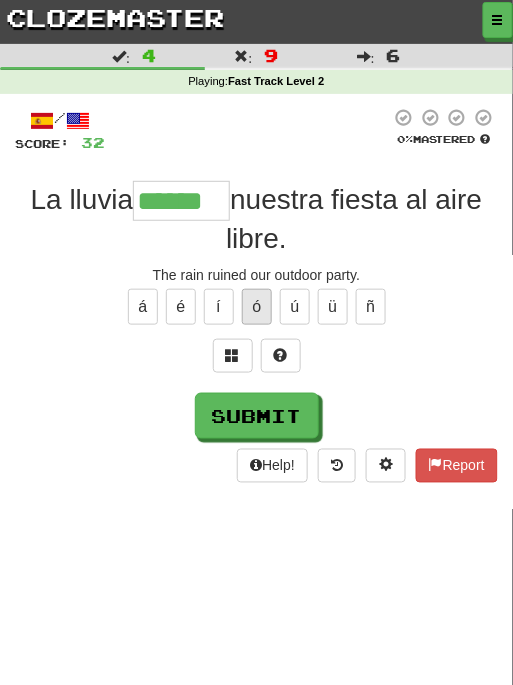 type on "*******" 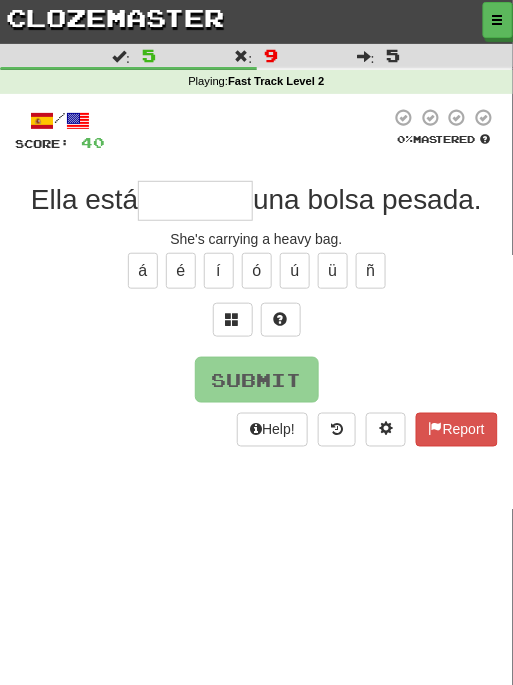 type on "********" 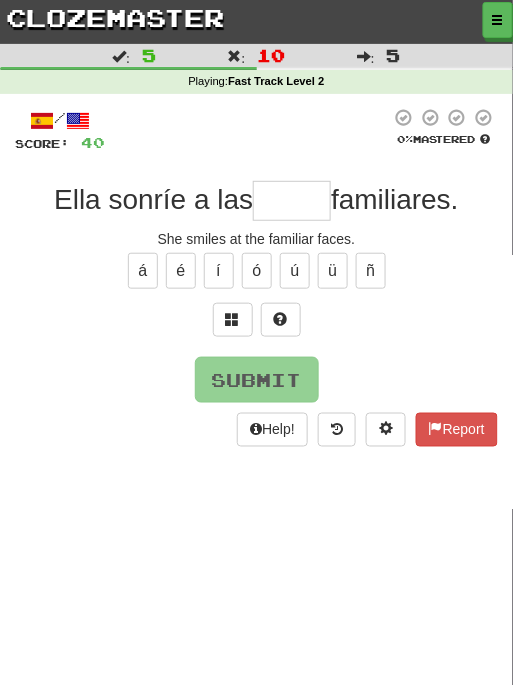 type on "*" 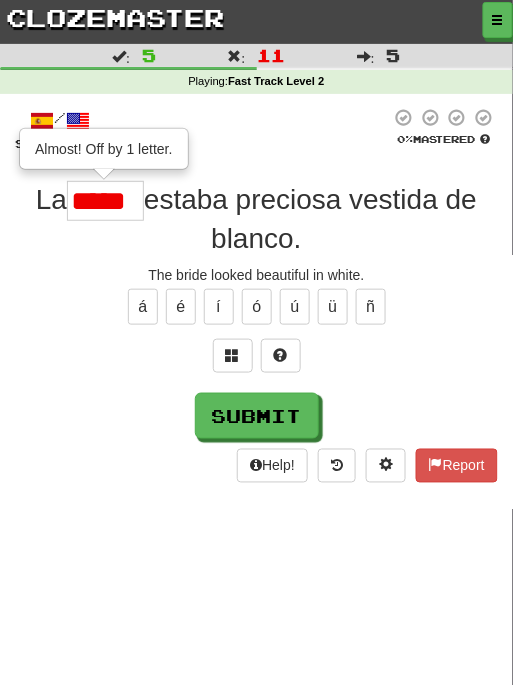 scroll, scrollTop: 0, scrollLeft: 0, axis: both 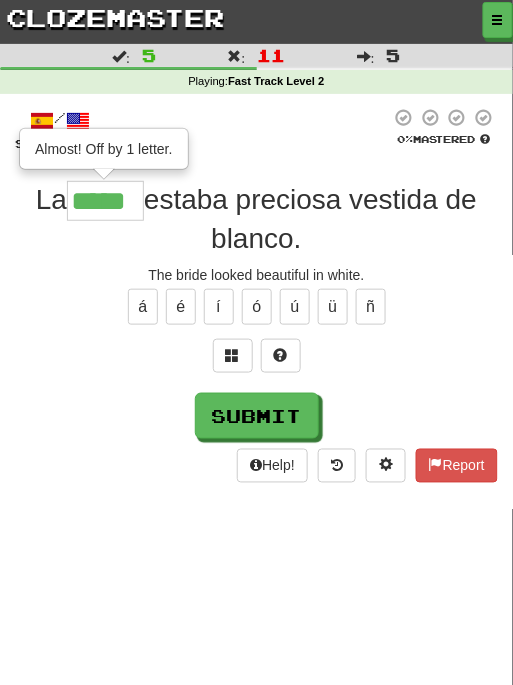 type on "*****" 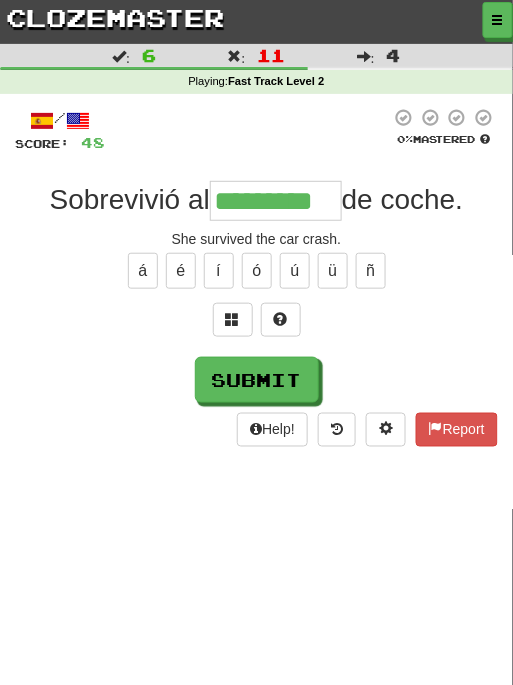 type on "*********" 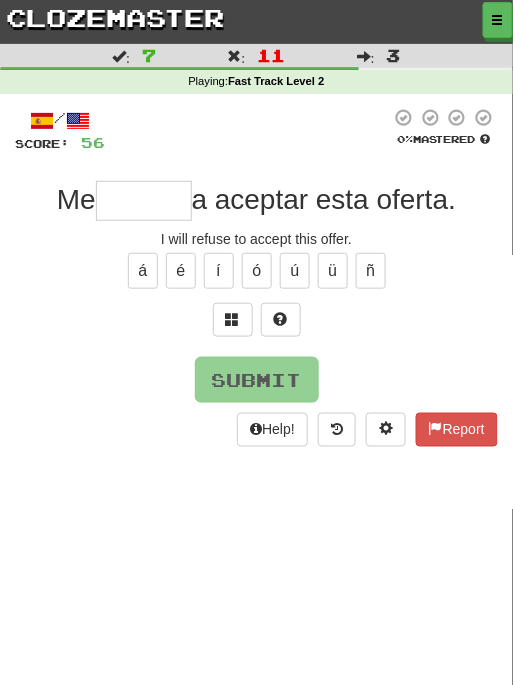 type on "******" 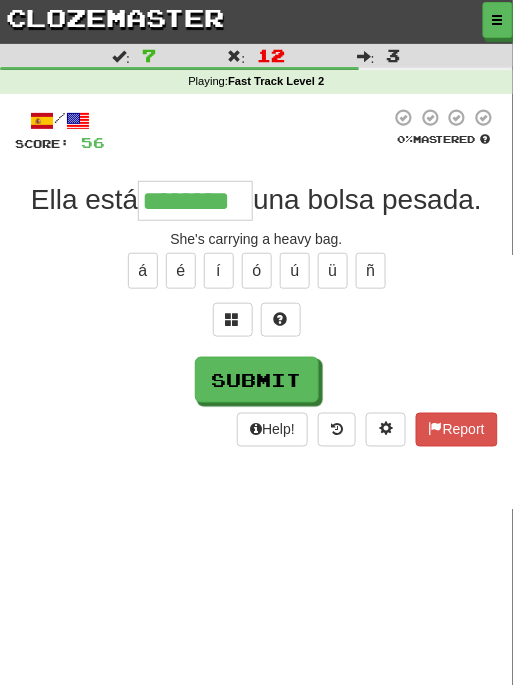 type on "********" 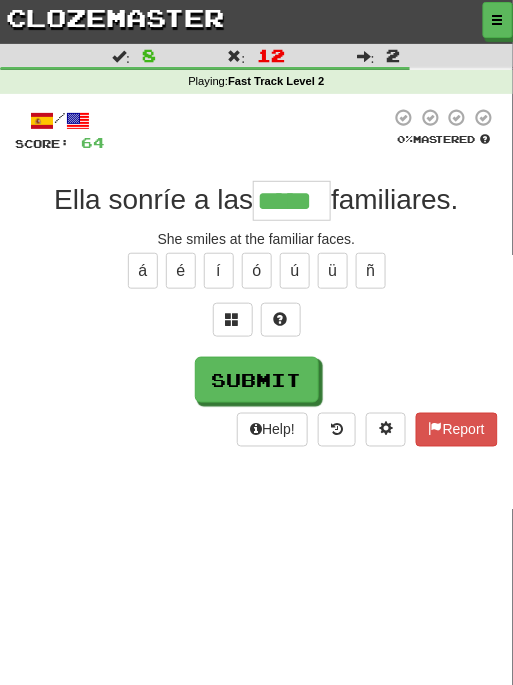 type on "*****" 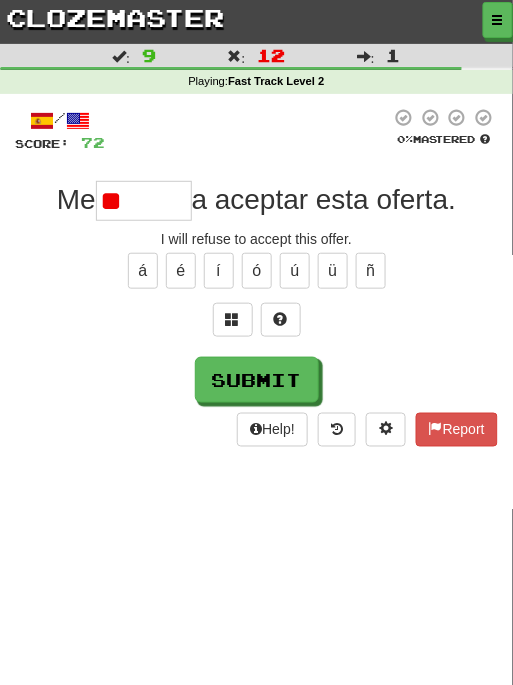 type on "*" 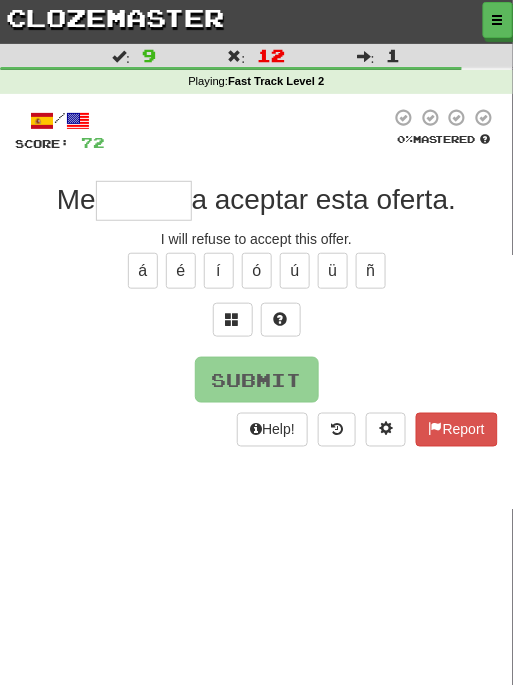 type on "*" 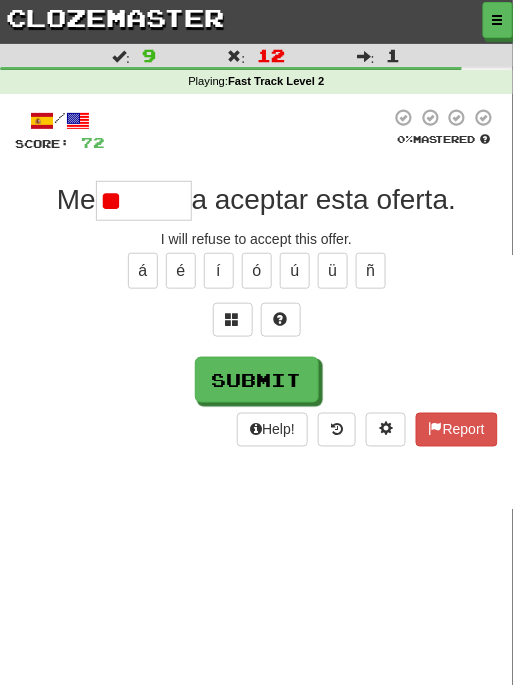 type on "*" 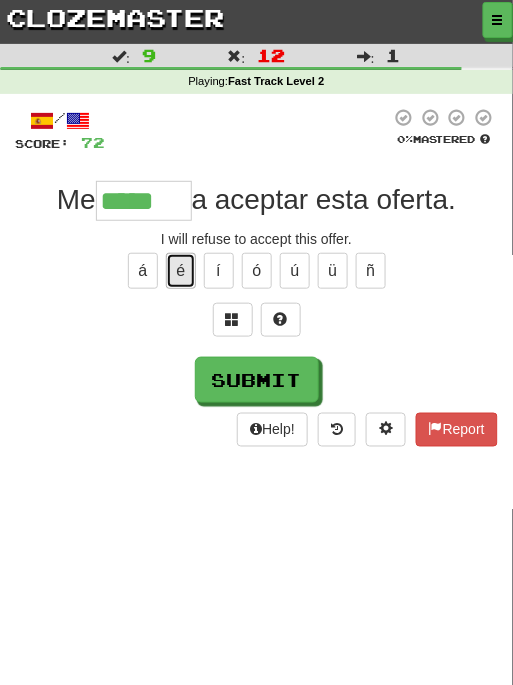 click on "é" at bounding box center (181, 271) 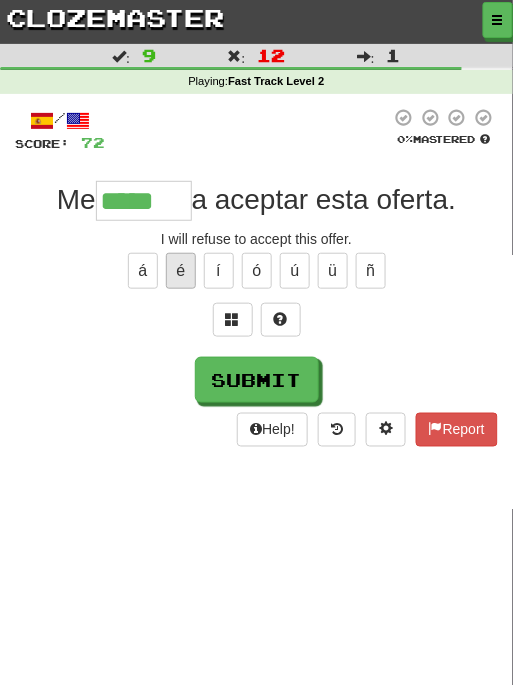 type on "******" 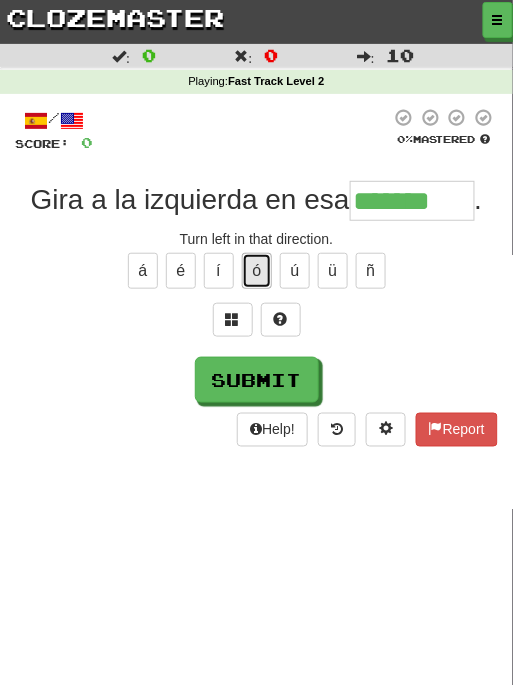 click on "ó" at bounding box center [257, 271] 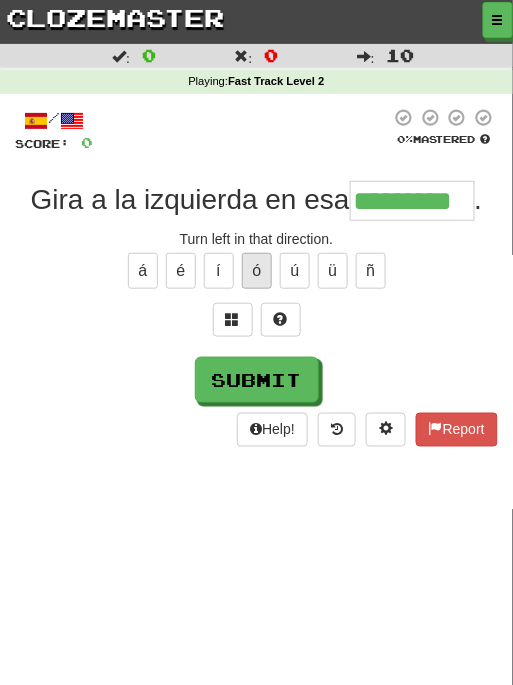 type on "*********" 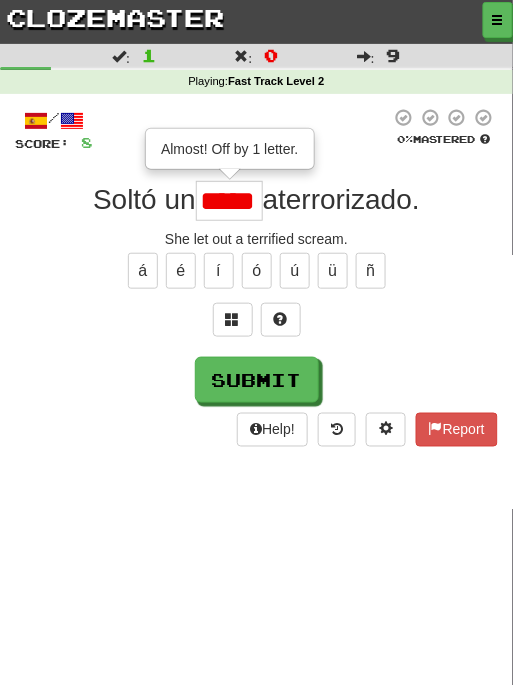 type on "*****" 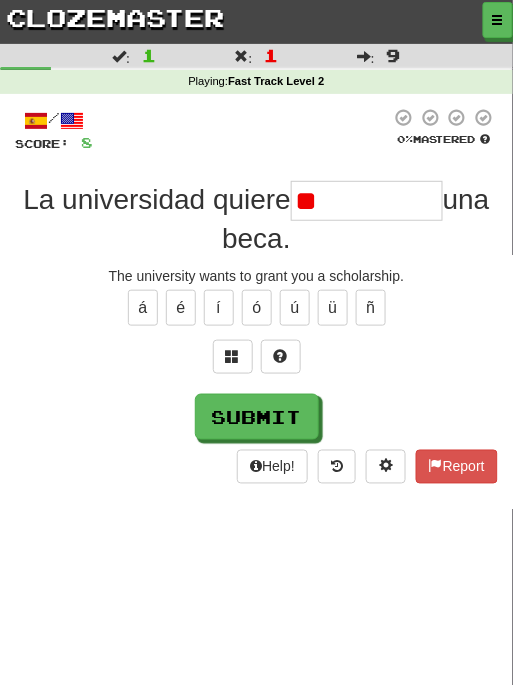 type on "*" 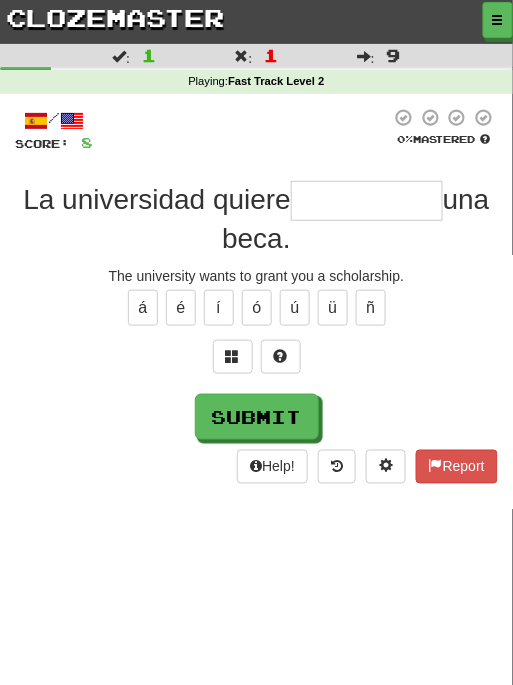type on "**********" 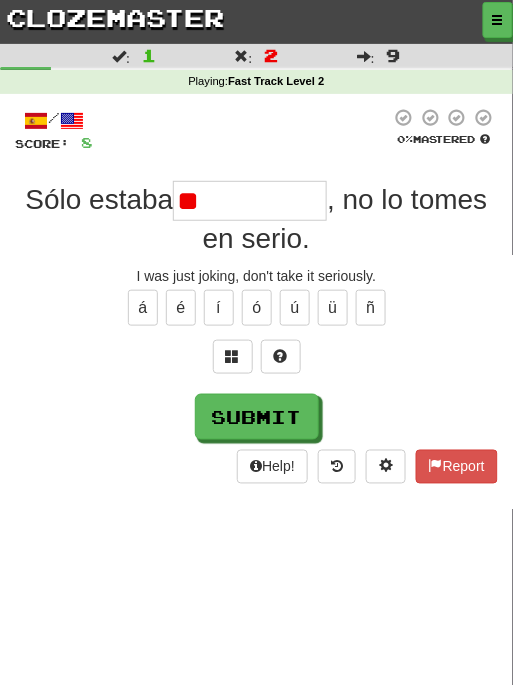 type 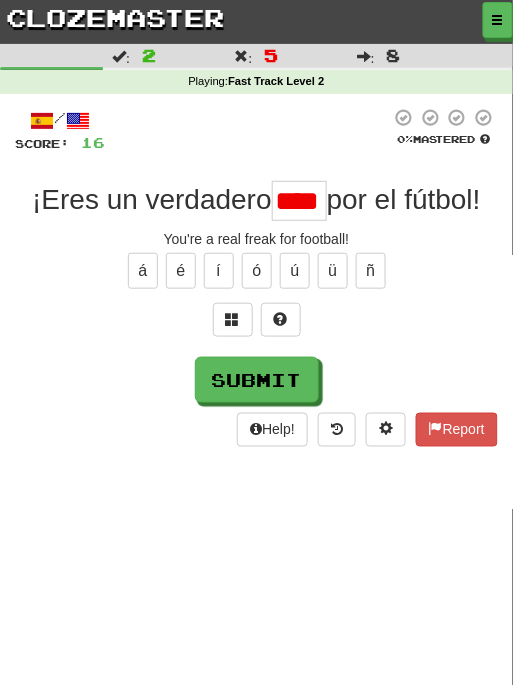 scroll, scrollTop: 0, scrollLeft: 0, axis: both 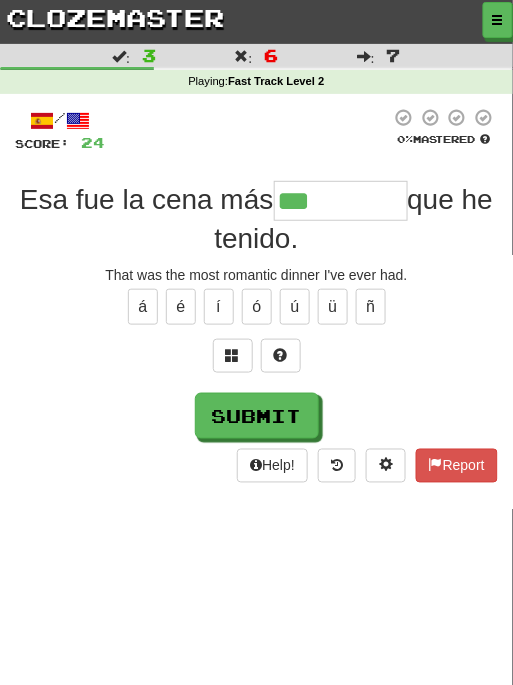 click on "á é í ó ú ü ñ" at bounding box center (256, 307) 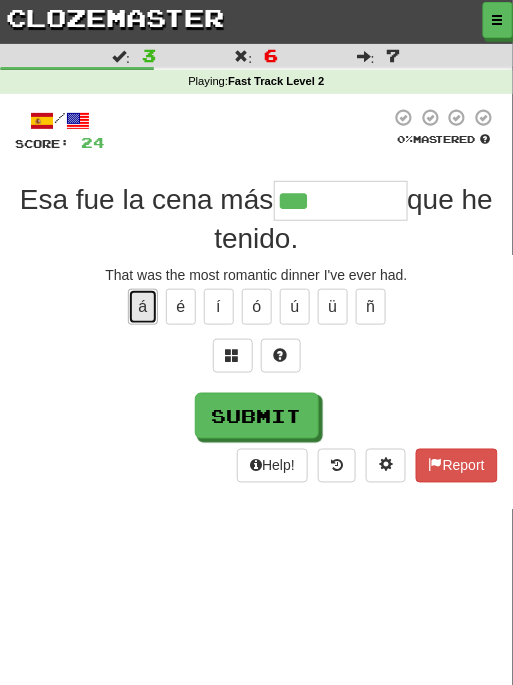 click on "á" at bounding box center [143, 307] 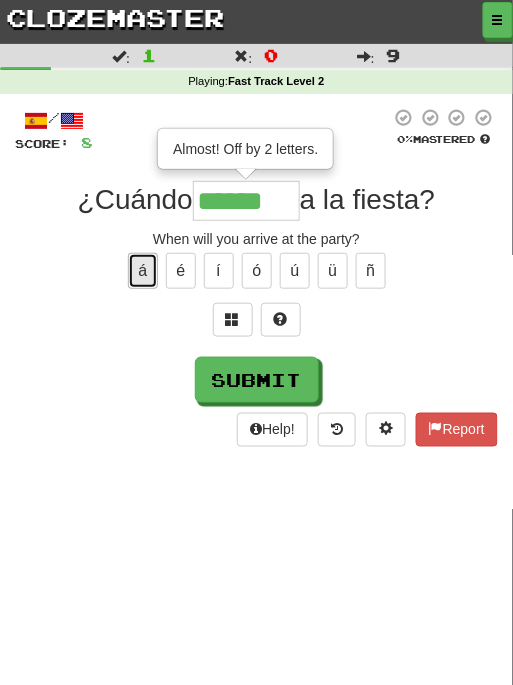 click on "á" at bounding box center (143, 271) 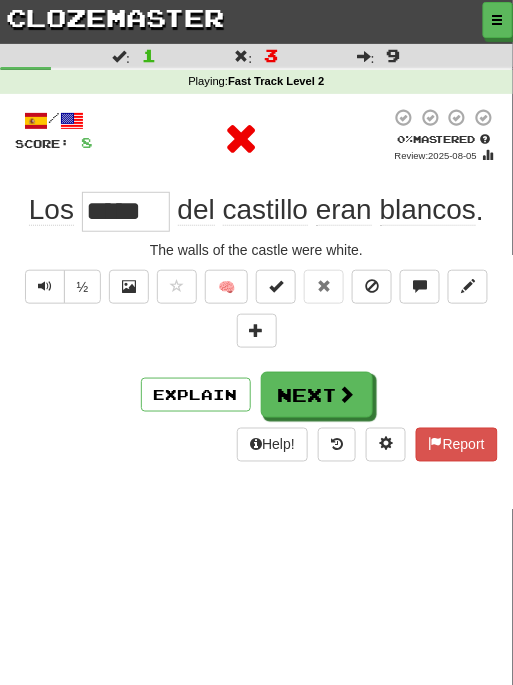 scroll, scrollTop: 0, scrollLeft: 0, axis: both 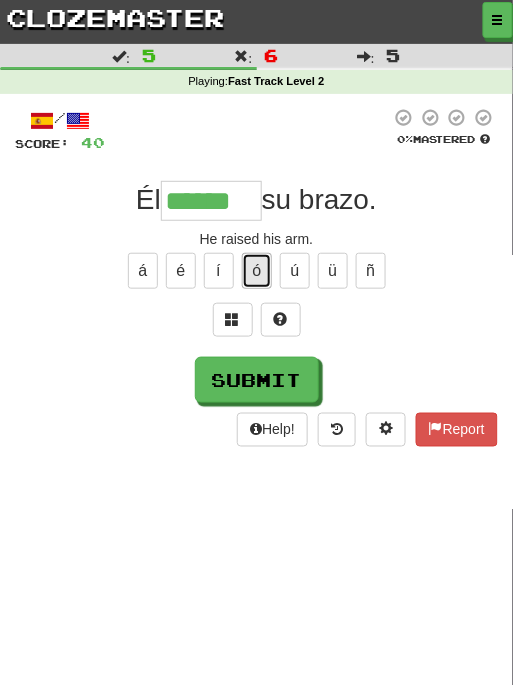 click on "ó" at bounding box center [257, 271] 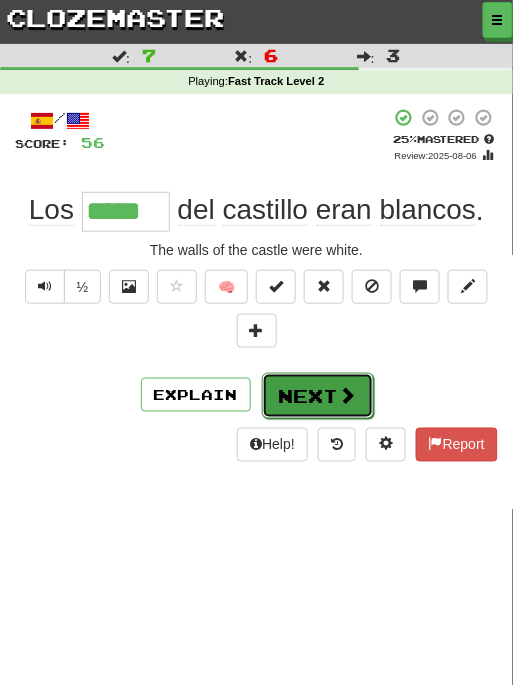 click on "Next" at bounding box center [318, 396] 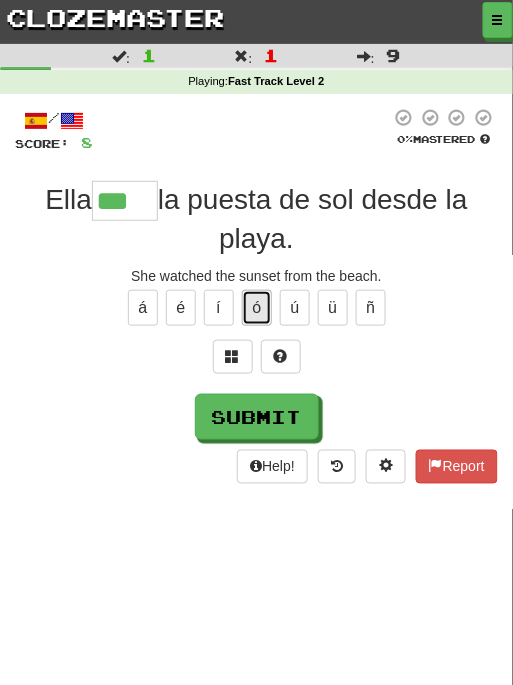 click on "ó" at bounding box center [257, 308] 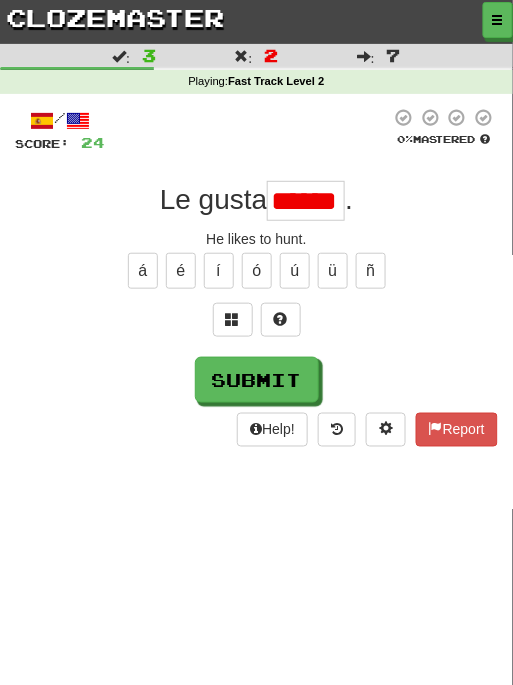 scroll, scrollTop: 0, scrollLeft: 0, axis: both 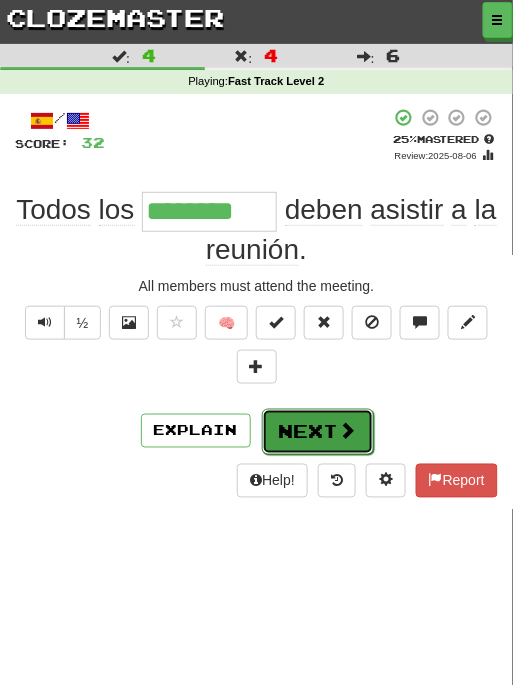 click on "Next" at bounding box center [318, 432] 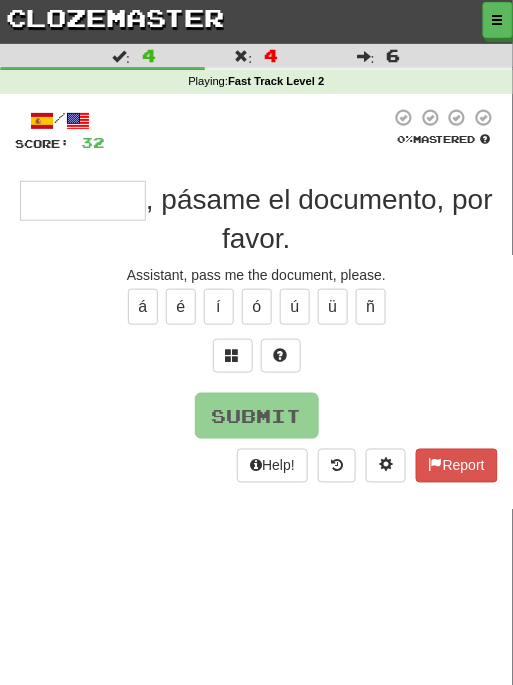 click at bounding box center [83, 201] 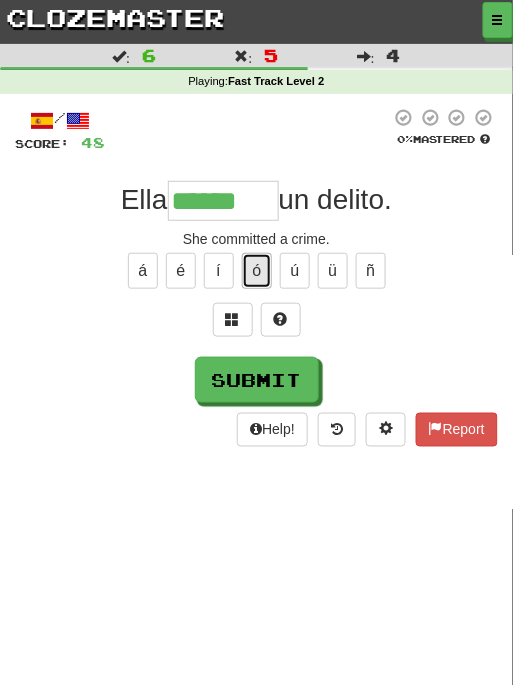 click on "ó" at bounding box center [257, 271] 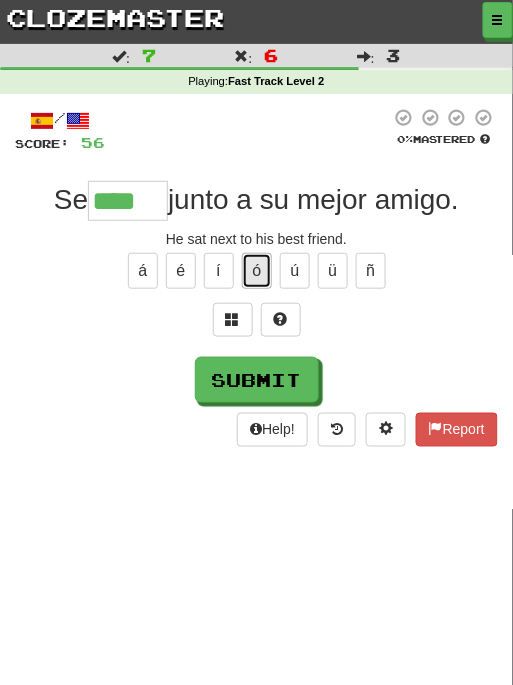 click on "ó" at bounding box center [257, 271] 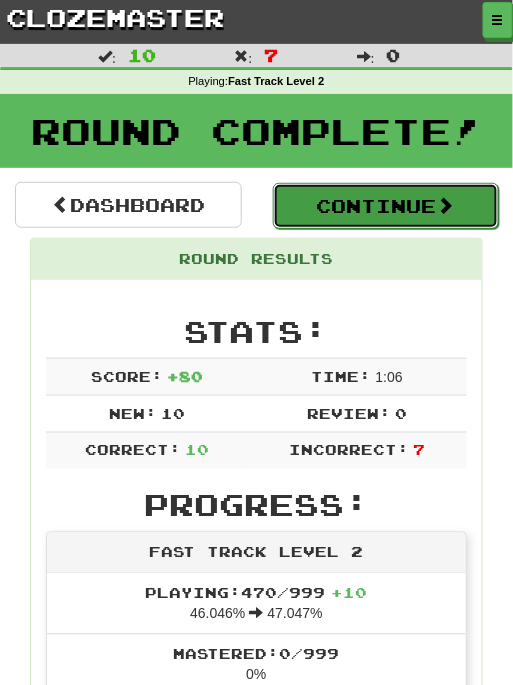 click on "Continue" at bounding box center (386, 206) 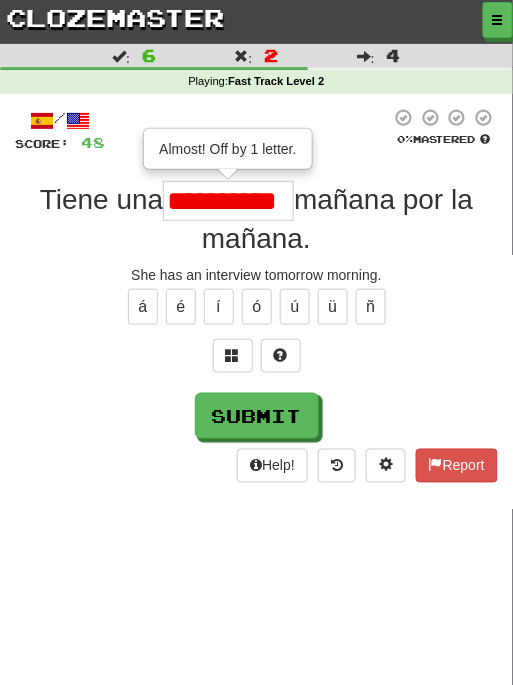 scroll, scrollTop: 0, scrollLeft: 0, axis: both 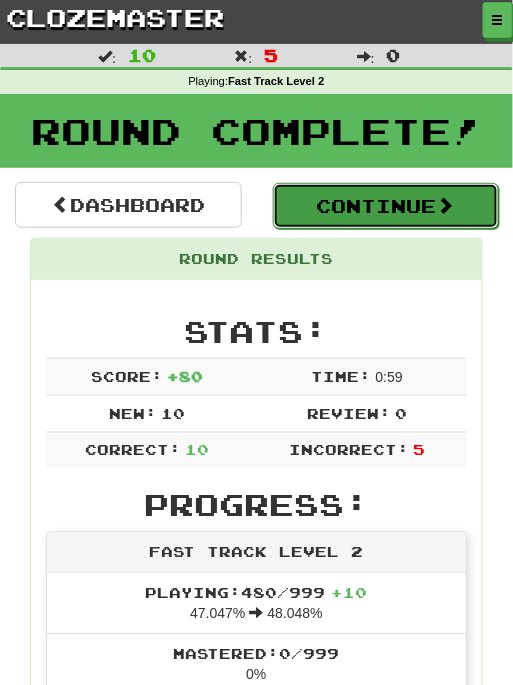 click on "Continue" at bounding box center (386, 206) 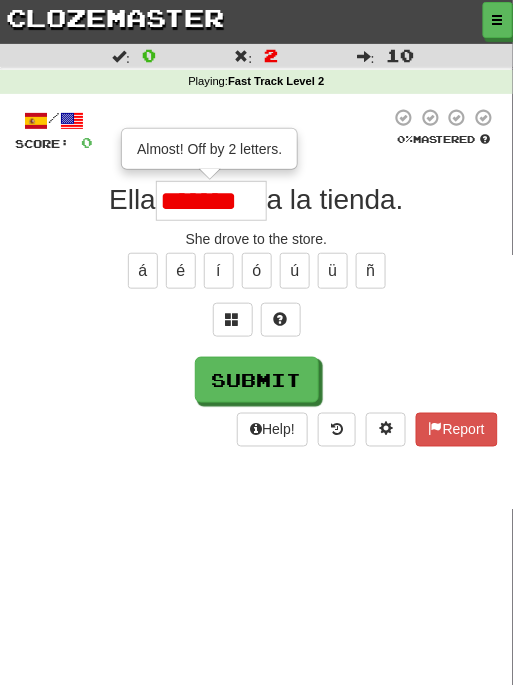 scroll, scrollTop: 0, scrollLeft: 0, axis: both 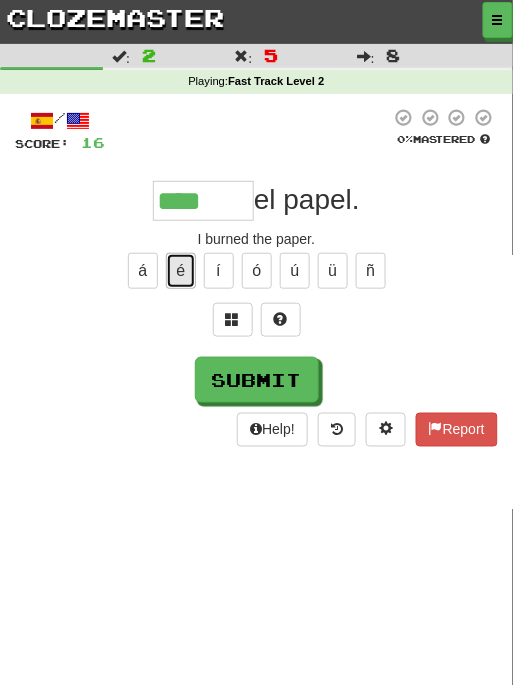 click on "é" at bounding box center [181, 271] 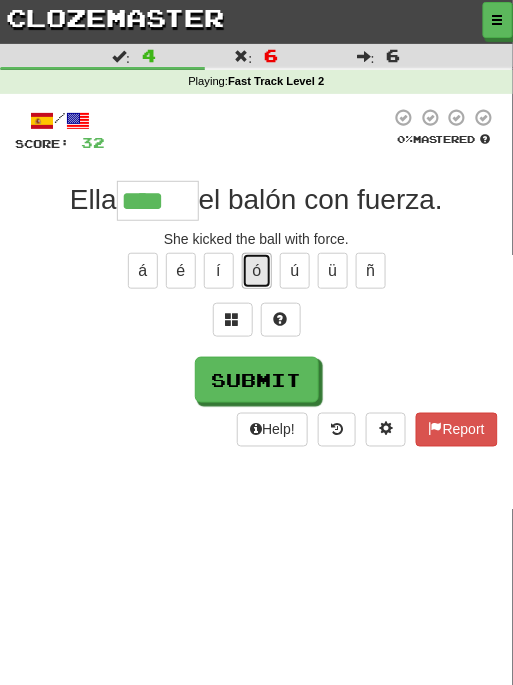 click on "ó" at bounding box center (257, 271) 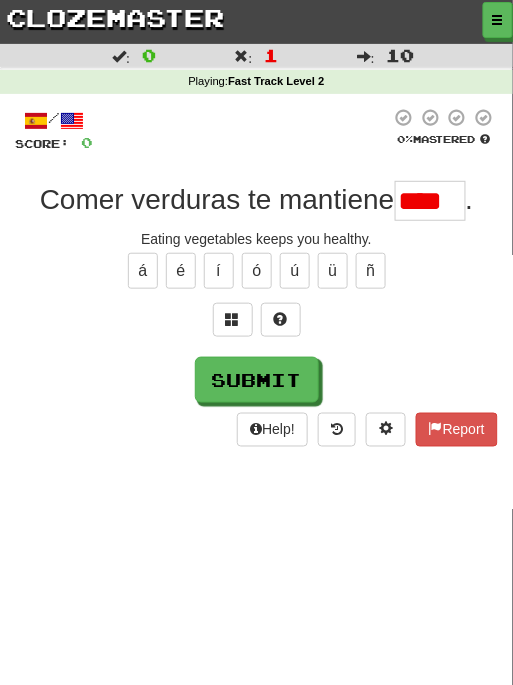 scroll, scrollTop: 0, scrollLeft: 0, axis: both 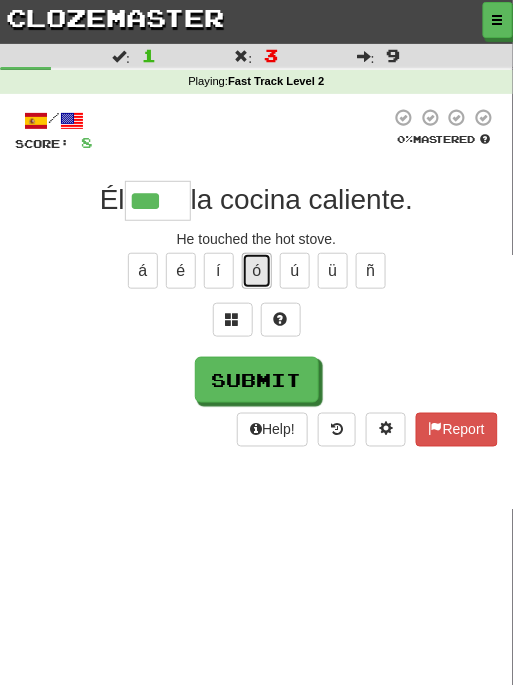 click on "ó" at bounding box center [257, 271] 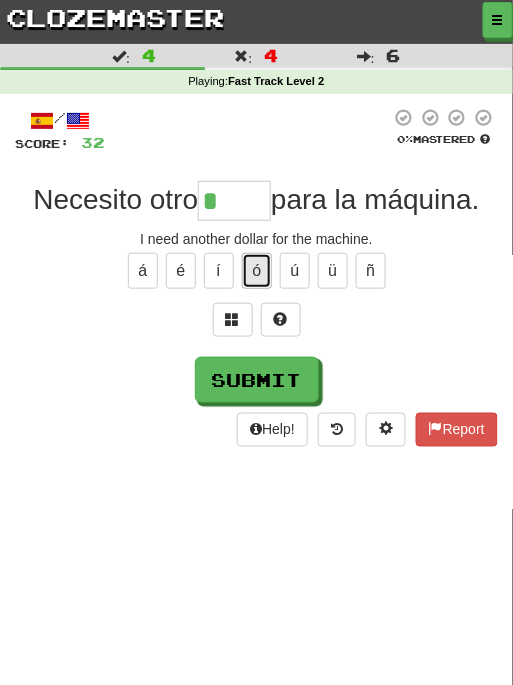 click on "ó" at bounding box center [257, 271] 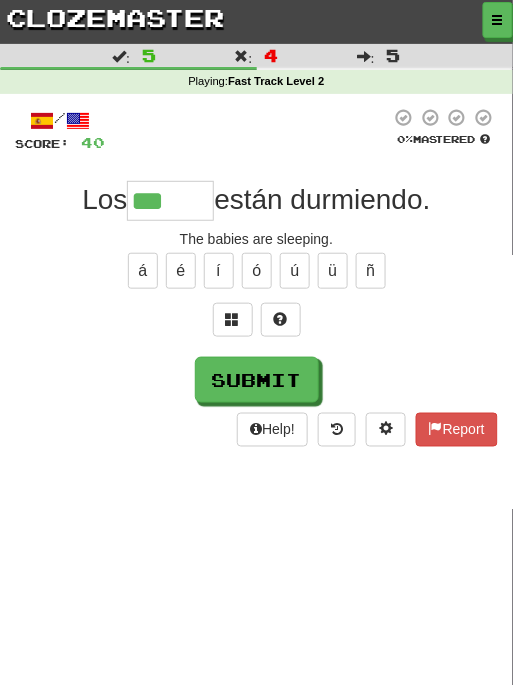 click on "á é í ó ú ü ñ" at bounding box center [256, 271] 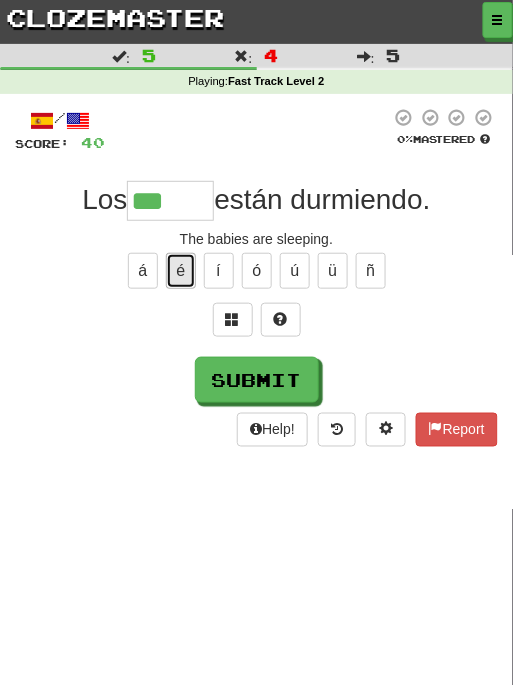 click on "é" at bounding box center [181, 271] 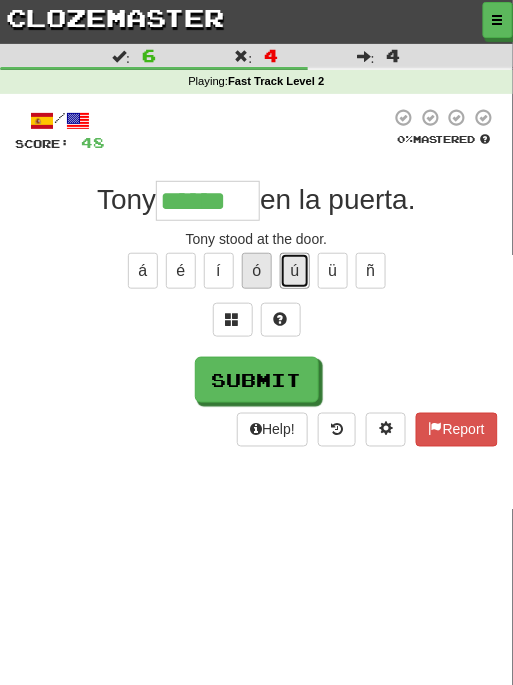 drag, startPoint x: 283, startPoint y: 274, endPoint x: 266, endPoint y: 277, distance: 17.262676 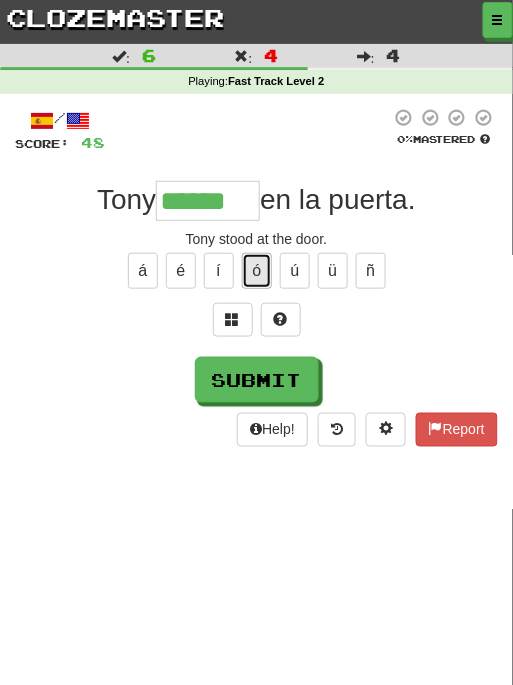 click on "ó" at bounding box center [257, 271] 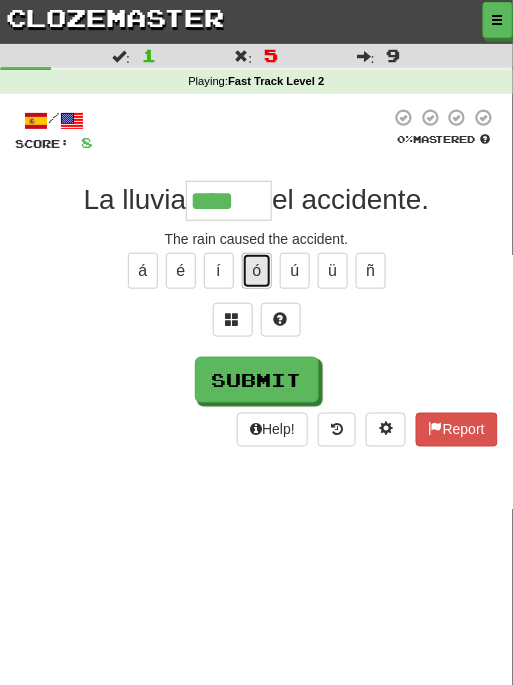 click on "ó" at bounding box center (257, 271) 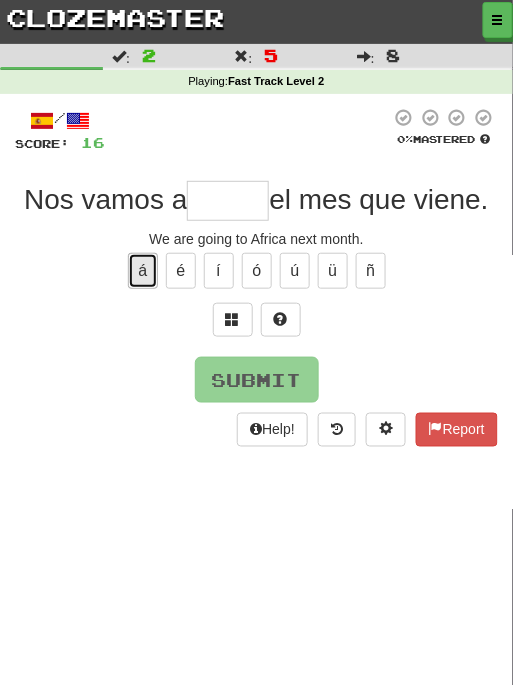 click on "á" at bounding box center [143, 271] 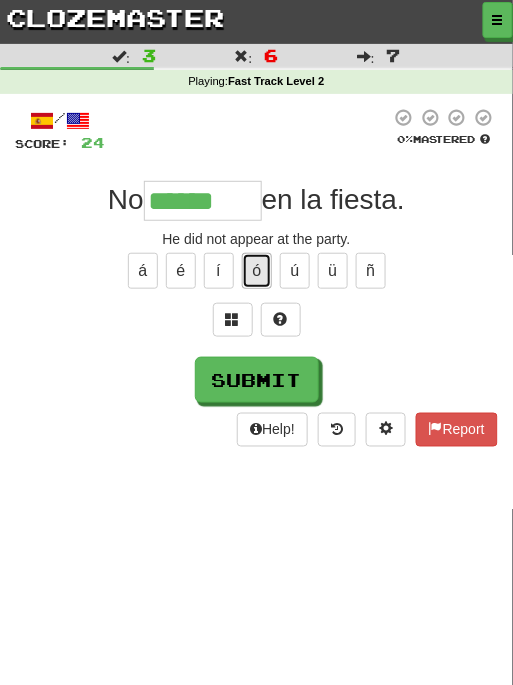 click on "ó" at bounding box center (257, 271) 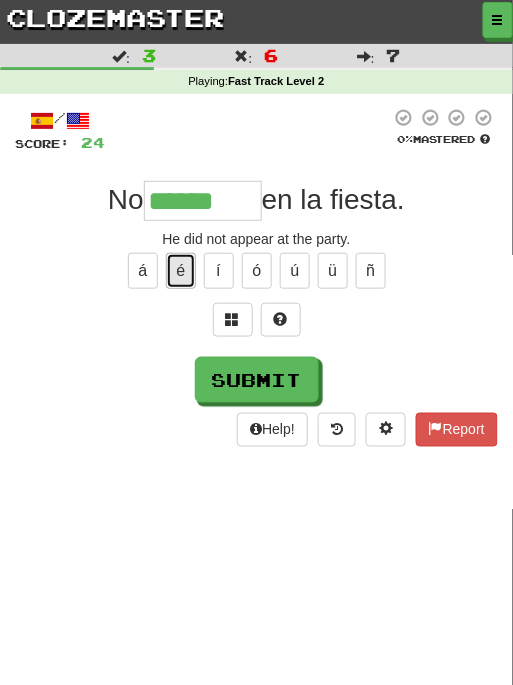 click on "é" at bounding box center (181, 271) 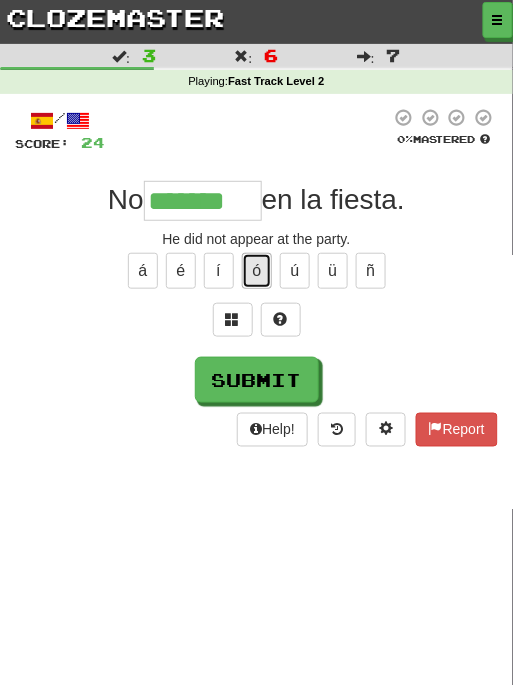 click on "ó" at bounding box center (257, 271) 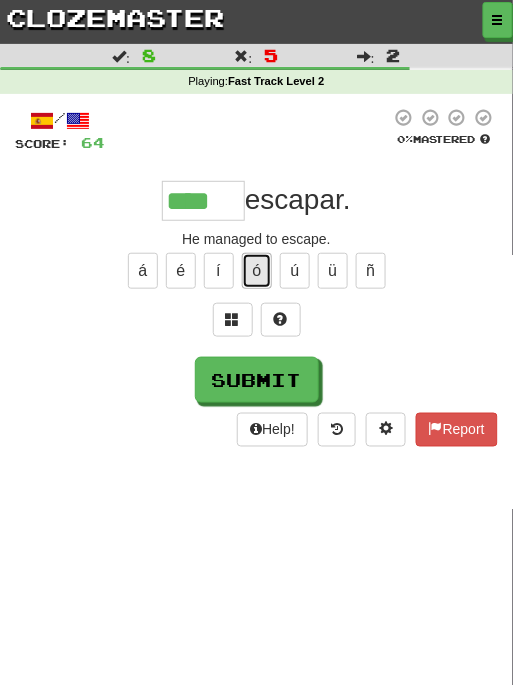 click on "ó" at bounding box center [257, 271] 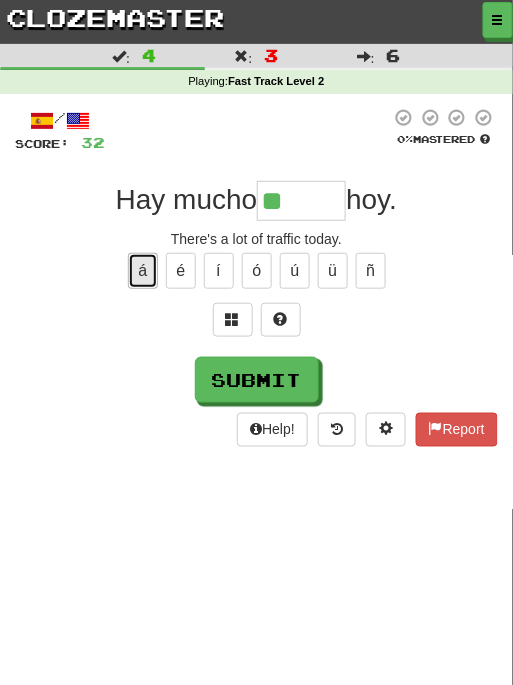 click on "á" at bounding box center [143, 271] 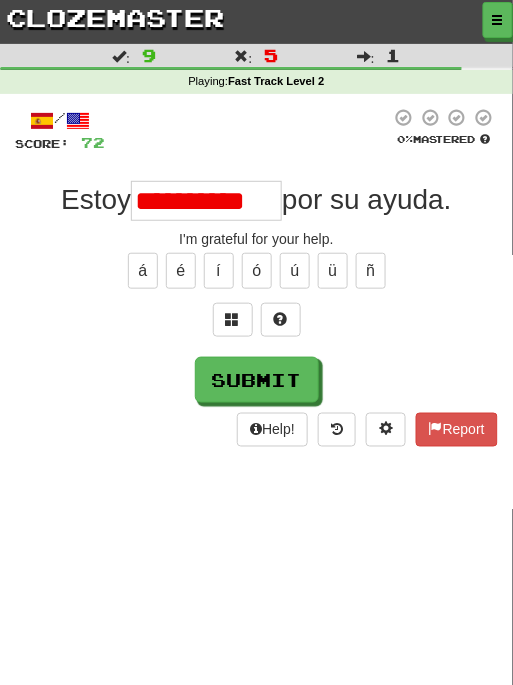 scroll, scrollTop: 0, scrollLeft: 0, axis: both 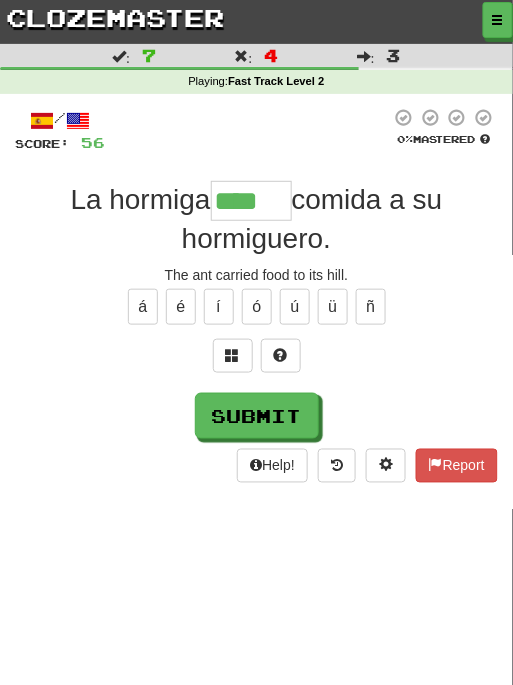 click on "á é í ó ú ü ñ" at bounding box center [256, 307] 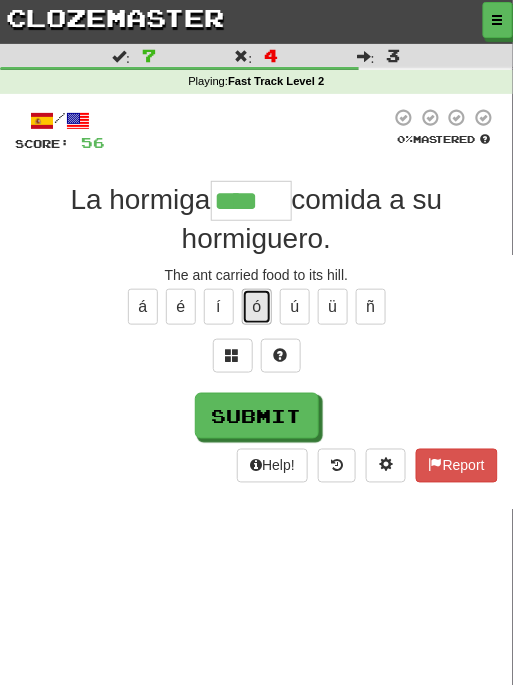 click on "ó" at bounding box center [257, 307] 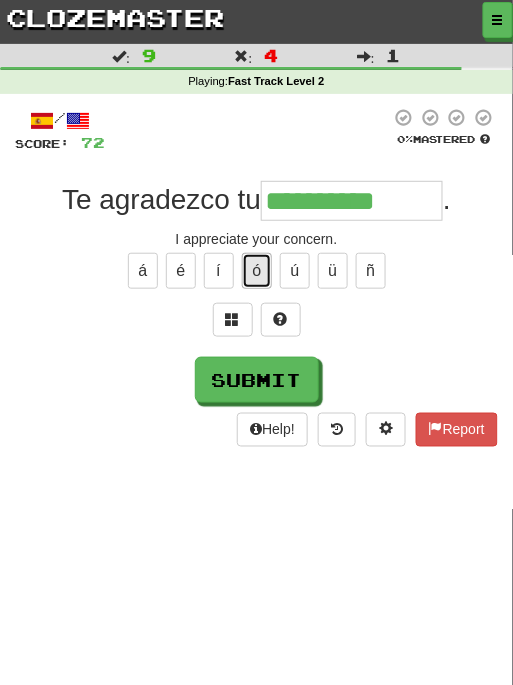 click on "ó" at bounding box center [257, 271] 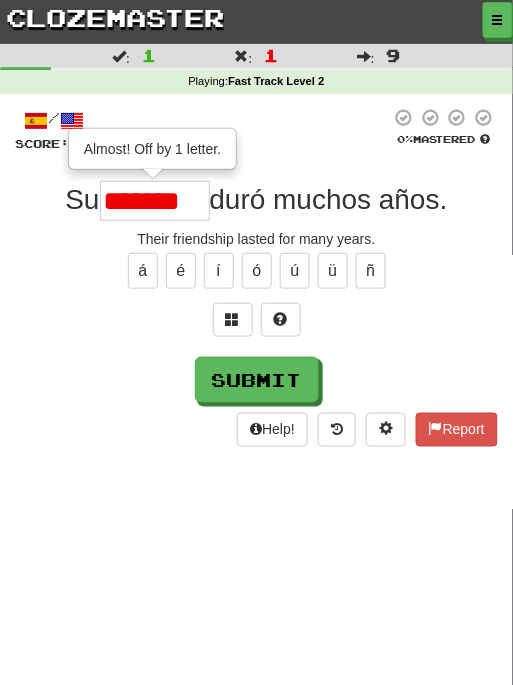 scroll, scrollTop: 0, scrollLeft: 0, axis: both 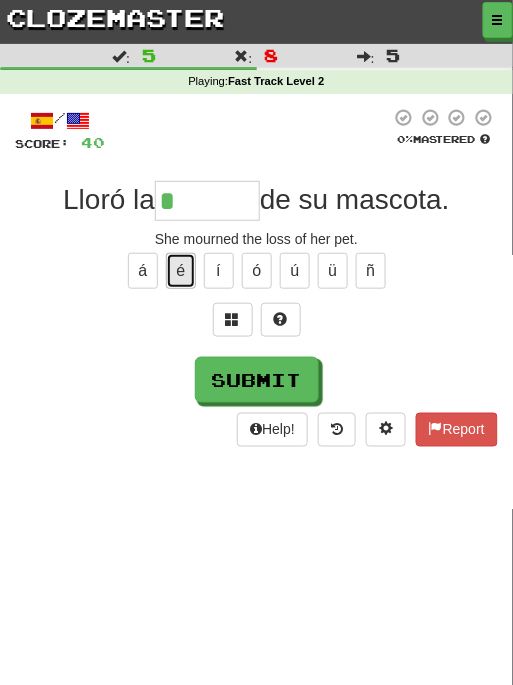 click on "é" at bounding box center [181, 271] 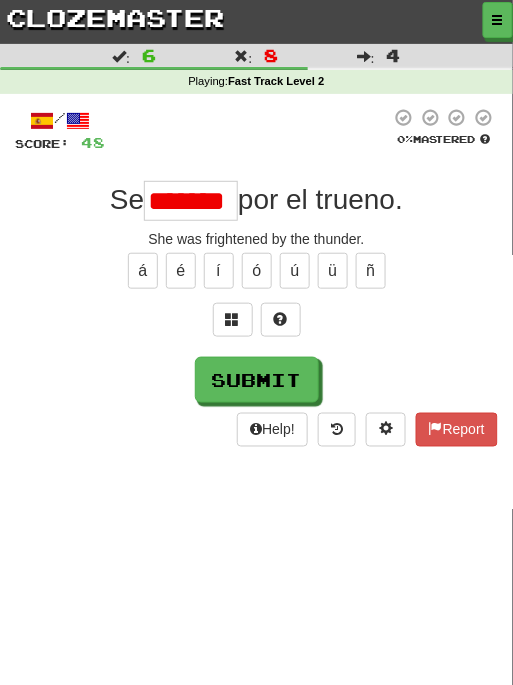scroll, scrollTop: 0, scrollLeft: 0, axis: both 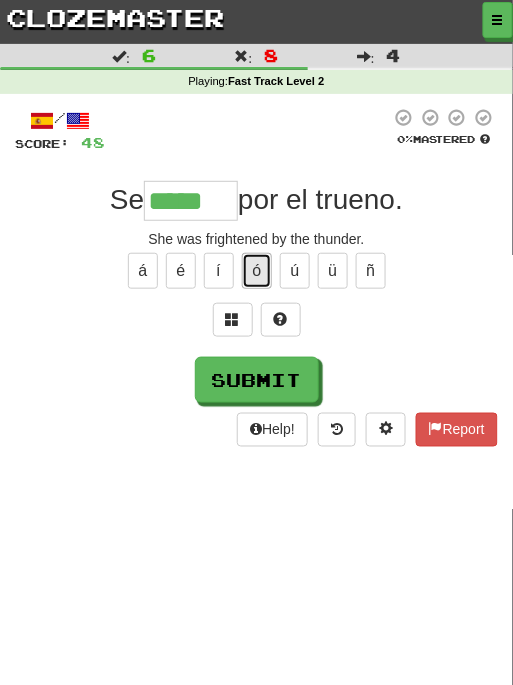 click on "ó" at bounding box center [257, 271] 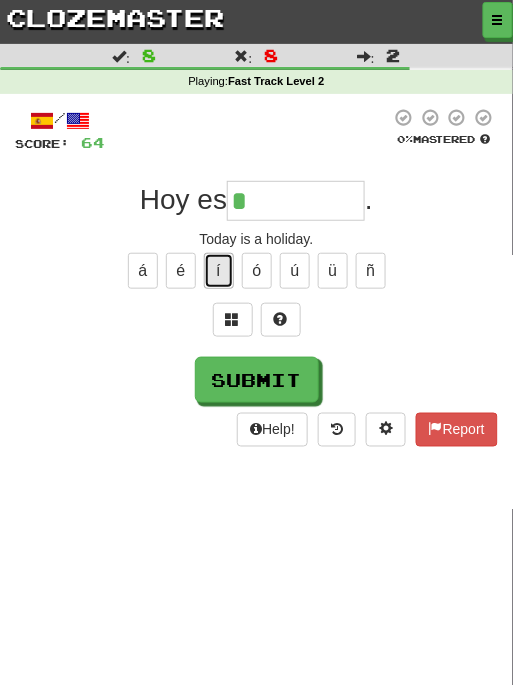 click on "í" at bounding box center (219, 271) 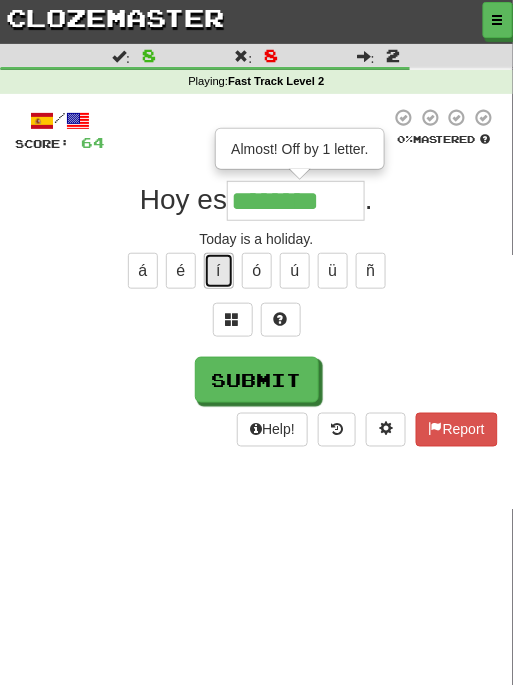click on "í" at bounding box center (219, 271) 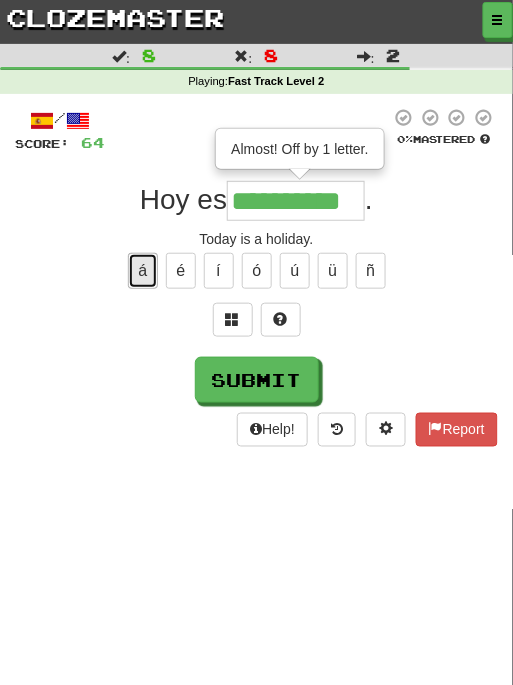 click on "á" at bounding box center [143, 271] 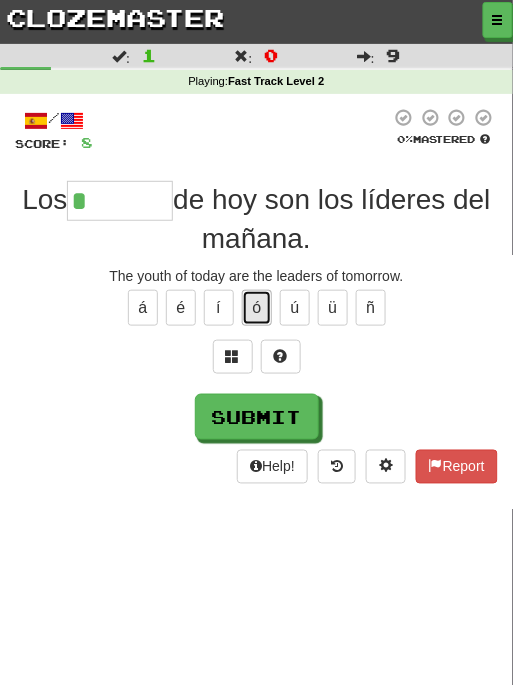 click on "ó" at bounding box center (257, 308) 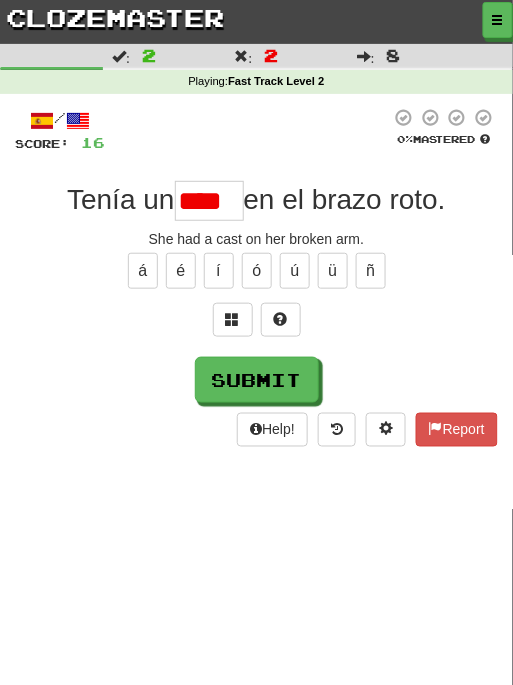 scroll, scrollTop: 0, scrollLeft: 0, axis: both 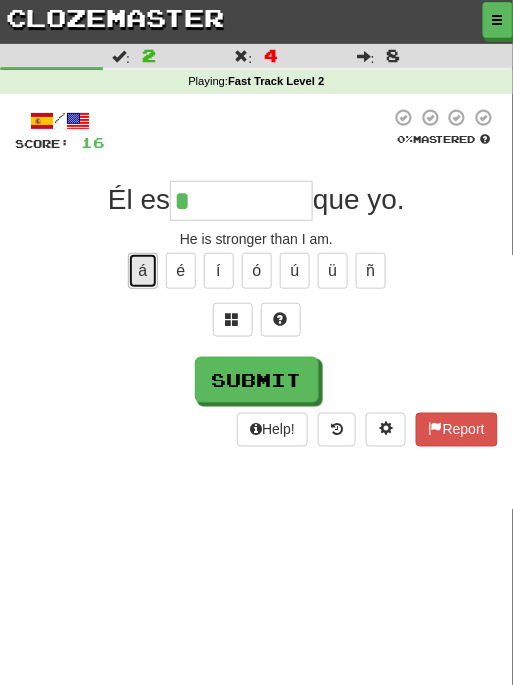 click on "á" at bounding box center (143, 271) 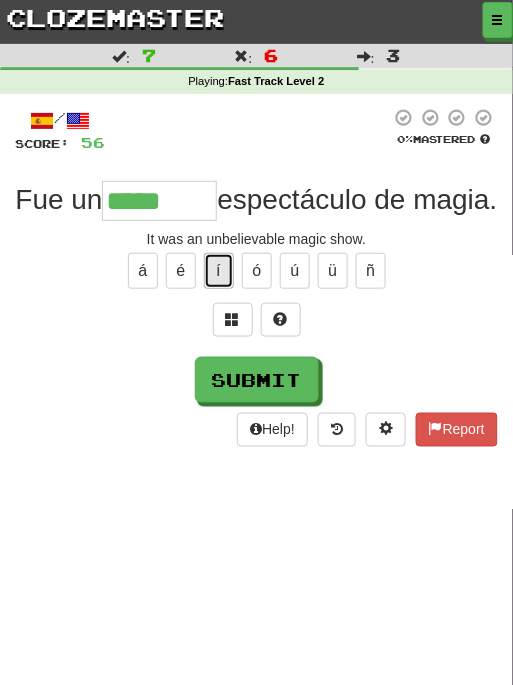 click on "í" at bounding box center (219, 271) 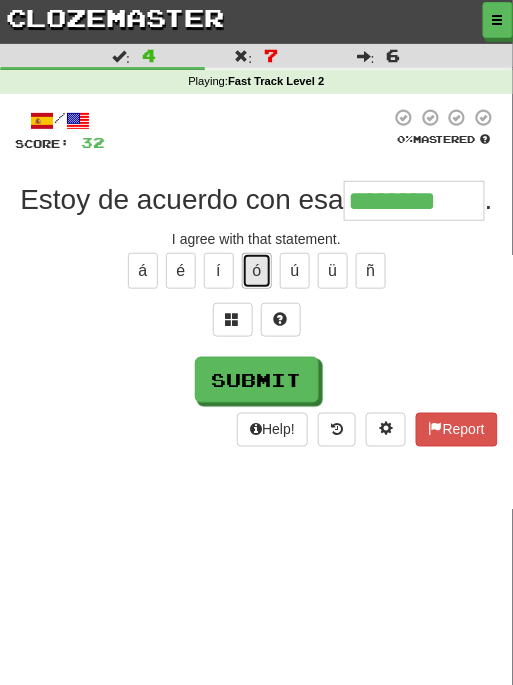 click on "ó" at bounding box center (257, 271) 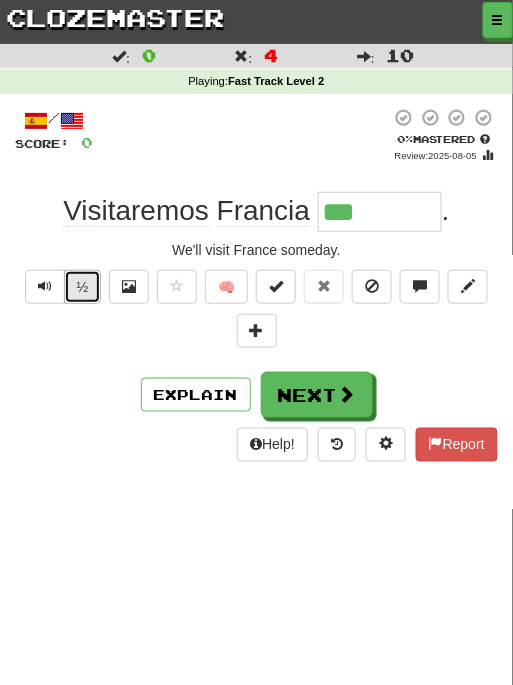 click on "½" at bounding box center (83, 287) 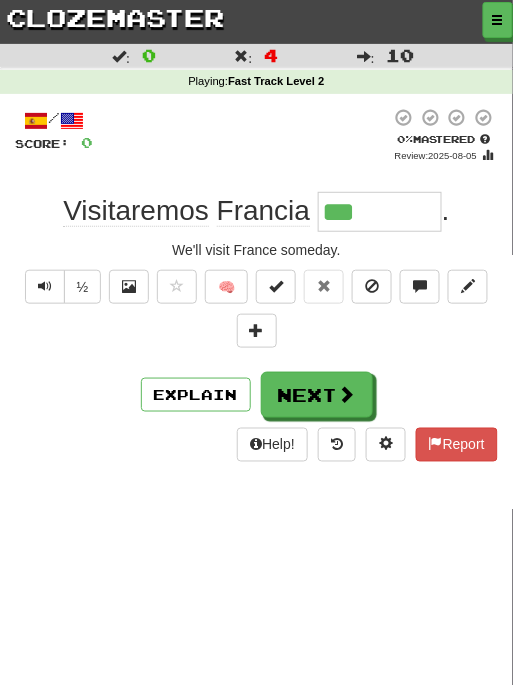 click on "***" at bounding box center (380, 212) 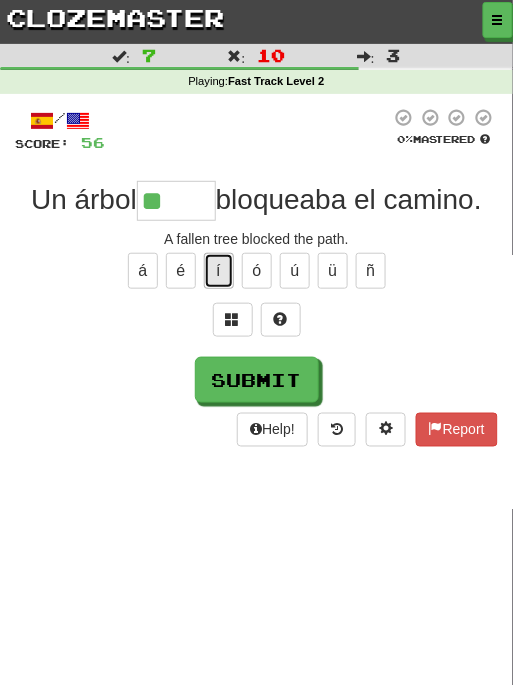 click on "í" at bounding box center (219, 271) 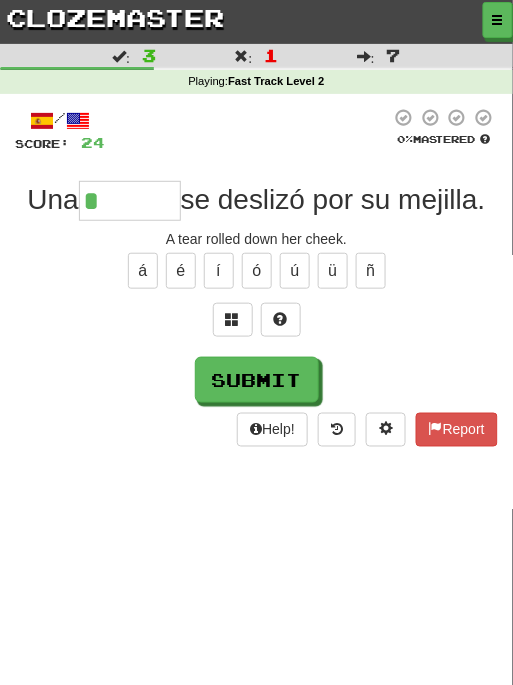 click on "á é í ó ú ü ñ" at bounding box center (256, 271) 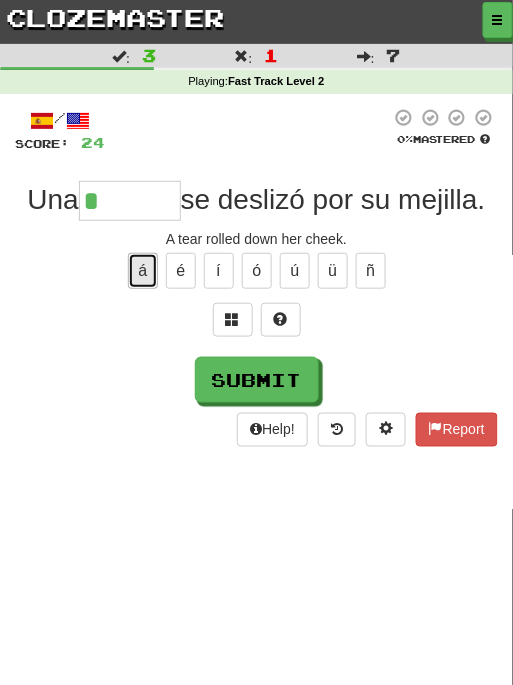 click on "á" at bounding box center [143, 271] 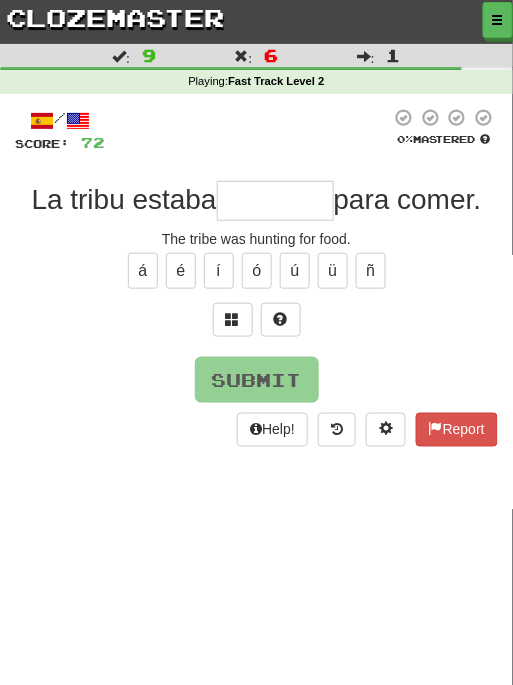 click at bounding box center (275, 201) 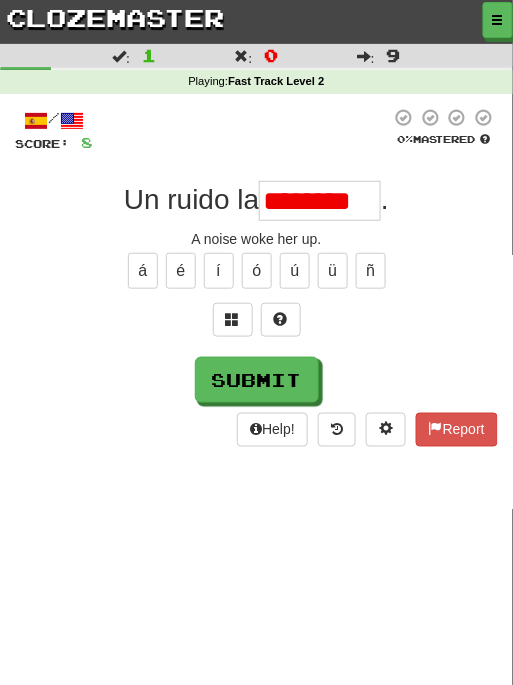 scroll, scrollTop: 0, scrollLeft: 0, axis: both 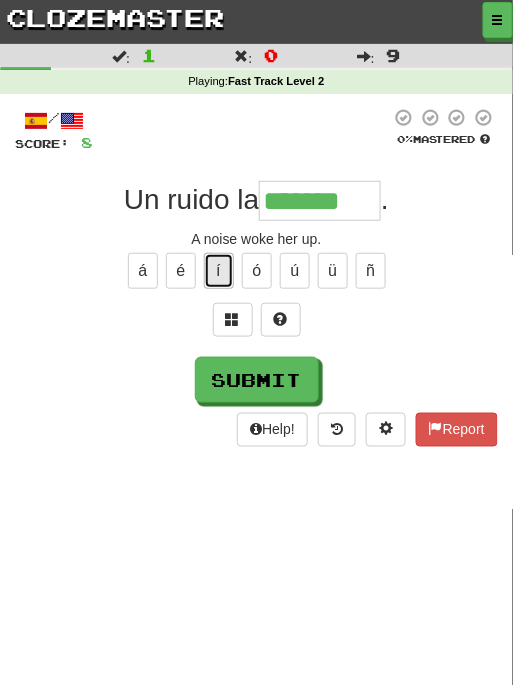 click on "í" at bounding box center (219, 271) 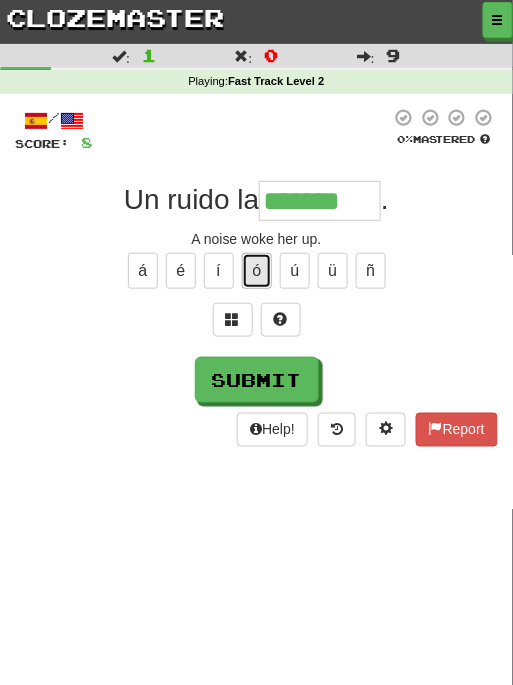 click on "ó" at bounding box center (257, 271) 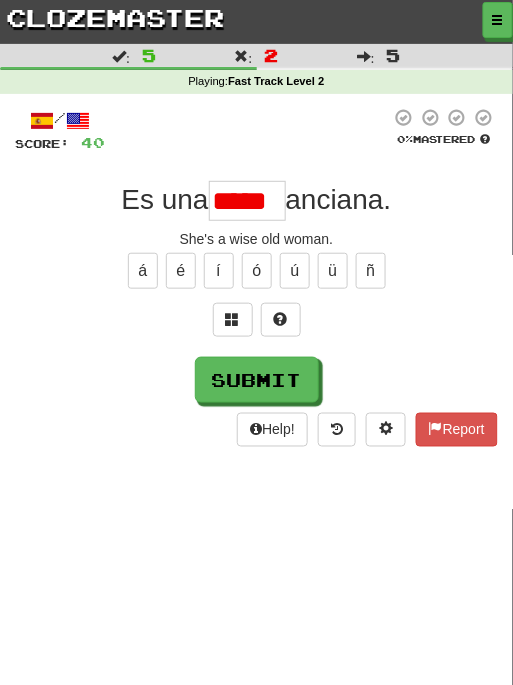 scroll, scrollTop: 0, scrollLeft: 0, axis: both 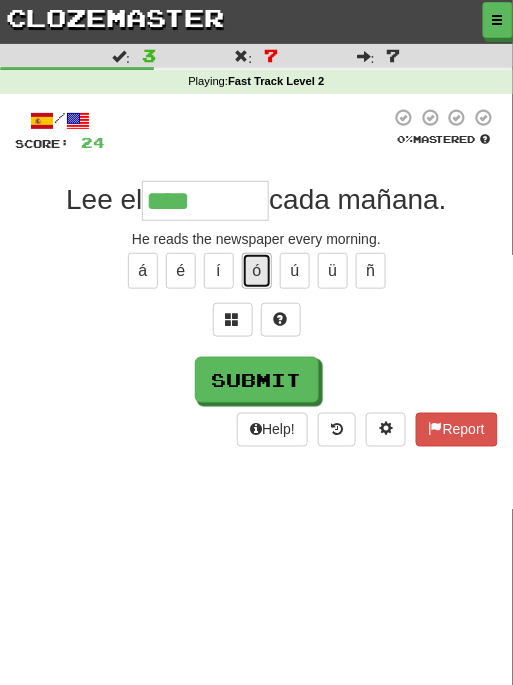 click on "ó" at bounding box center (257, 271) 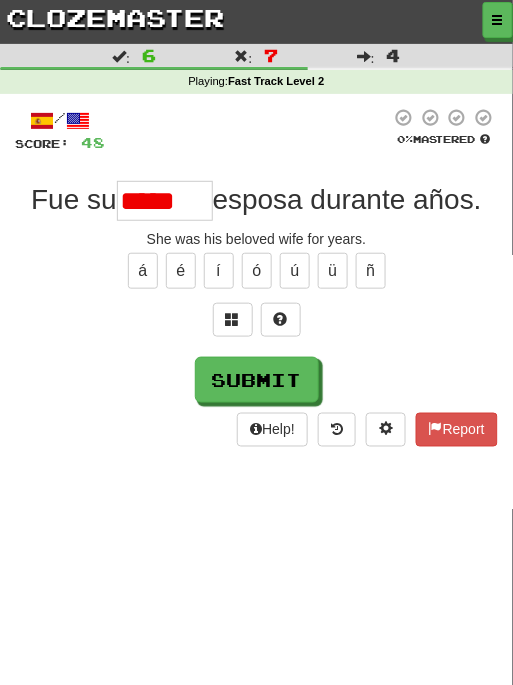 scroll, scrollTop: 0, scrollLeft: 0, axis: both 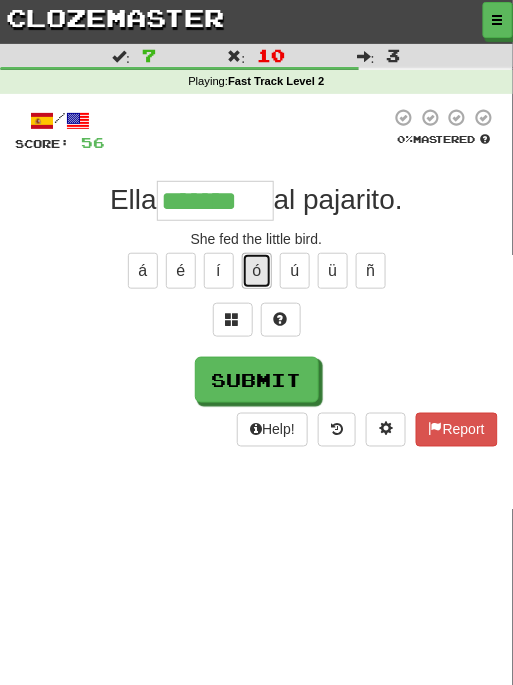 click on "ó" at bounding box center (257, 271) 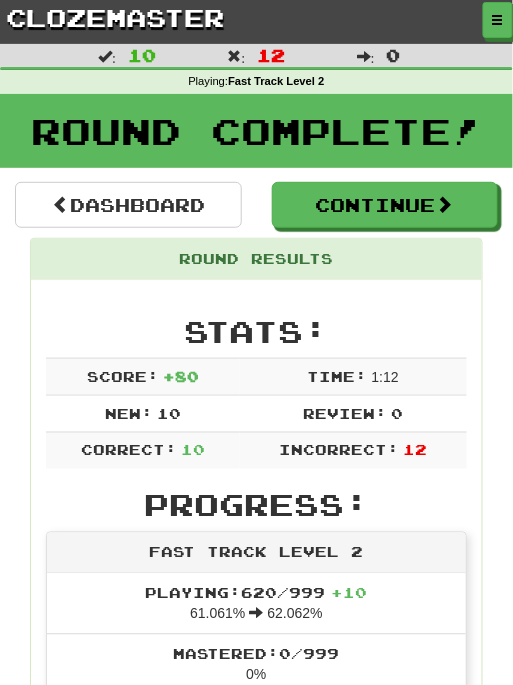 click on "Dashboard Continue  Round Results Stats: Score:   + 80 Time:   1 : 12 New:   10 Review:   0 Correct:   10 Incorrect:   12 Progress: Fast Track Level 2 Playing:  620  /  999 + 10 61.061% 62.062% Mastered:  0  /  999 0% Ready for Review:  0  /  Level:  36 ⬆🎉🙌 588  points to level  37  - keep going! Ranked:  83 rd  this week ( 8  points to  82 nd ) Sentences:  Report Subieron las  escaleras . They went up the stairs.  Report Lee el  periódico  cada mañana. He reads the newspaper every morning.  Report Ese pastel estaba  delicioso . That cake was delicious.  Report Su  presencia  siempre es agradecida. His presence is always appreciated.  Report La novela estaba llena de  misterio . The novel was full of mystery.  Report Afirman  que es el mejor restaurante. They claim it's the best restaurant.  Report Fue su  amada  esposa durante años. She was his beloved wife for years.  Report Ella  alimentó  al pajarito. She fed the little bird.  Report Sujeta bien la  cuerda . Hold the rope tight.  Report sopla" at bounding box center [256, 1086] 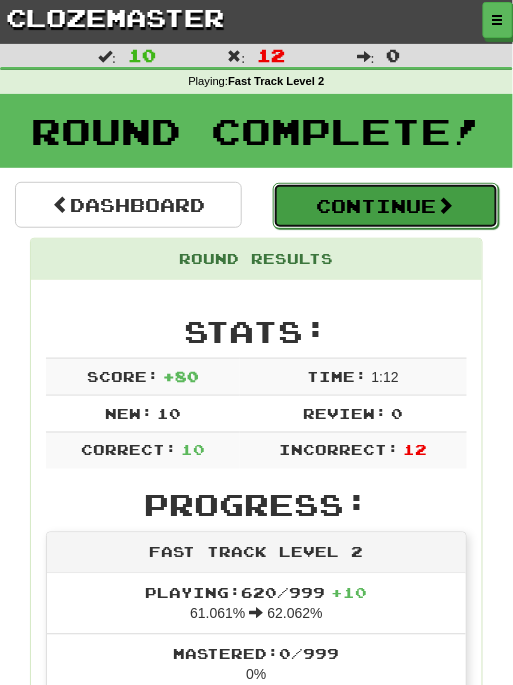 click on "Continue" at bounding box center [386, 206] 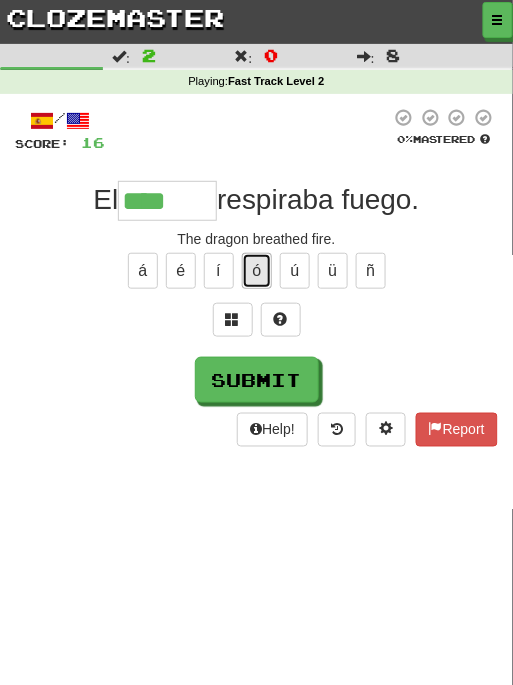 click on "ó" at bounding box center [257, 271] 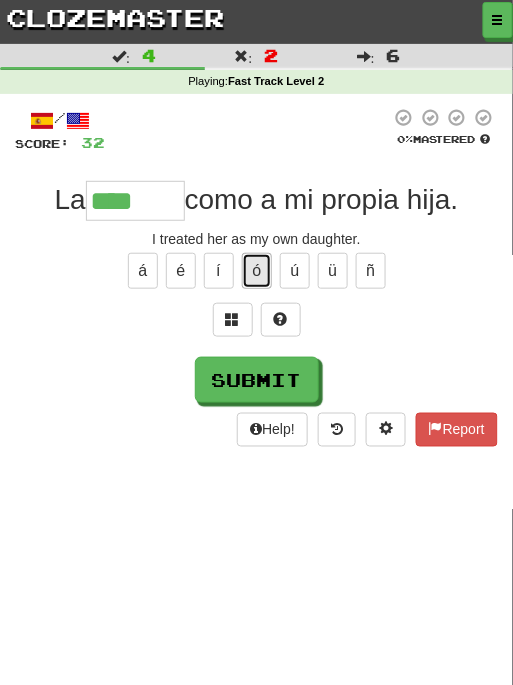 click on "ó" at bounding box center [257, 271] 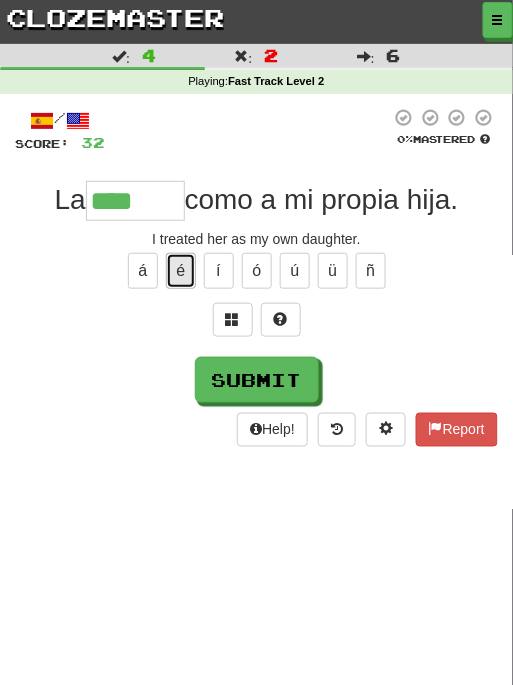 click on "é" at bounding box center (181, 271) 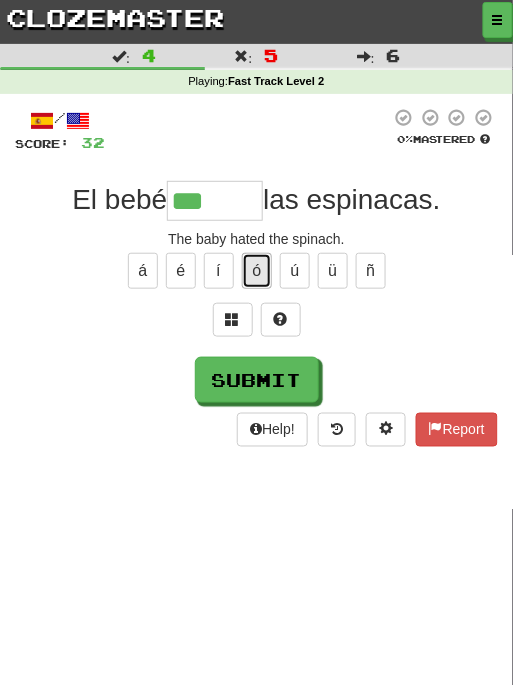 click on "ó" at bounding box center (257, 271) 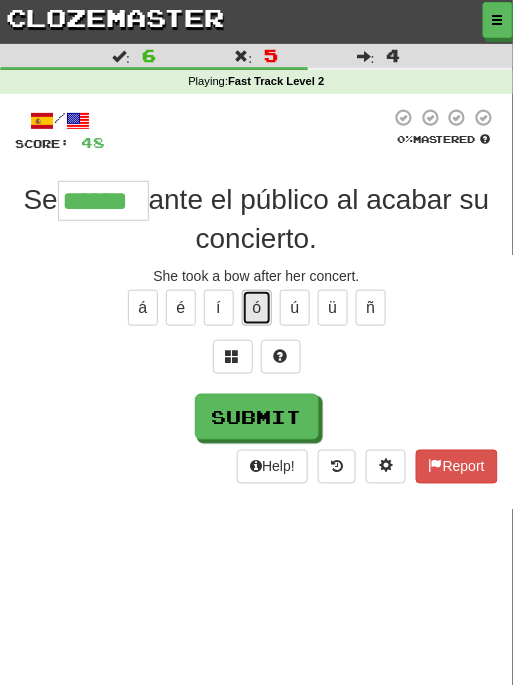 click on "ó" at bounding box center [257, 308] 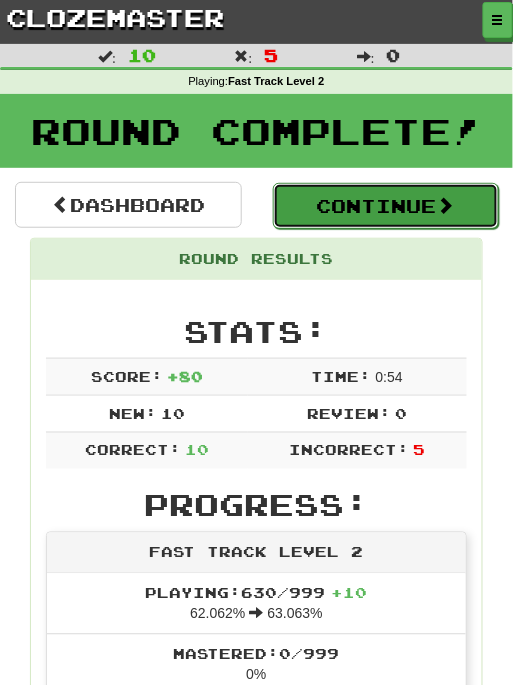 click on "Continue" at bounding box center (386, 206) 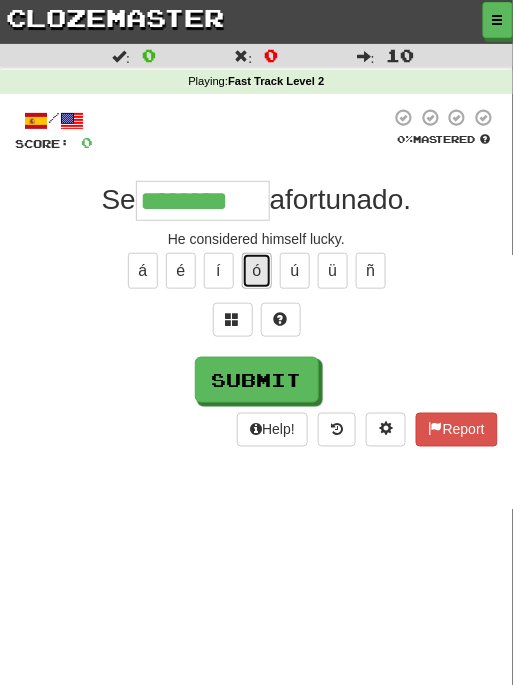 click on "ó" at bounding box center (257, 271) 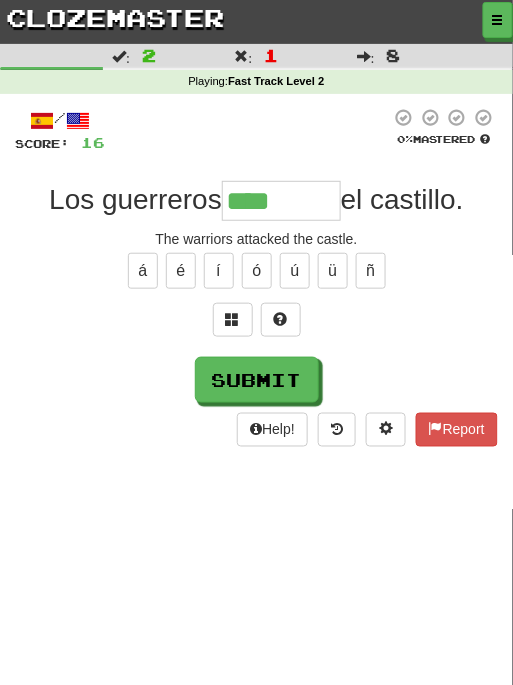 click on "á é í ó ú ü ñ" at bounding box center (256, 271) 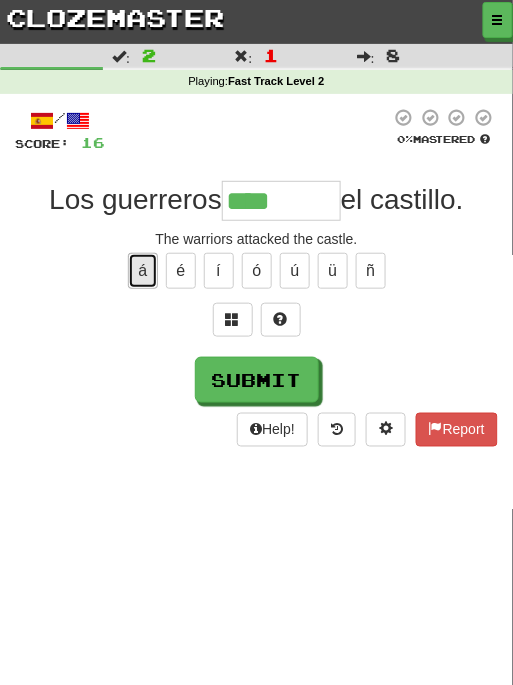 click on "á" at bounding box center [143, 271] 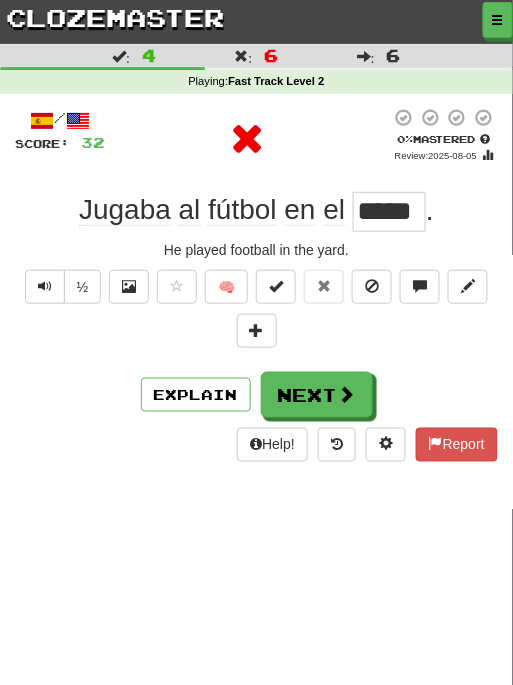 scroll, scrollTop: 0, scrollLeft: 0, axis: both 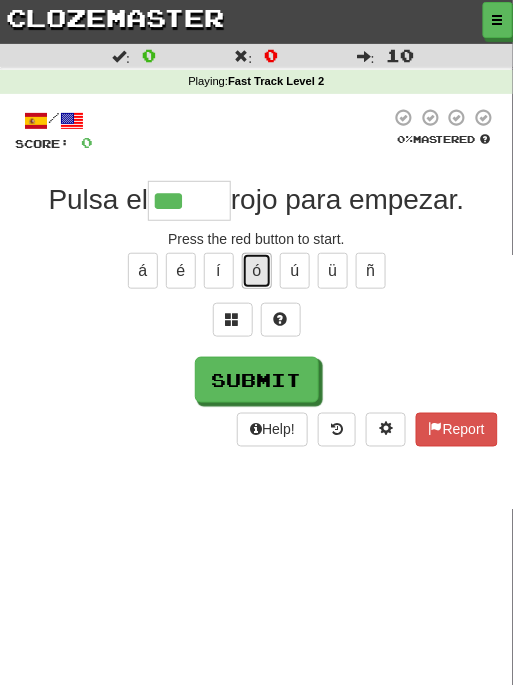 click on "ó" at bounding box center [257, 271] 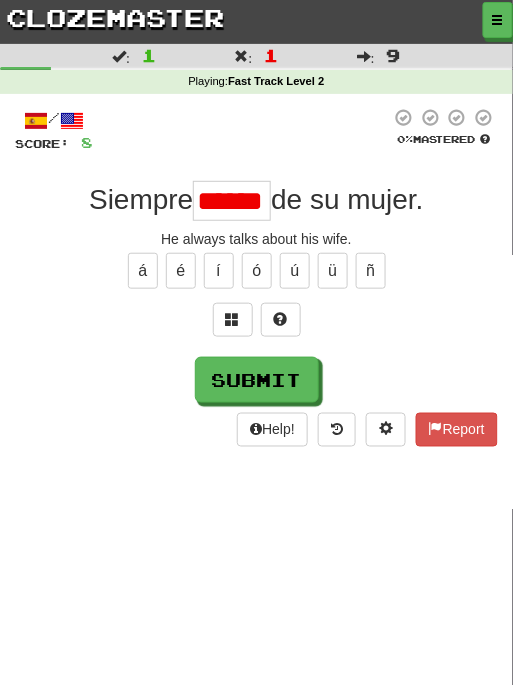 scroll, scrollTop: 0, scrollLeft: 0, axis: both 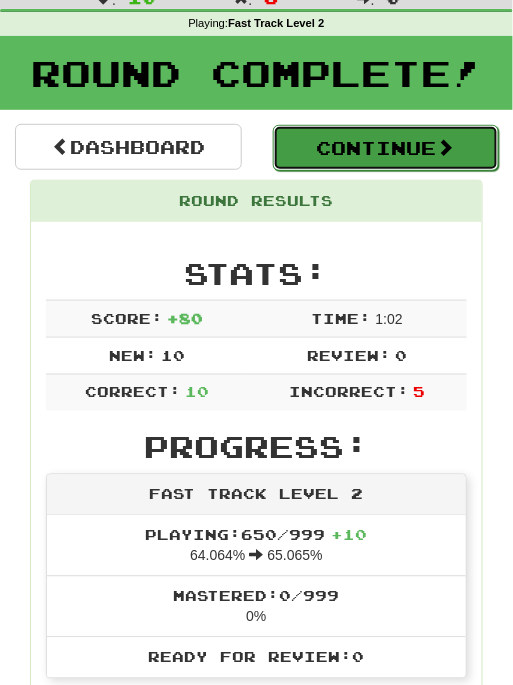 click on "Continue" at bounding box center [386, 148] 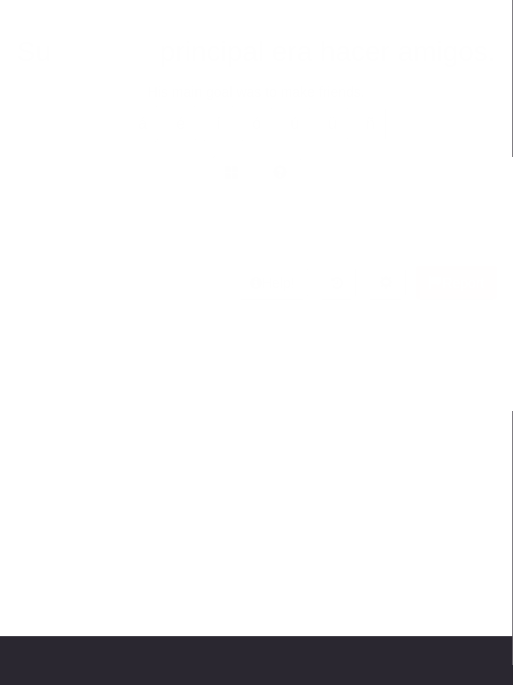 scroll, scrollTop: 58, scrollLeft: 0, axis: vertical 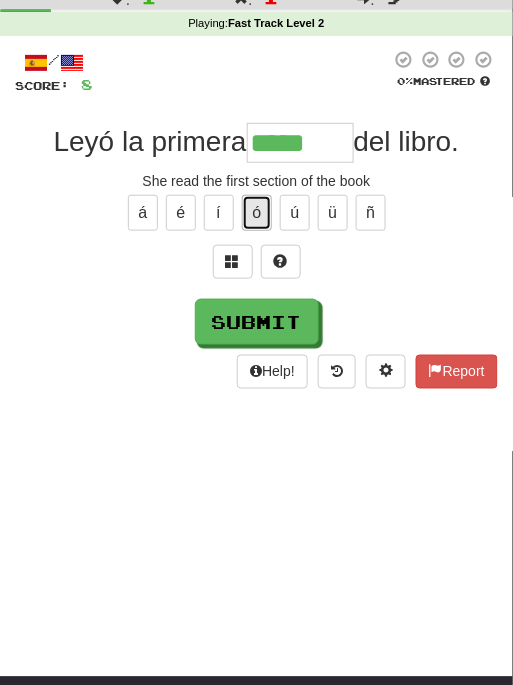 click on "ó" at bounding box center (257, 213) 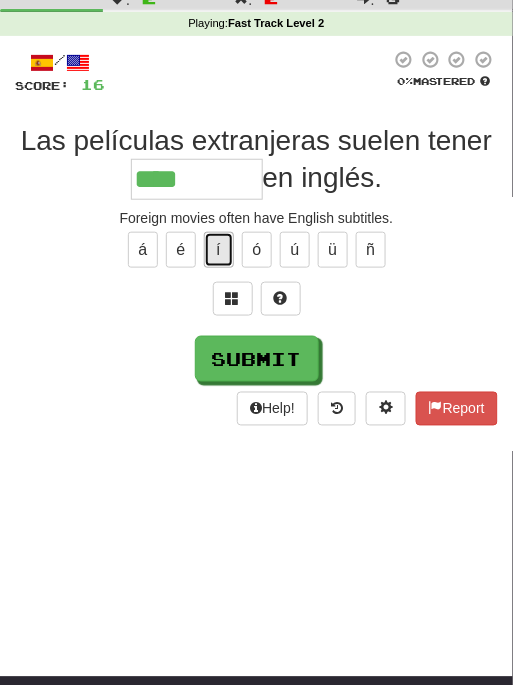 click on "í" at bounding box center [219, 250] 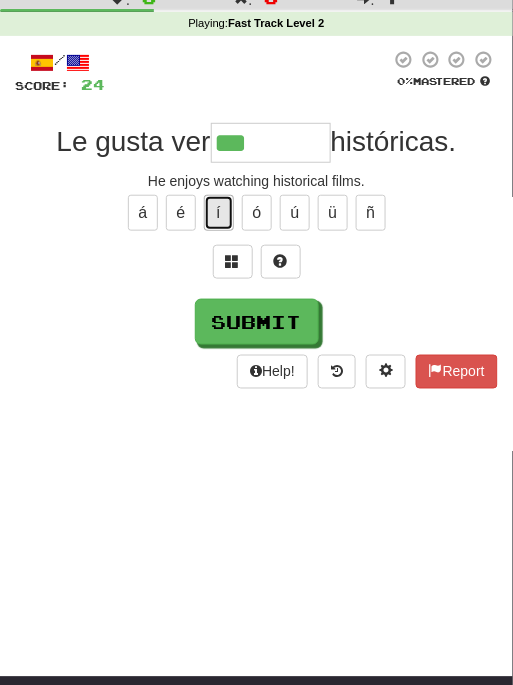 click on "í" at bounding box center (219, 213) 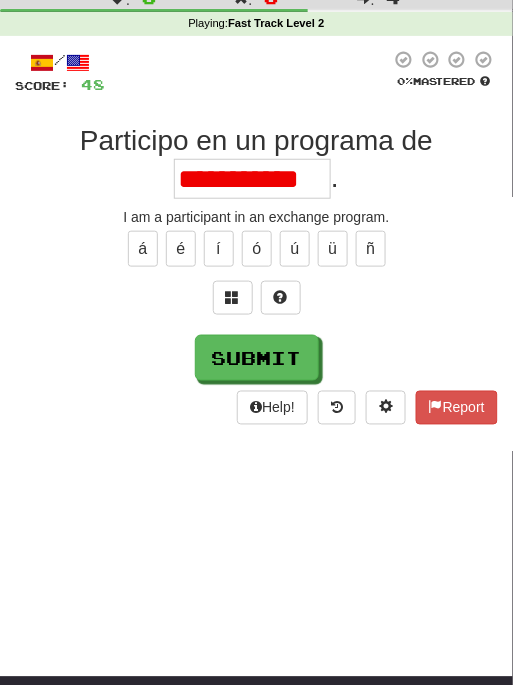 scroll, scrollTop: 0, scrollLeft: 0, axis: both 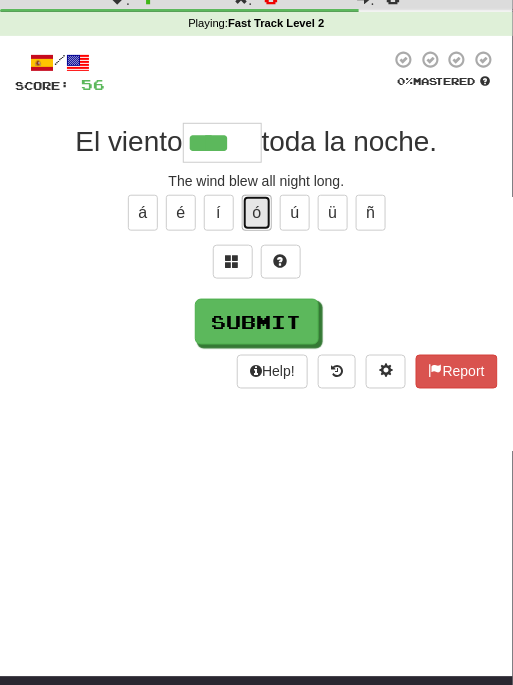 click on "ó" at bounding box center (257, 213) 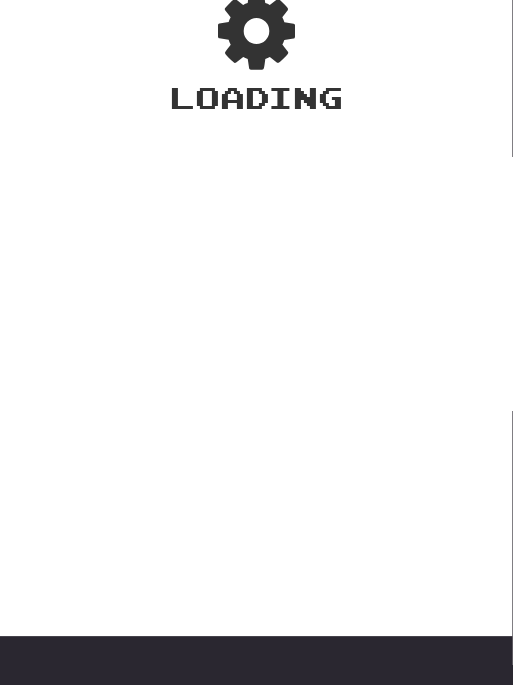 scroll, scrollTop: 58, scrollLeft: 0, axis: vertical 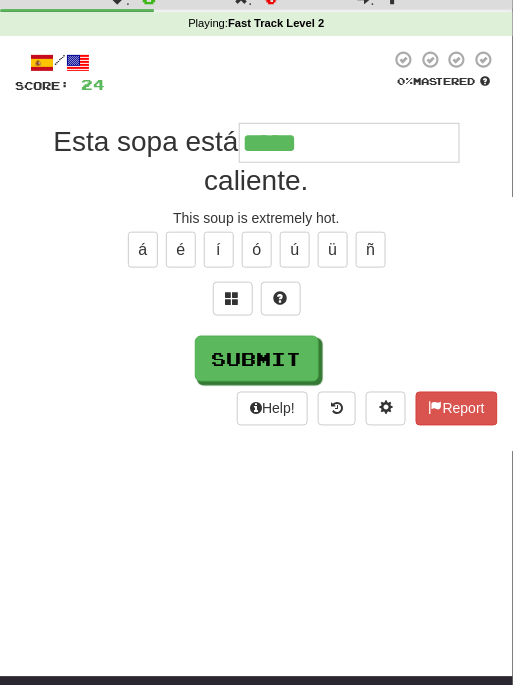 click on "á é í ó ú ü ñ" at bounding box center (256, 250) 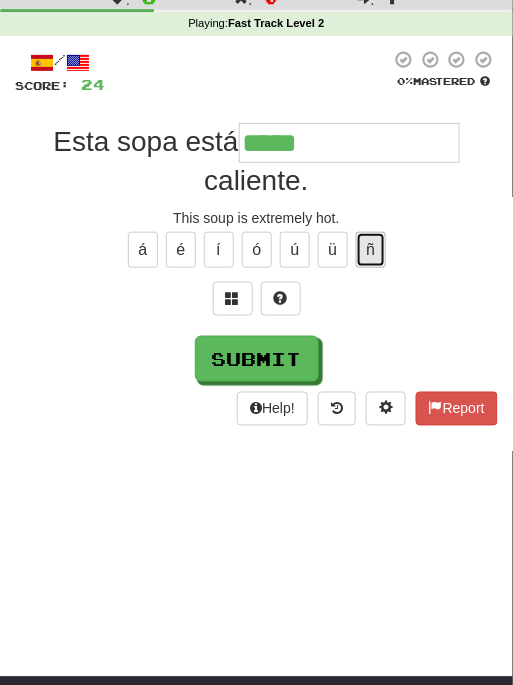 click on "ñ" at bounding box center (371, 250) 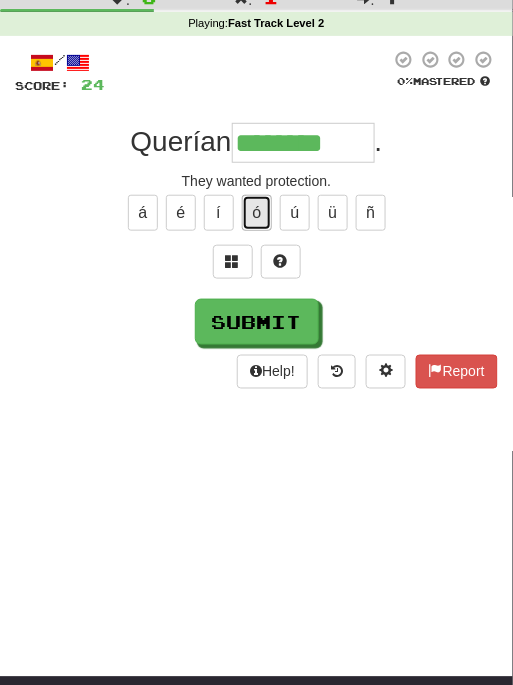click on "ó" at bounding box center (257, 213) 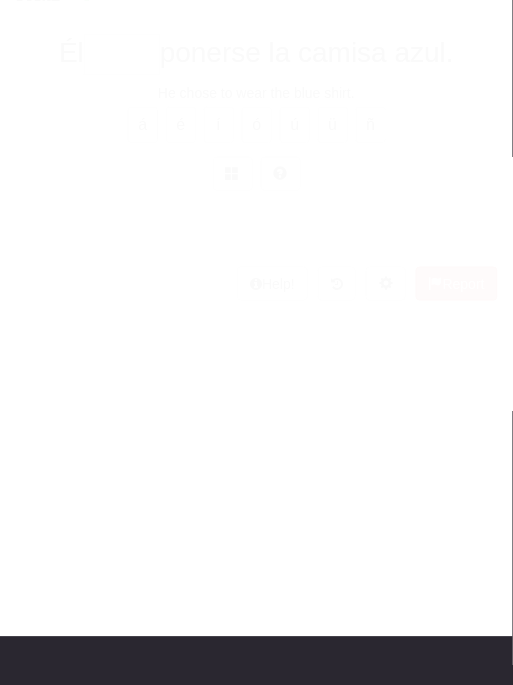 scroll, scrollTop: 58, scrollLeft: 0, axis: vertical 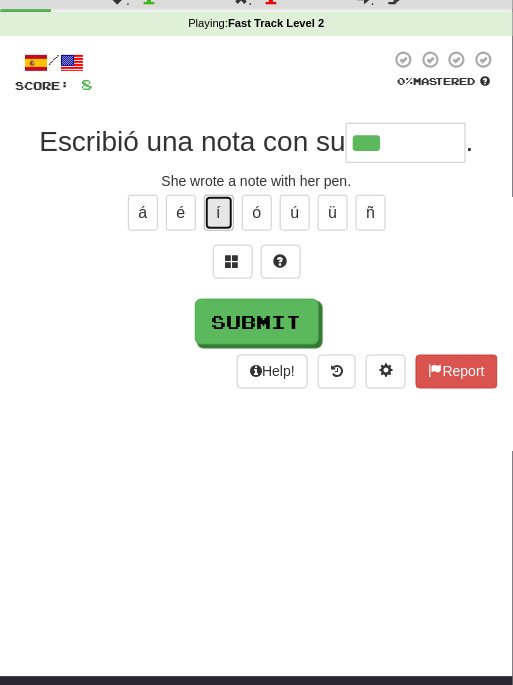 click on "í" at bounding box center [219, 213] 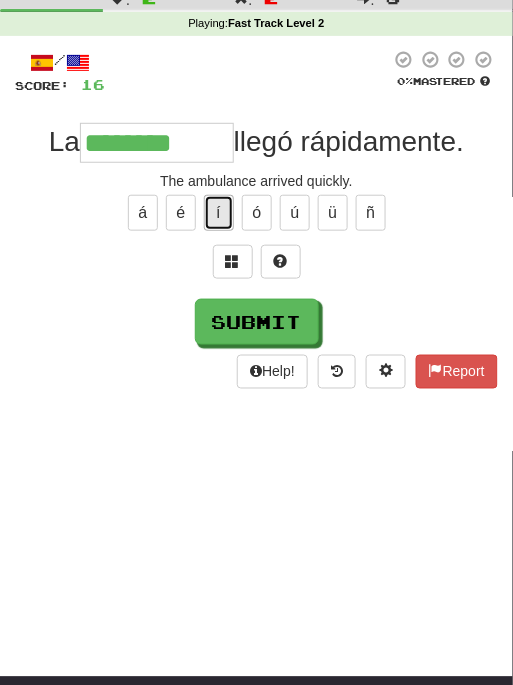 click on "í" at bounding box center [219, 213] 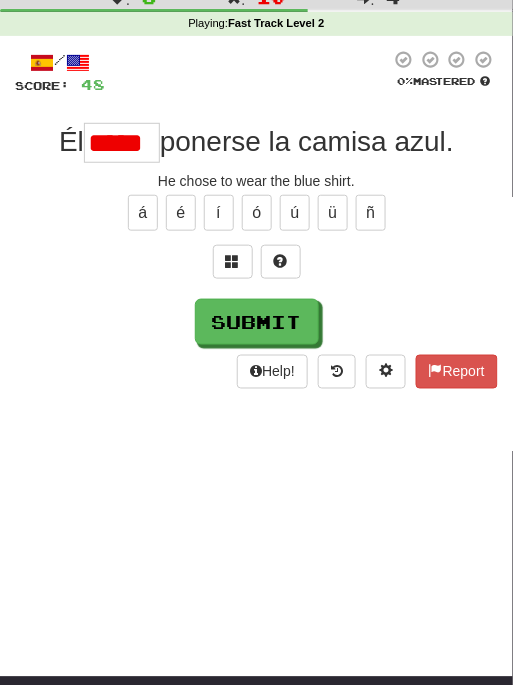 scroll, scrollTop: 0, scrollLeft: 0, axis: both 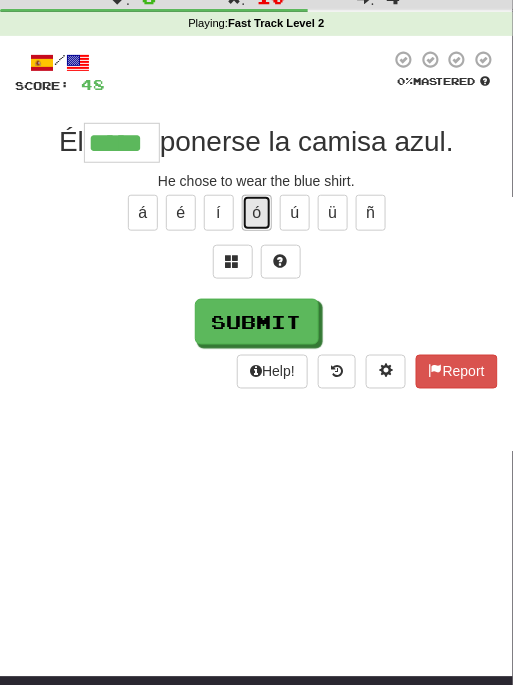 click on "ó" at bounding box center (257, 213) 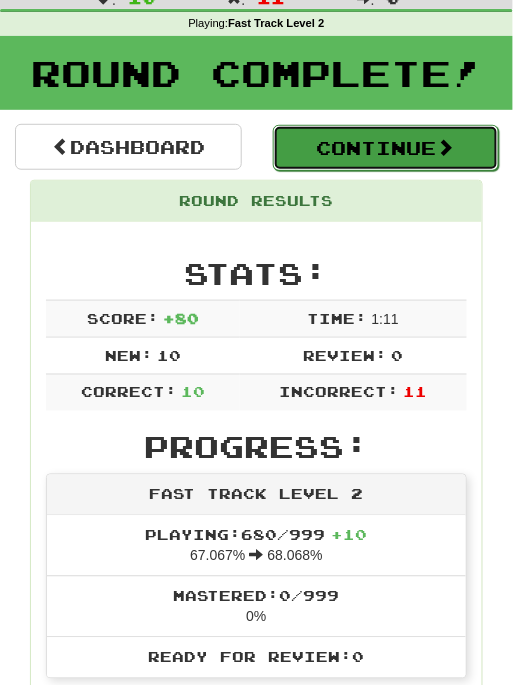 click on "Continue" at bounding box center (386, 148) 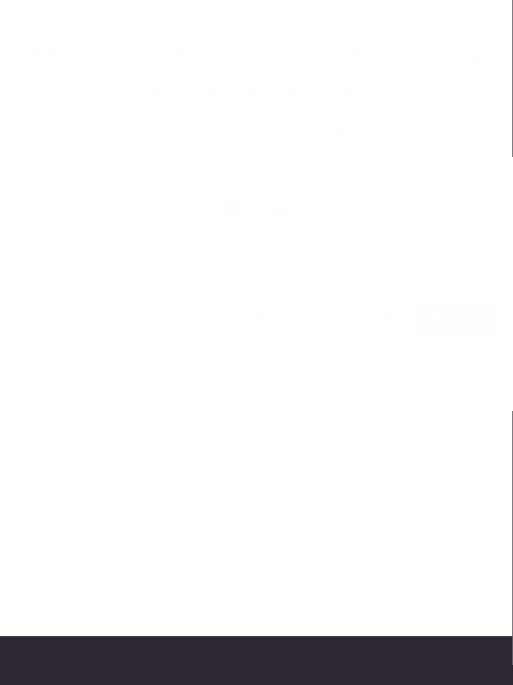 scroll, scrollTop: 58, scrollLeft: 0, axis: vertical 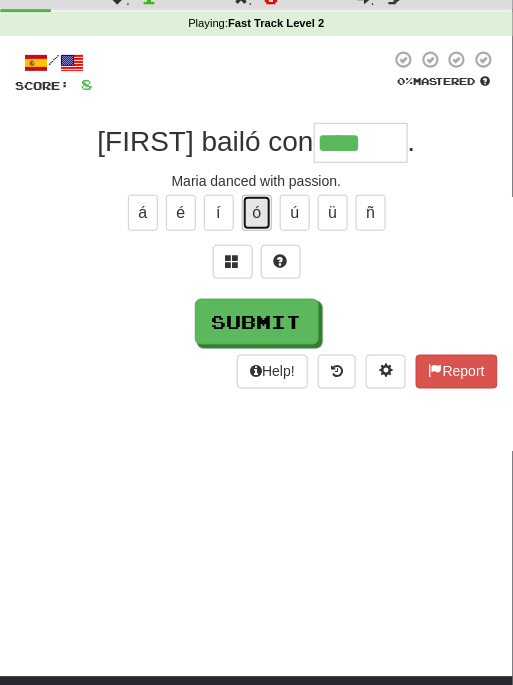 click on "ó" at bounding box center (257, 213) 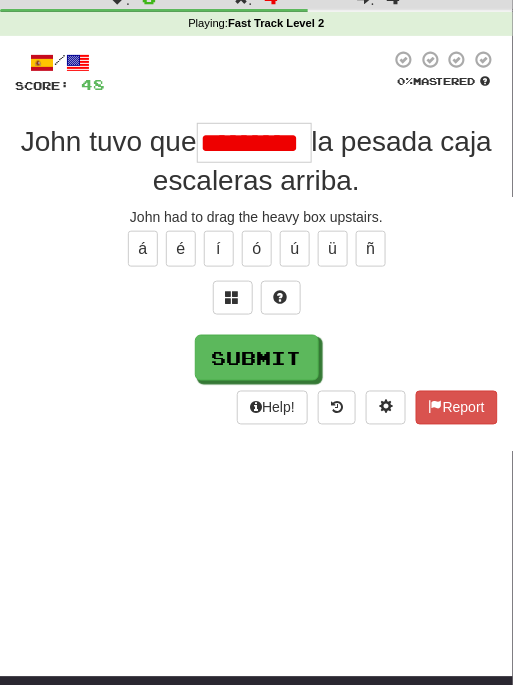 scroll, scrollTop: 0, scrollLeft: 0, axis: both 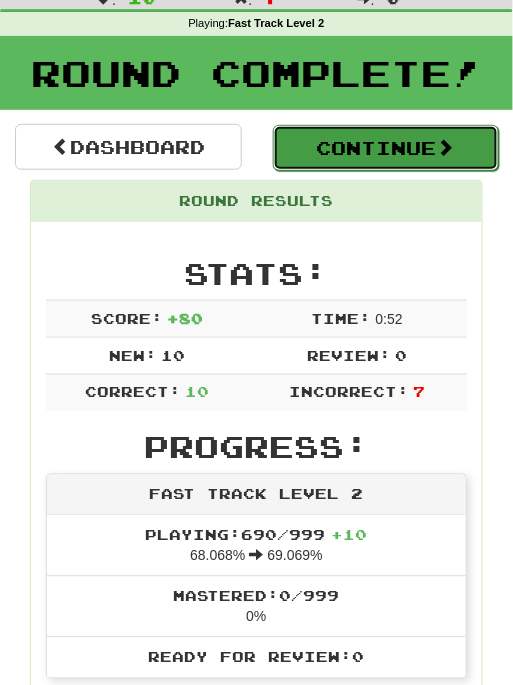 click on "Continue" at bounding box center [386, 148] 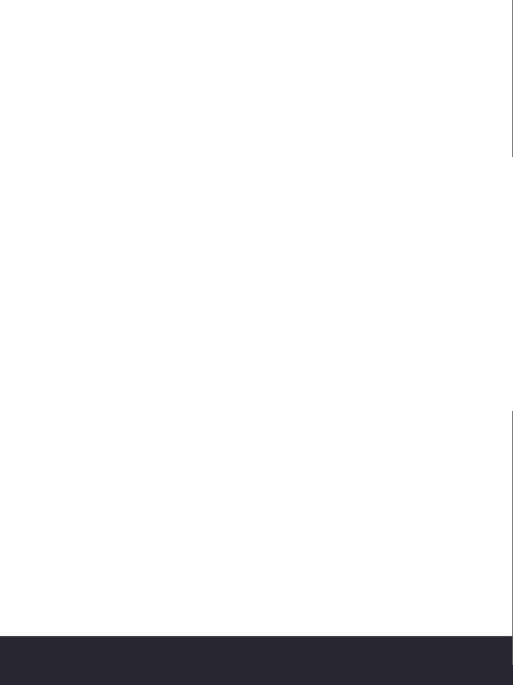 scroll, scrollTop: 58, scrollLeft: 0, axis: vertical 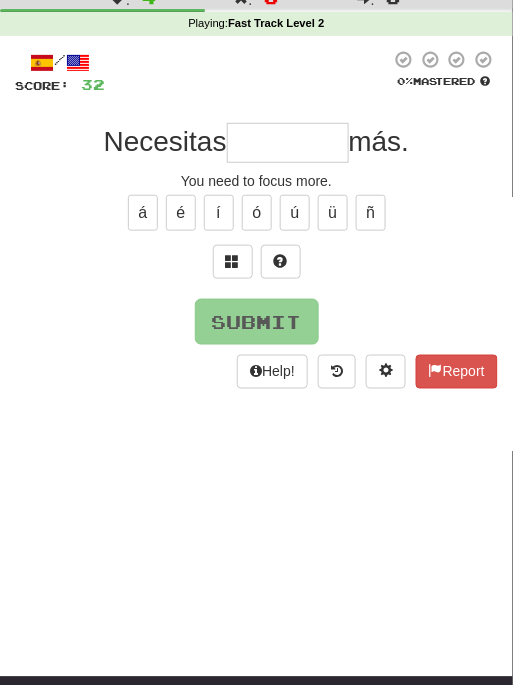 click at bounding box center (288, 143) 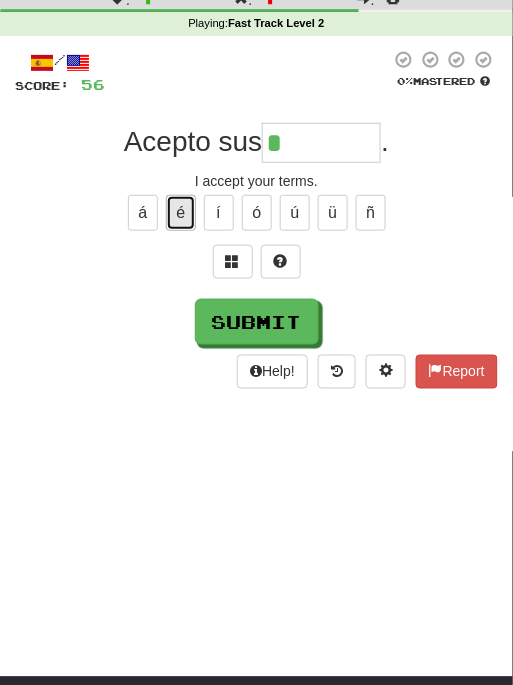 click on "é" at bounding box center [181, 213] 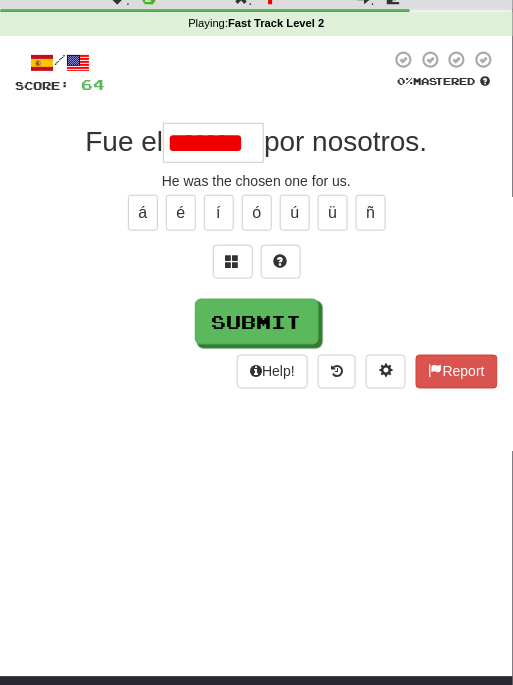 scroll, scrollTop: 0, scrollLeft: 0, axis: both 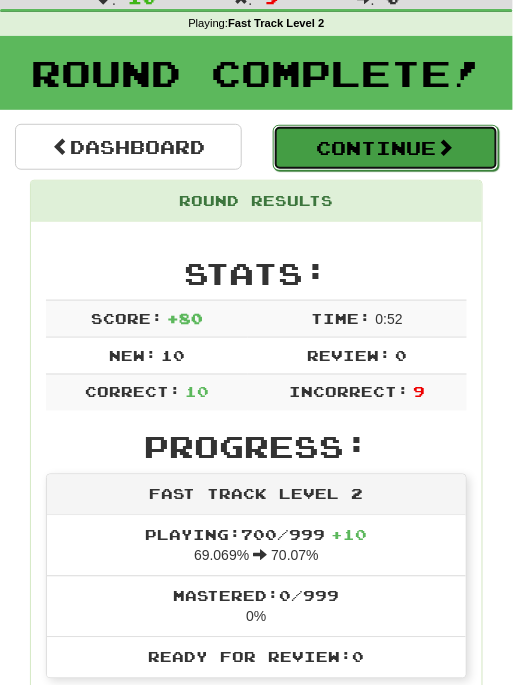 click on "Continue" at bounding box center [386, 148] 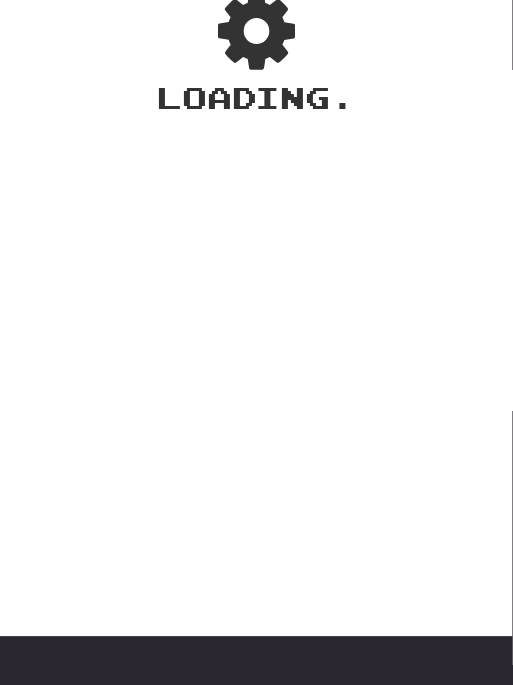 scroll, scrollTop: 58, scrollLeft: 0, axis: vertical 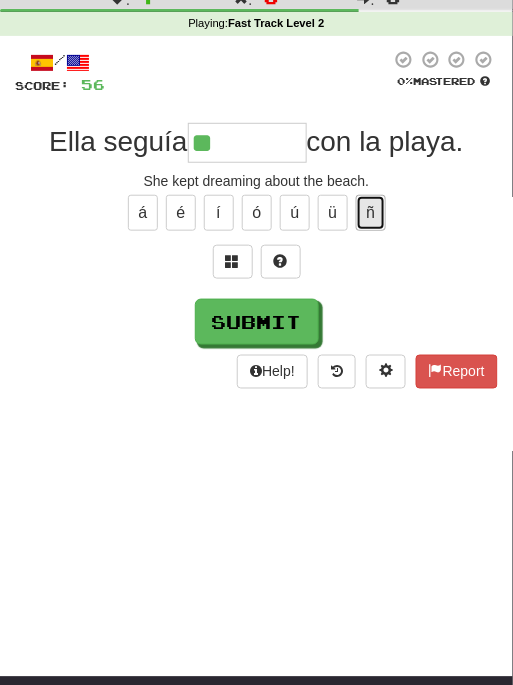 click on "ñ" at bounding box center [371, 213] 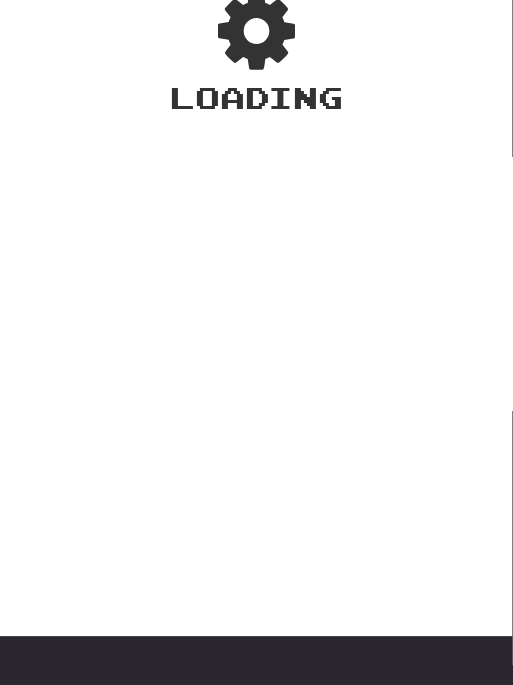 scroll, scrollTop: 58, scrollLeft: 0, axis: vertical 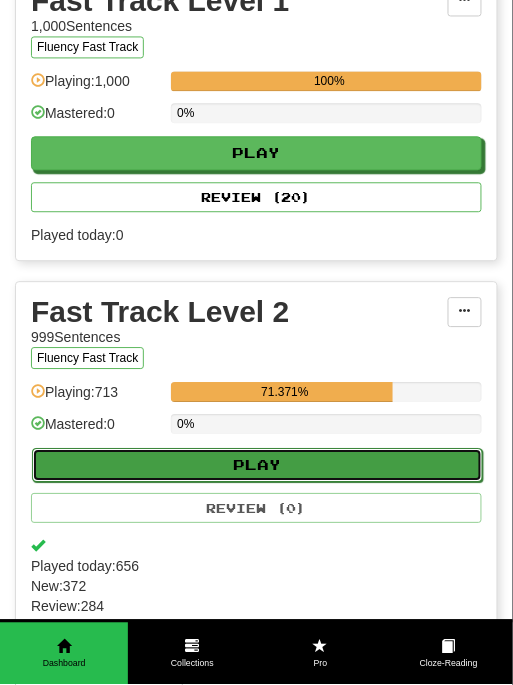 click on "Play" at bounding box center [257, 465] 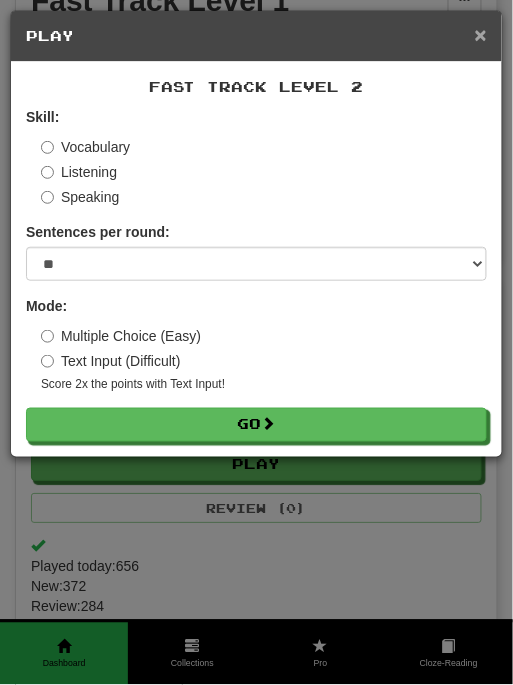 click on "×" at bounding box center (481, 34) 